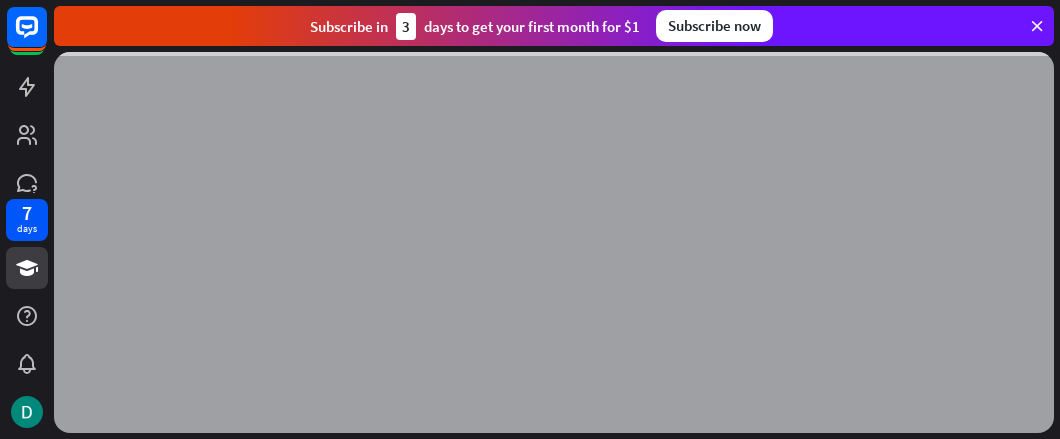 scroll, scrollTop: 0, scrollLeft: 0, axis: both 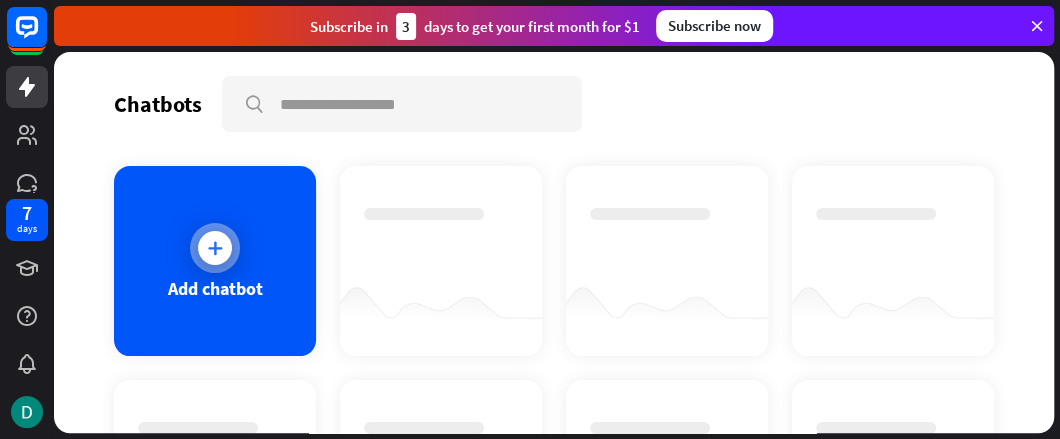 click on "Add chatbot" at bounding box center [215, 288] 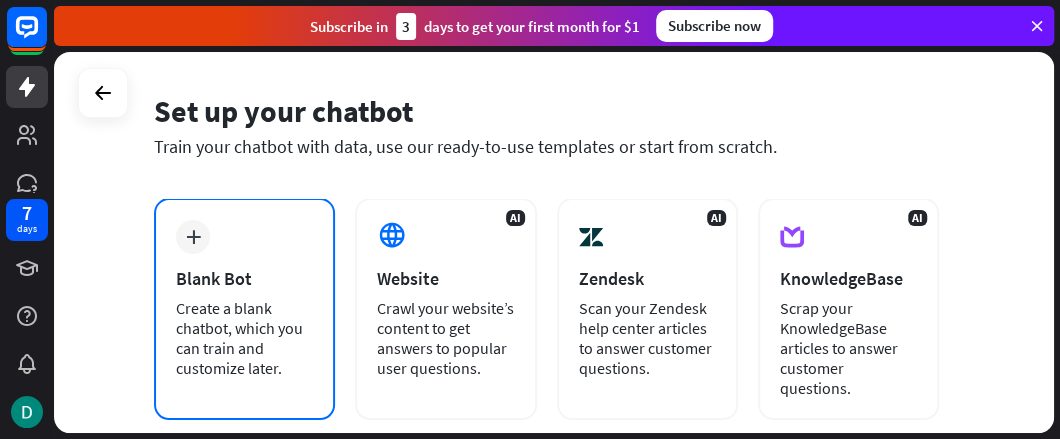 scroll, scrollTop: 100, scrollLeft: 0, axis: vertical 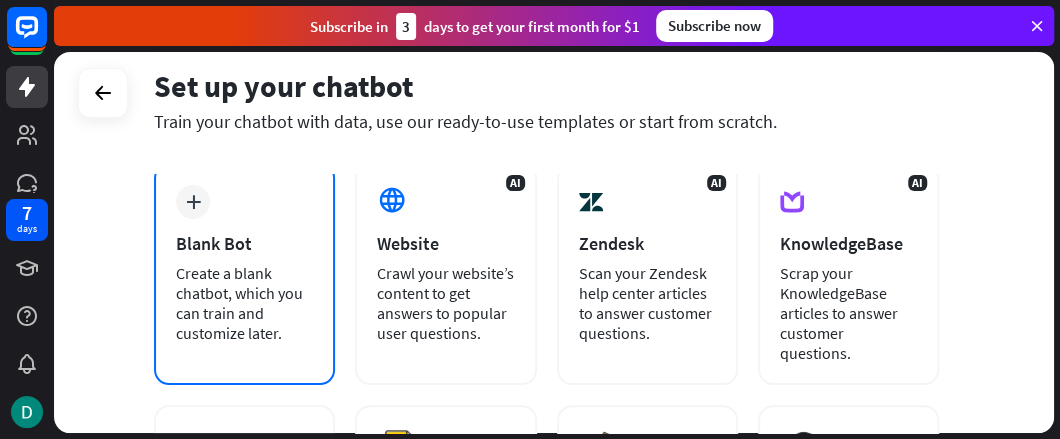 click on "Blank Bot" at bounding box center [244, 243] 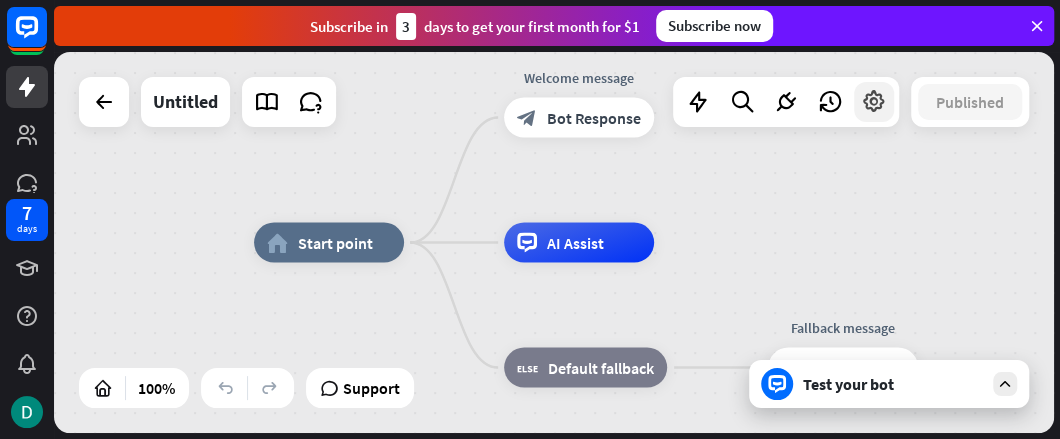 click at bounding box center [874, 102] 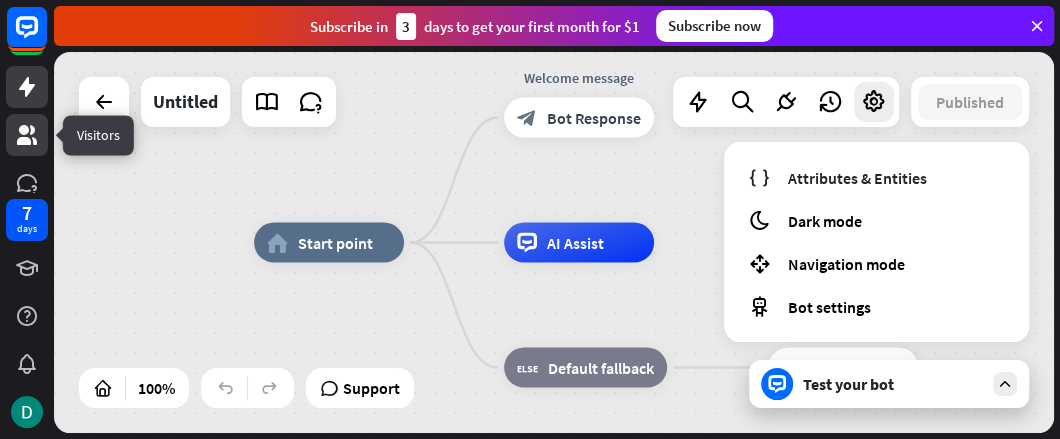 click 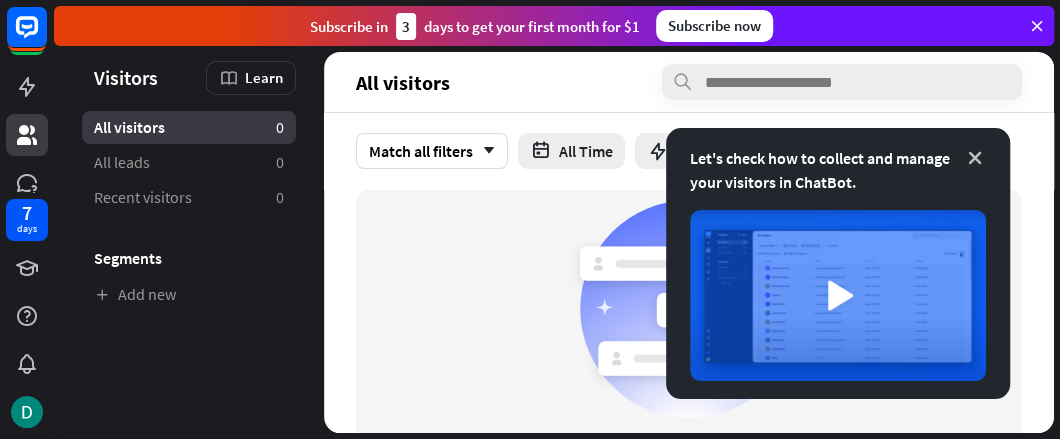 click at bounding box center [975, 158] 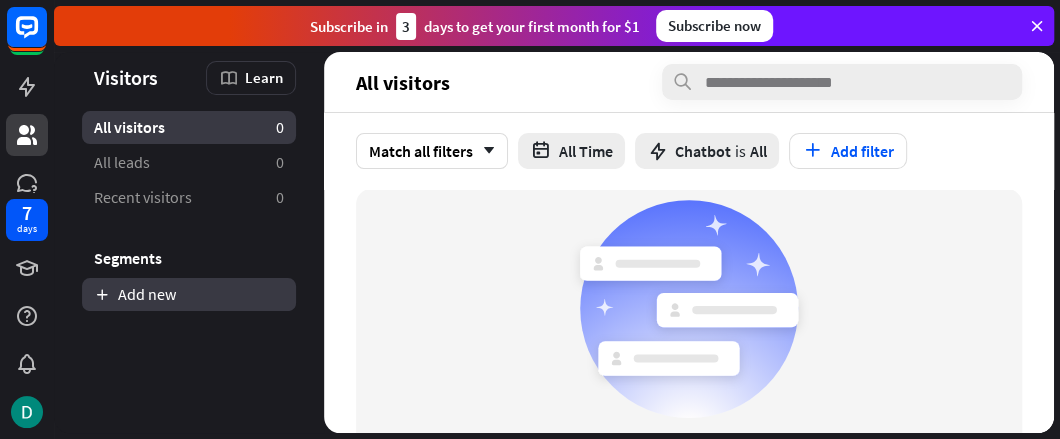click on "Add new" at bounding box center (189, 294) 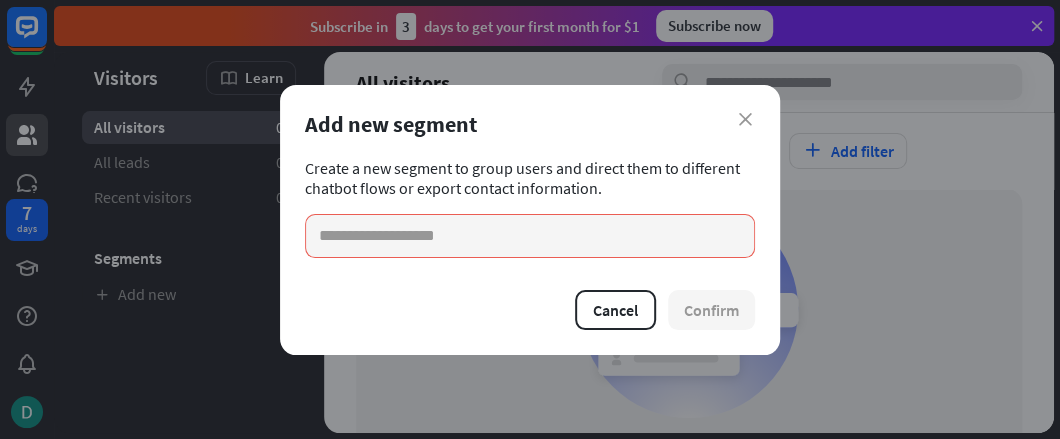 click on "Add new segment" at bounding box center [530, 124] 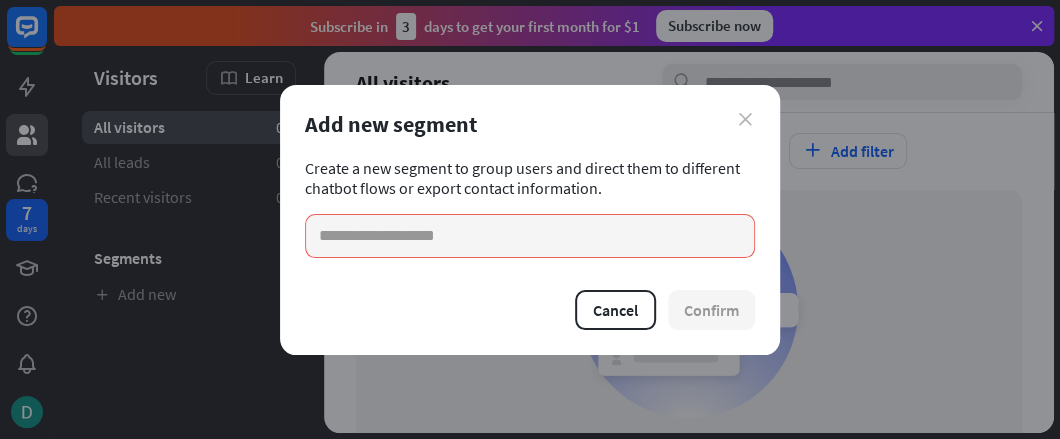 click on "close" at bounding box center [745, 119] 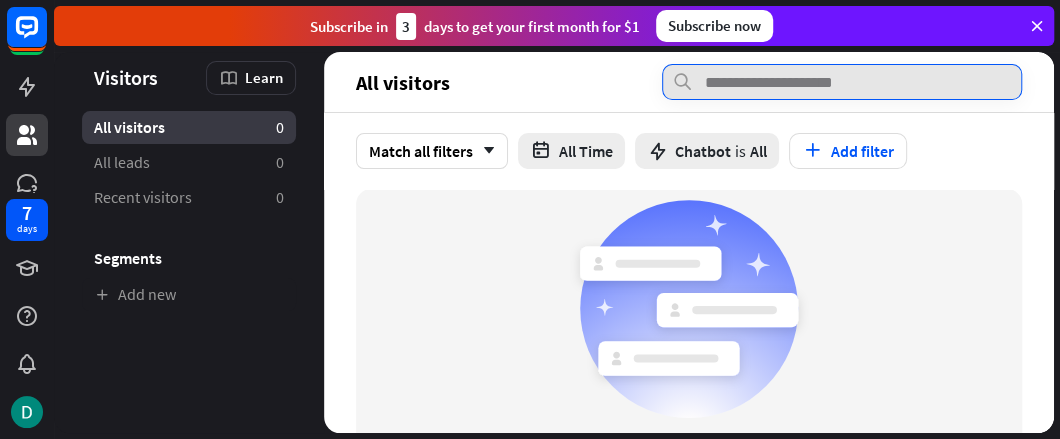 click at bounding box center (842, 82) 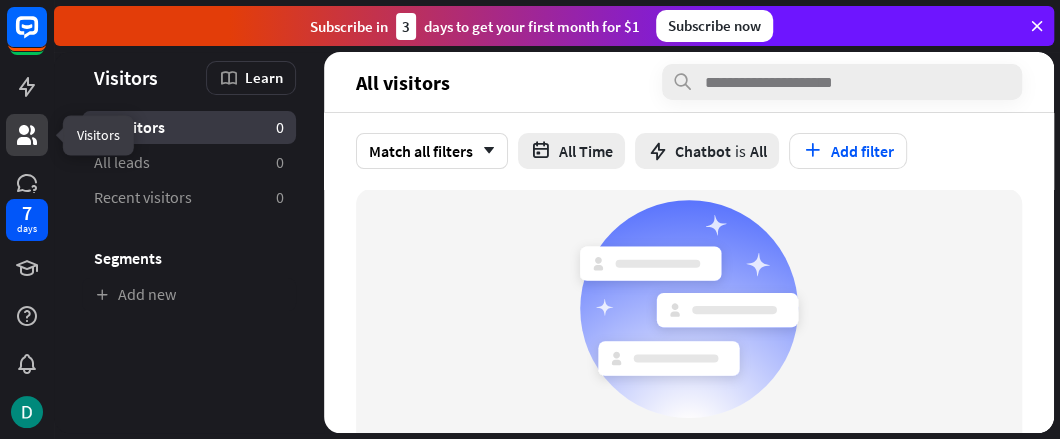 click at bounding box center [27, 135] 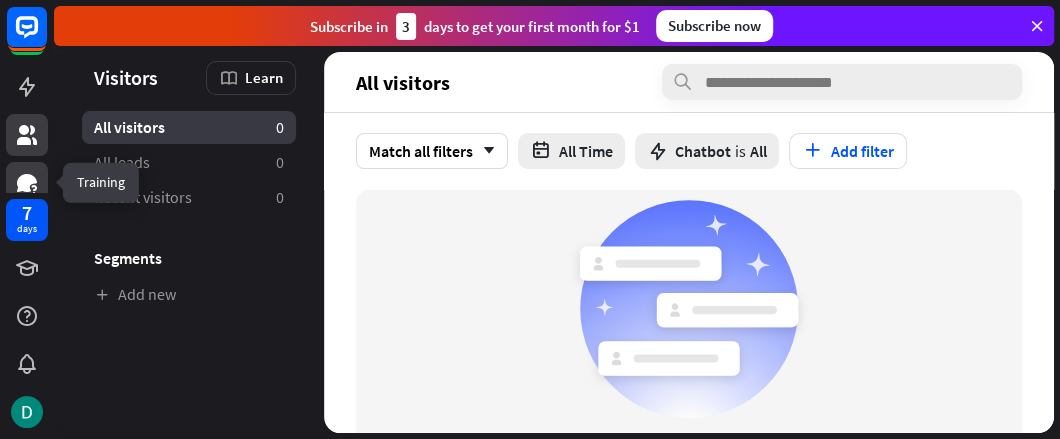 click at bounding box center (27, 183) 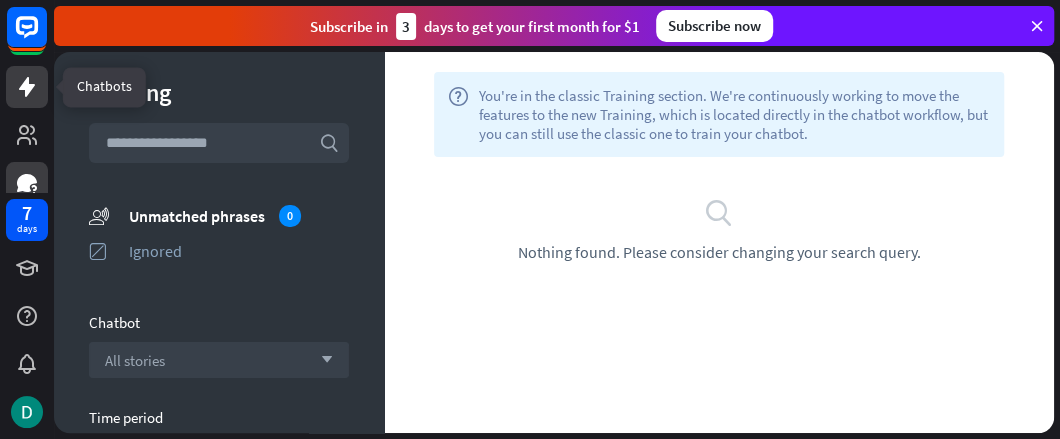 click at bounding box center [27, 87] 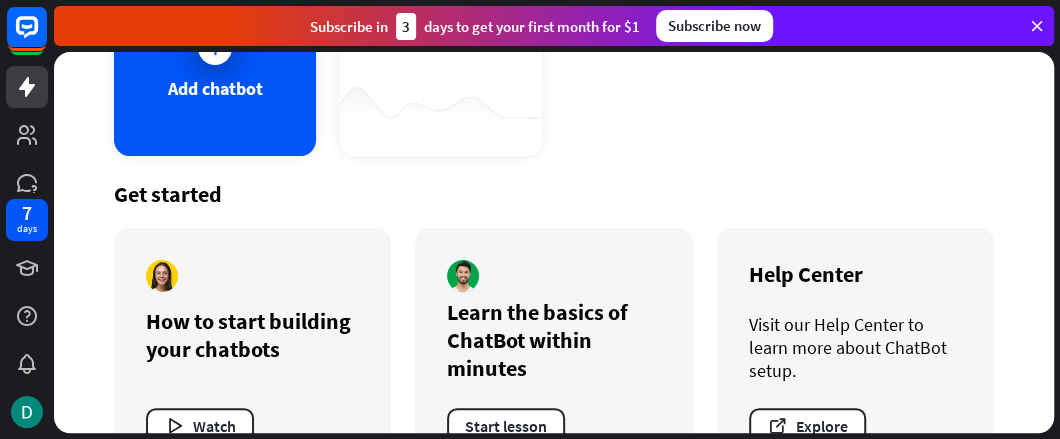 scroll, scrollTop: 266, scrollLeft: 0, axis: vertical 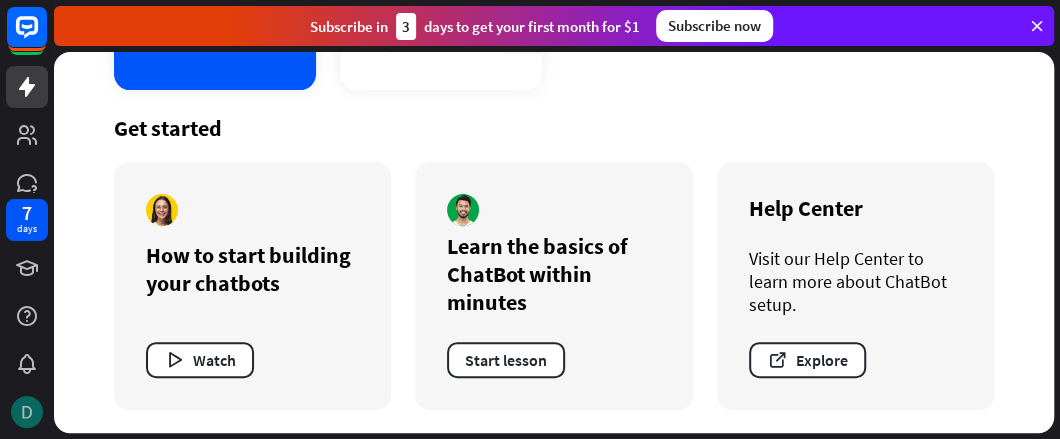 click at bounding box center (27, 412) 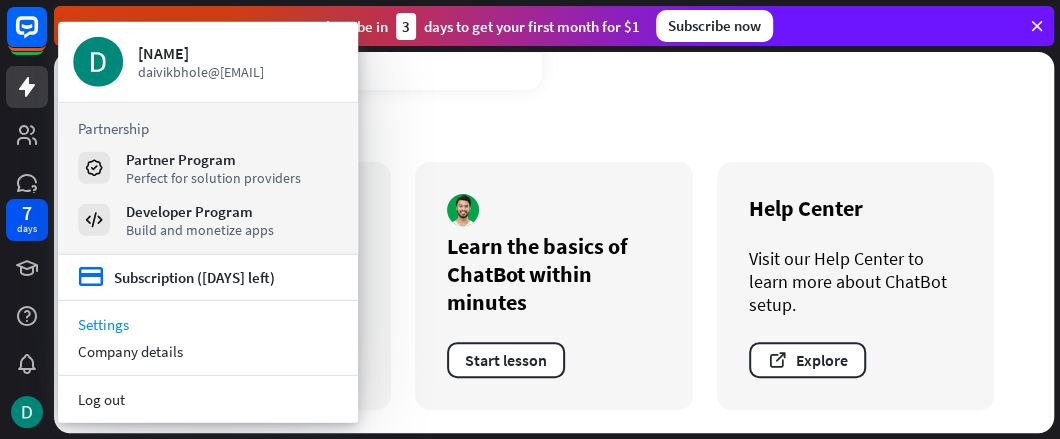 click on "Settings" at bounding box center (208, 324) 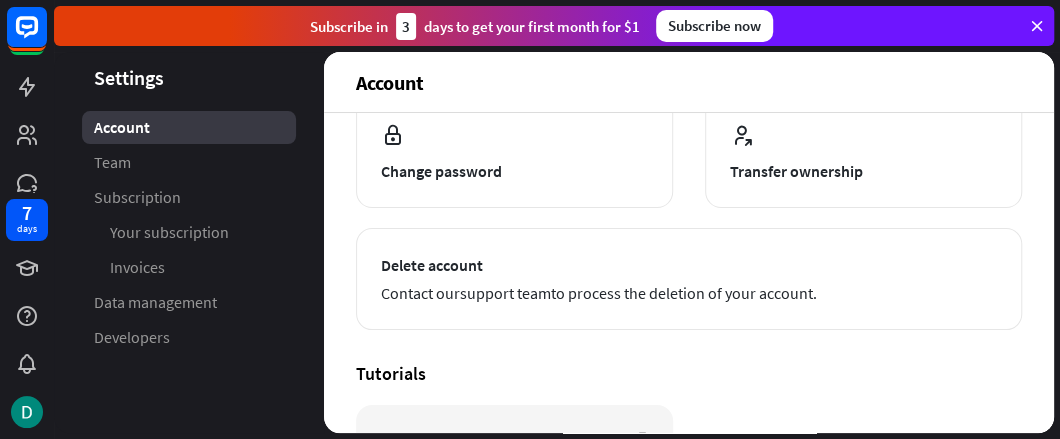 scroll, scrollTop: 247, scrollLeft: 0, axis: vertical 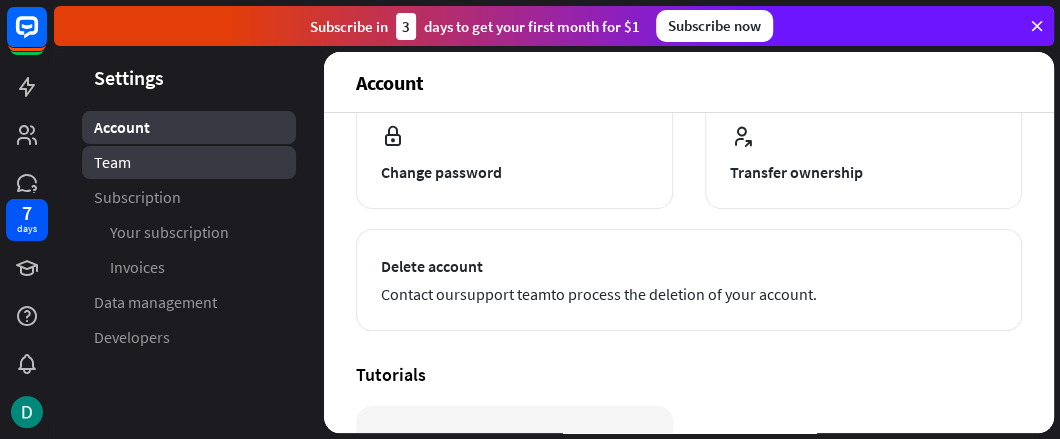 click on "Team" at bounding box center [189, 162] 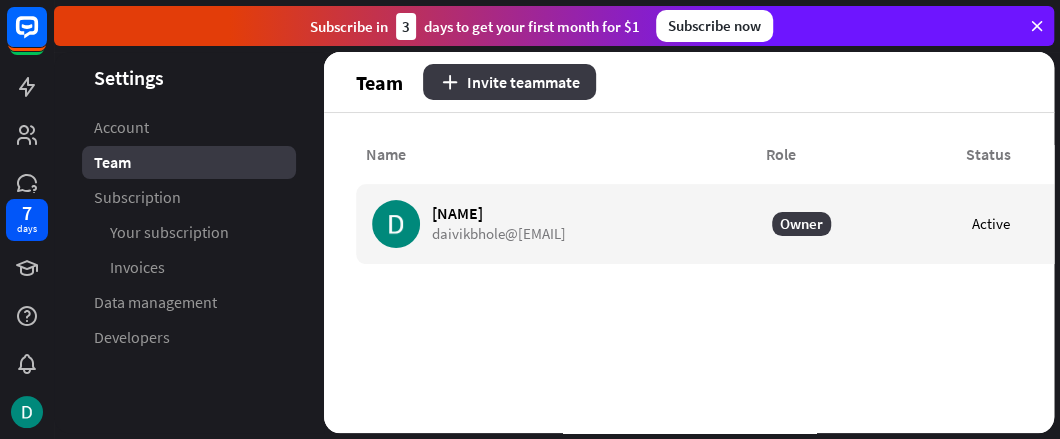 click on "Invite teammate" at bounding box center [509, 82] 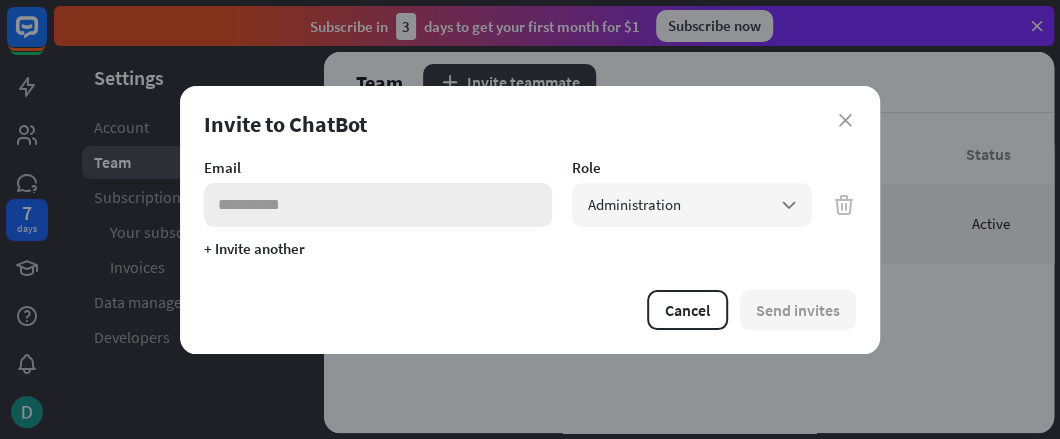 click at bounding box center (378, 205) 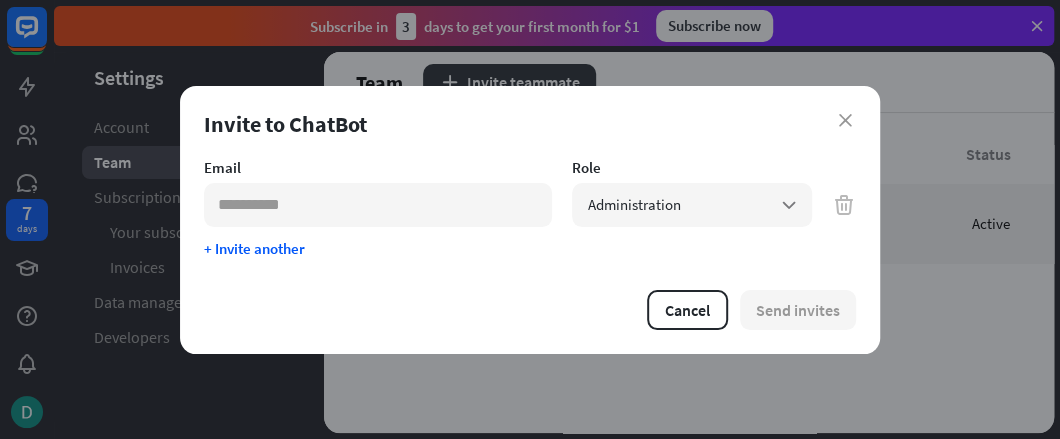 click on "+ Invite another" at bounding box center (254, 248) 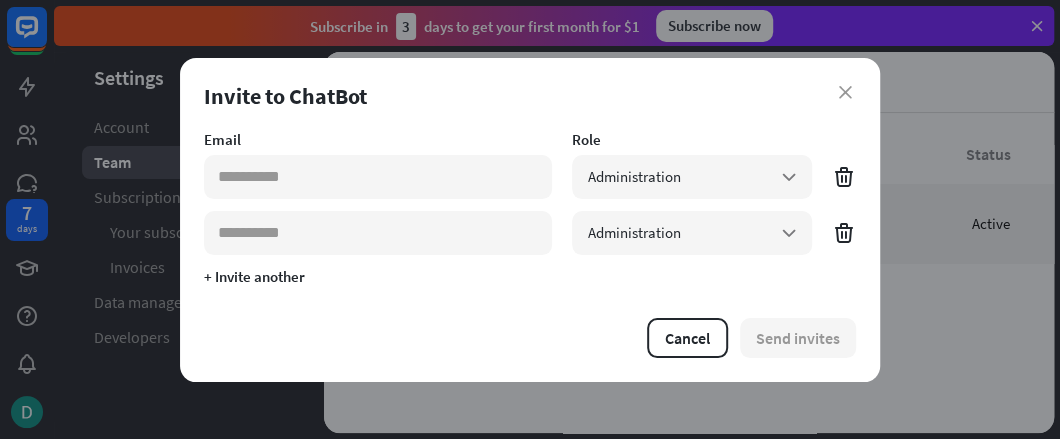 click on "Email         Role     Administration
arrow_down
Email         Role     Administration
arrow_down
+ Invite another" at bounding box center [530, 208] 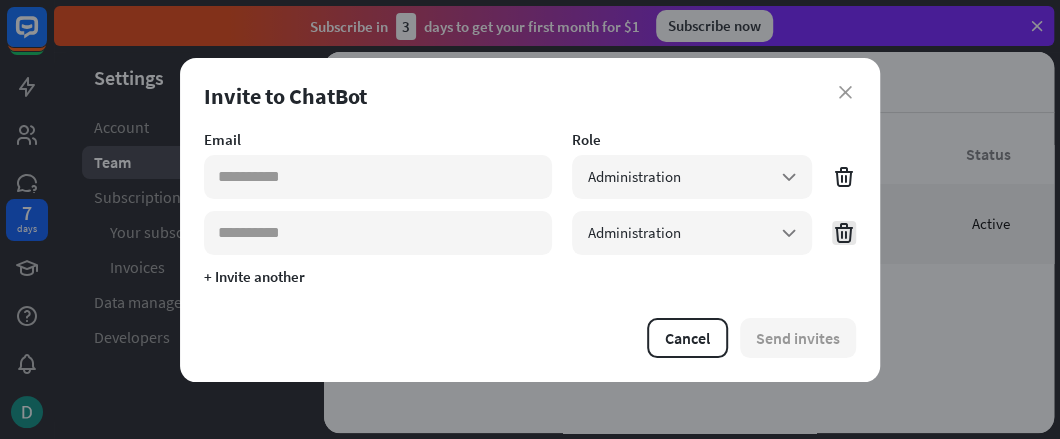 click at bounding box center (844, 233) 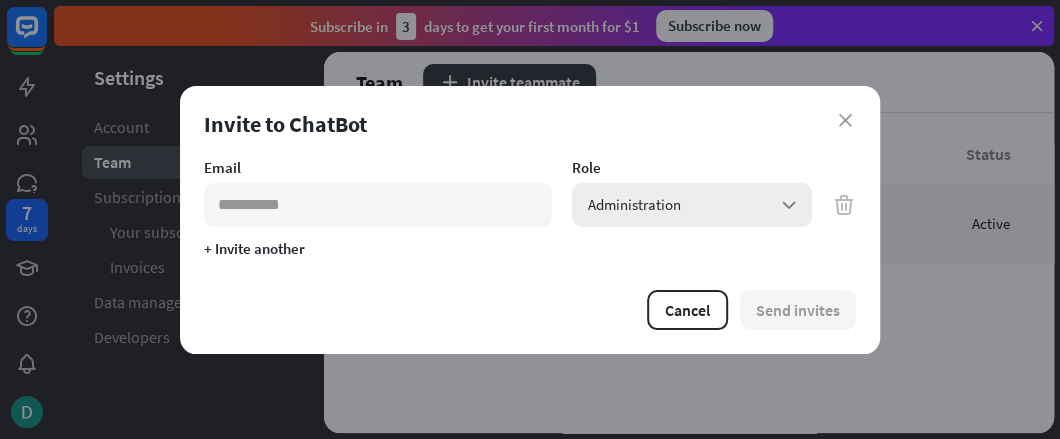 click on "Administration
arrow_down" at bounding box center [692, 205] 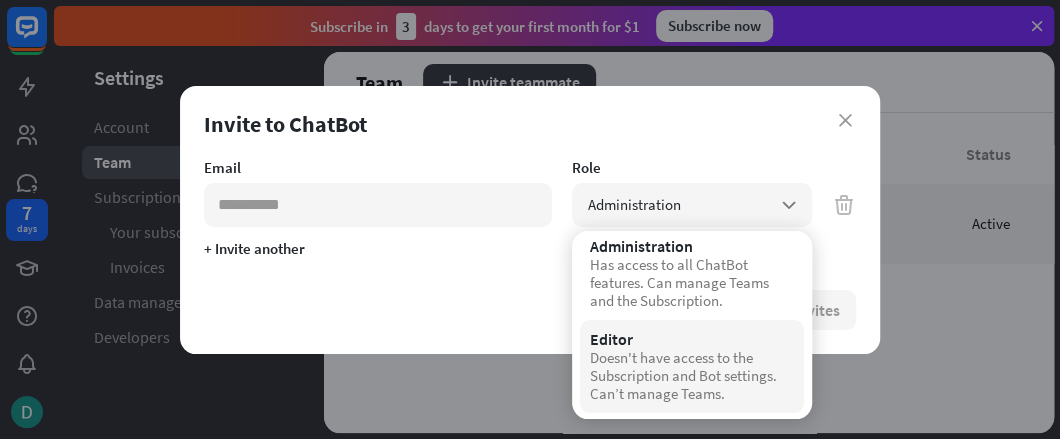 scroll, scrollTop: 14, scrollLeft: 0, axis: vertical 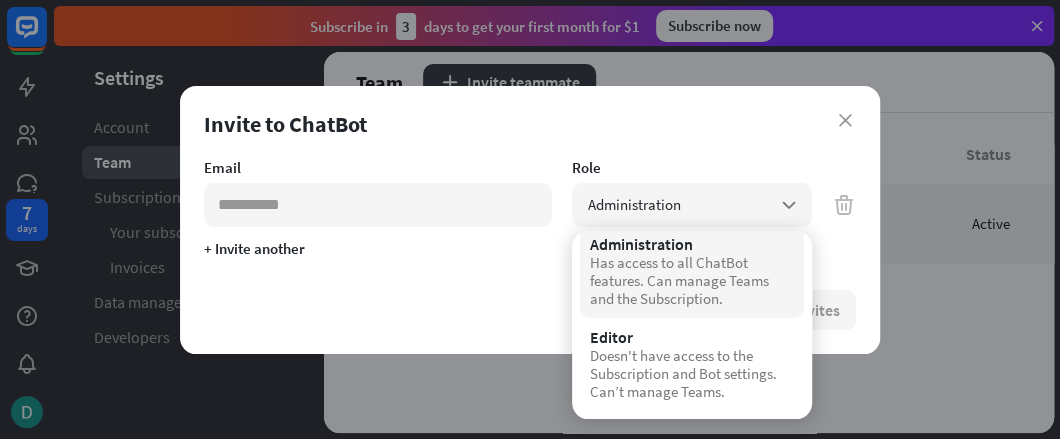 click on "Has access to all ChatBot features. Can manage Teams and the Subscription." at bounding box center [692, 281] 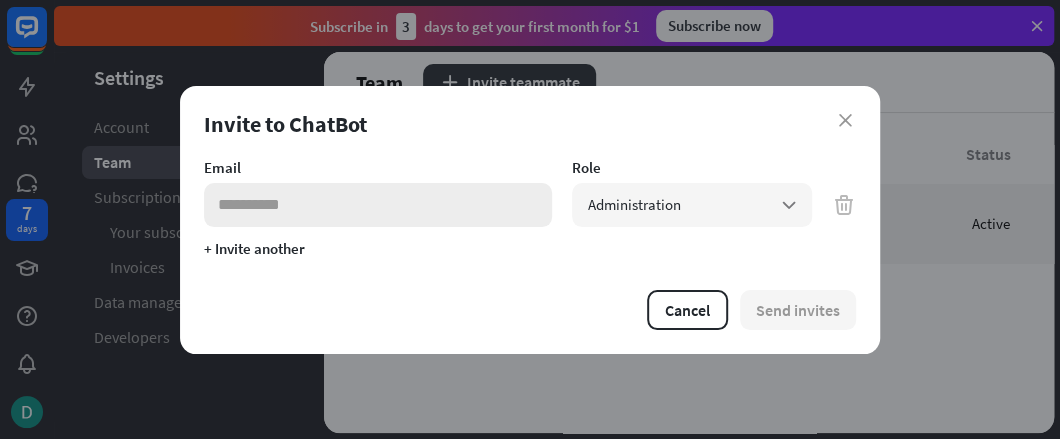 click at bounding box center (378, 205) 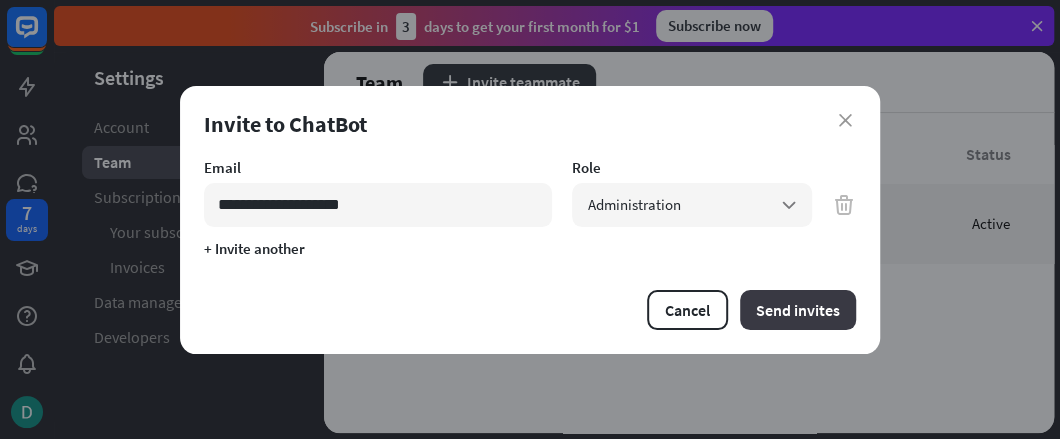 type on "**********" 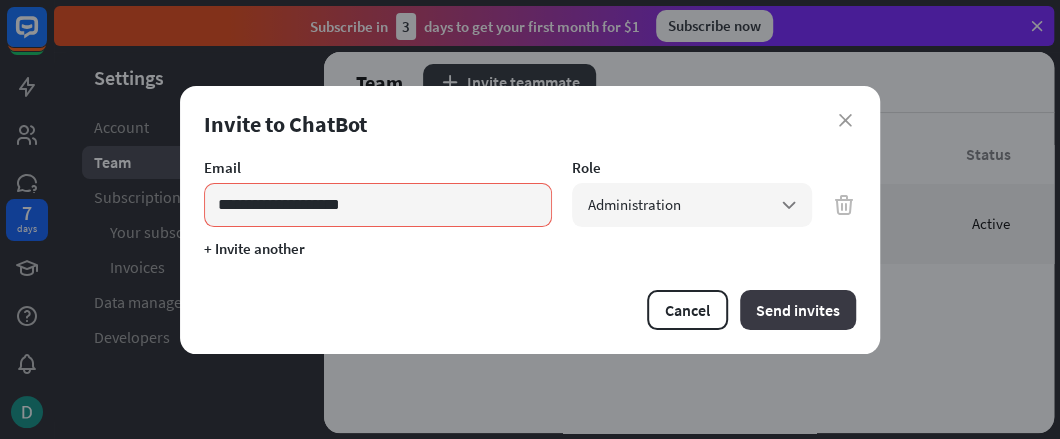 click on "Send invites" at bounding box center [798, 310] 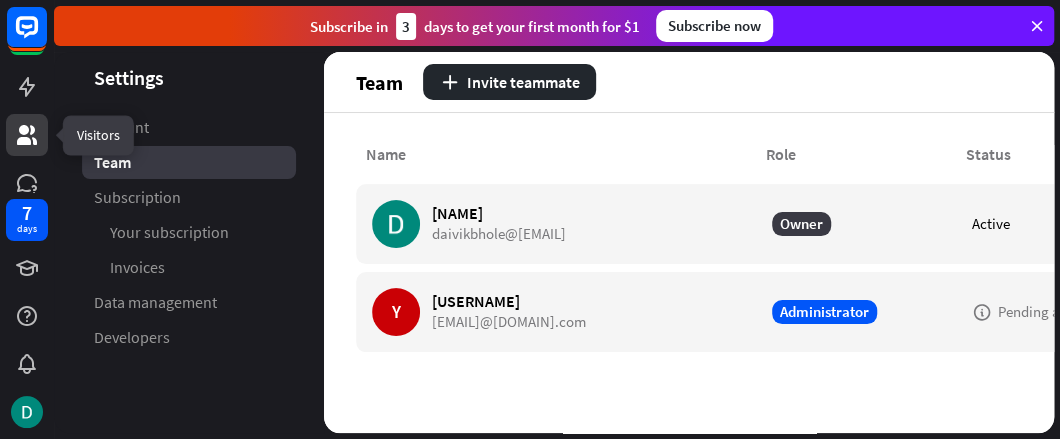 click 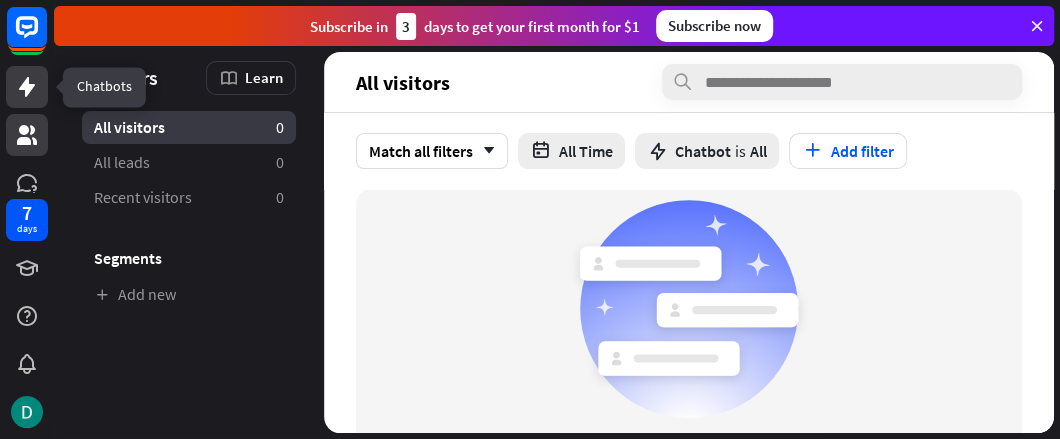 click 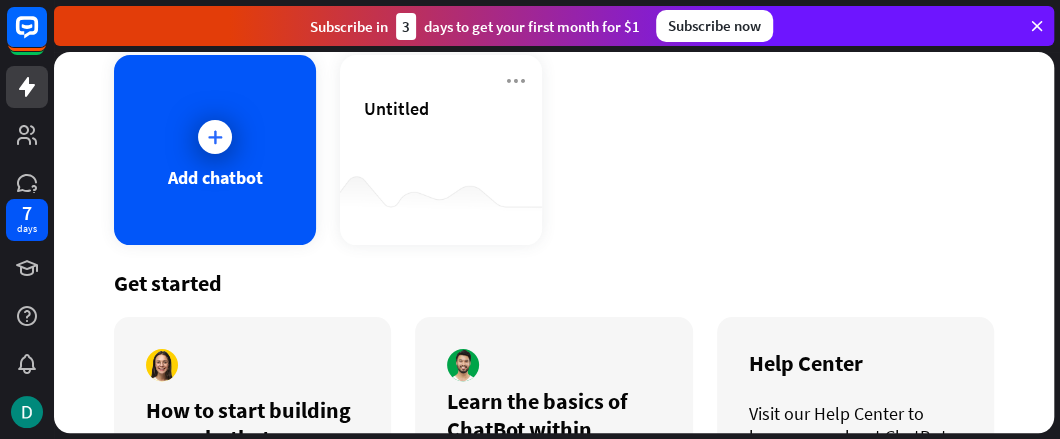 scroll, scrollTop: 66, scrollLeft: 0, axis: vertical 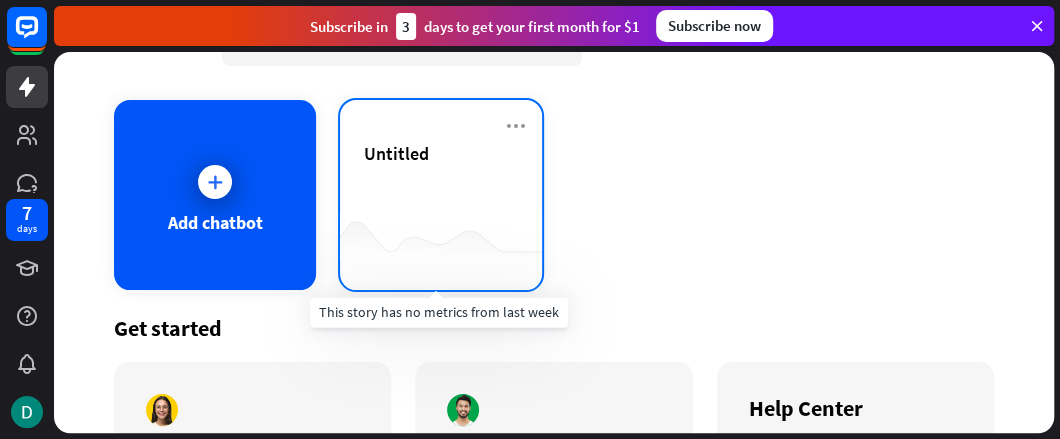 click at bounding box center (441, 250) 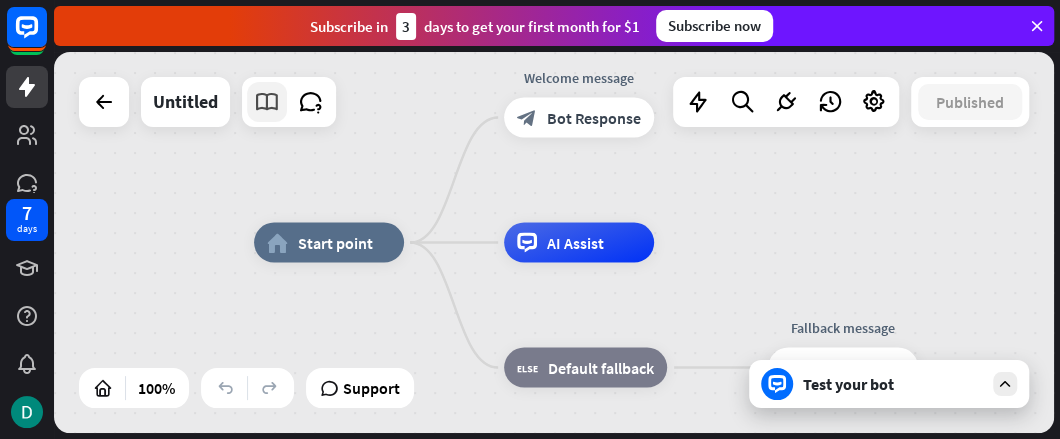 click at bounding box center (267, 102) 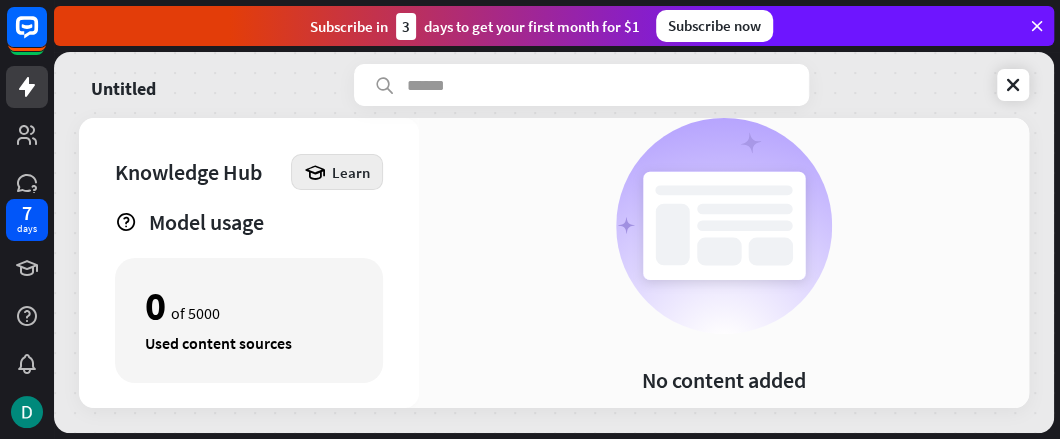 click on "Learn" at bounding box center [351, 172] 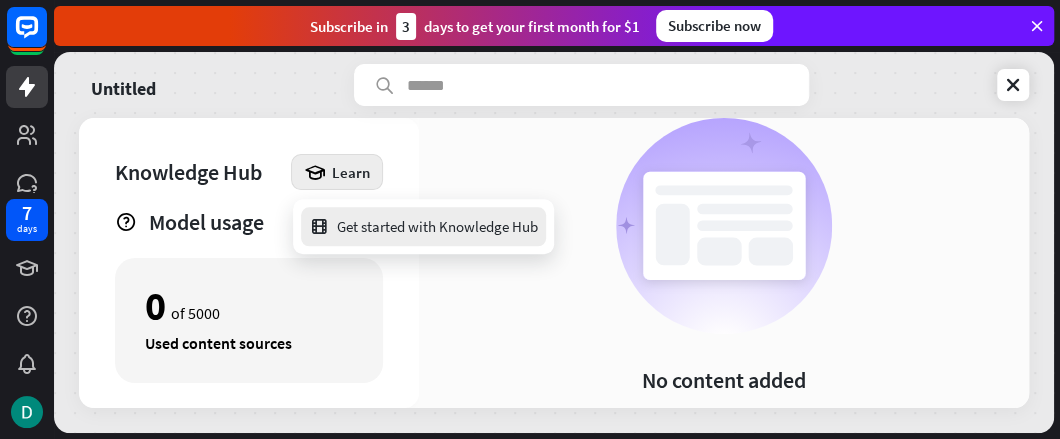 click on "Get started with Knowledge Hub" at bounding box center [423, 226] 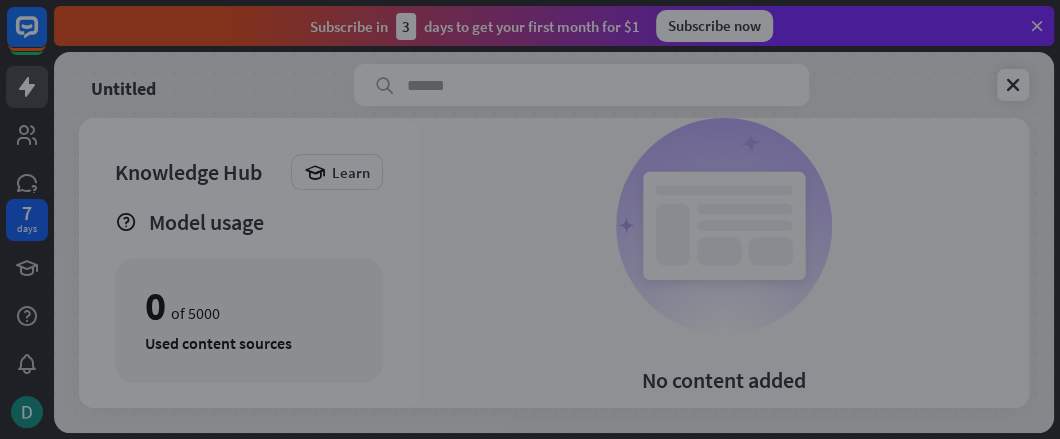 scroll, scrollTop: 0, scrollLeft: 0, axis: both 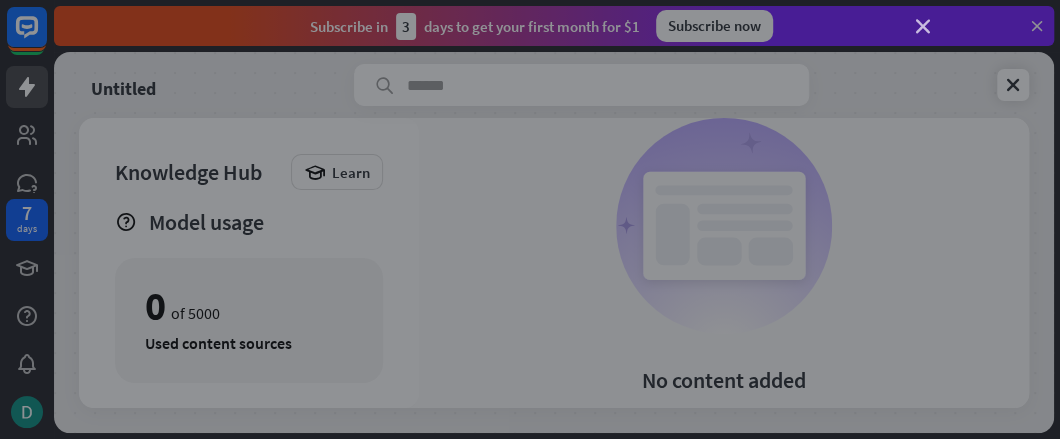 click on "close" at bounding box center [923, 27] 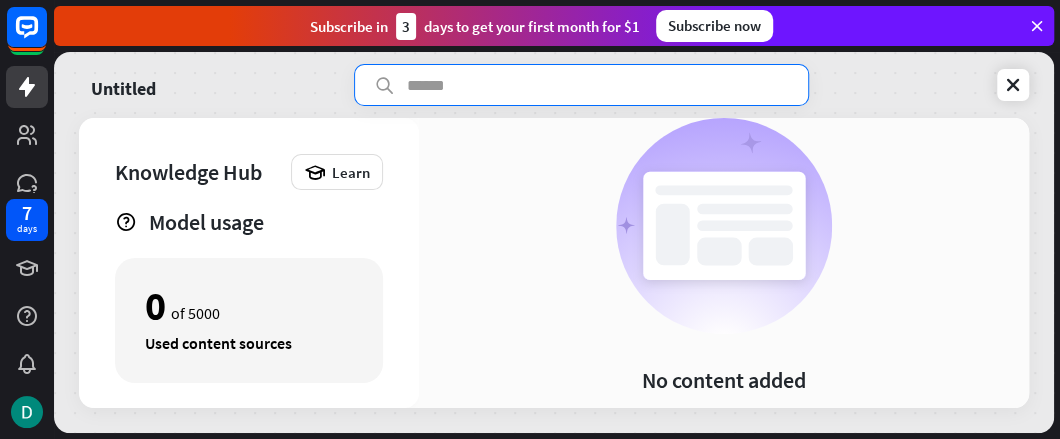 click at bounding box center [581, 85] 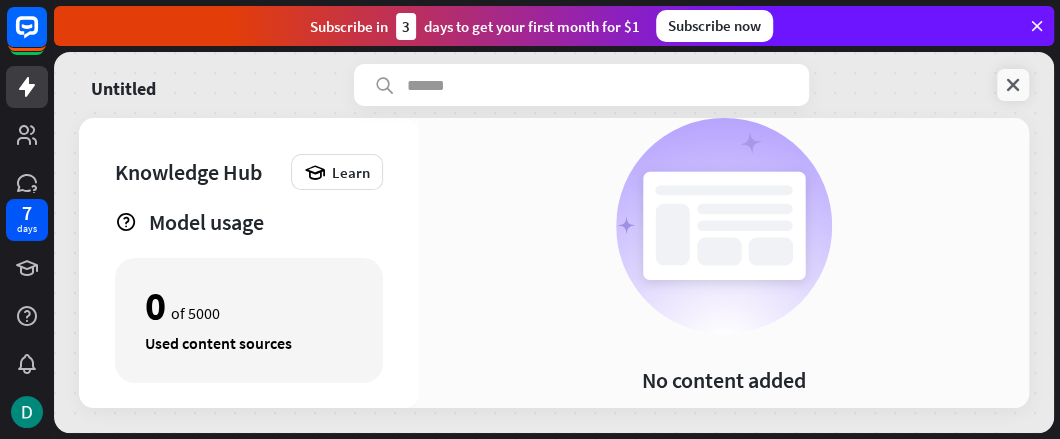 click at bounding box center (1013, 85) 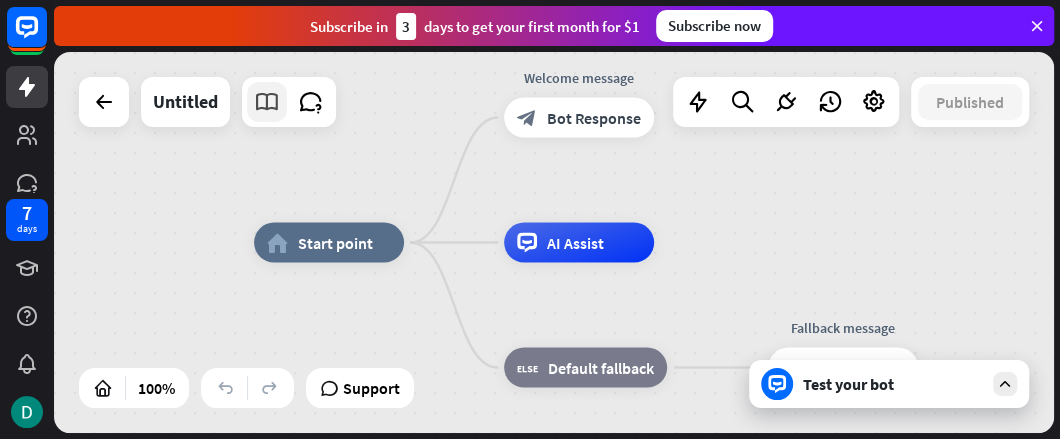click at bounding box center (267, 102) 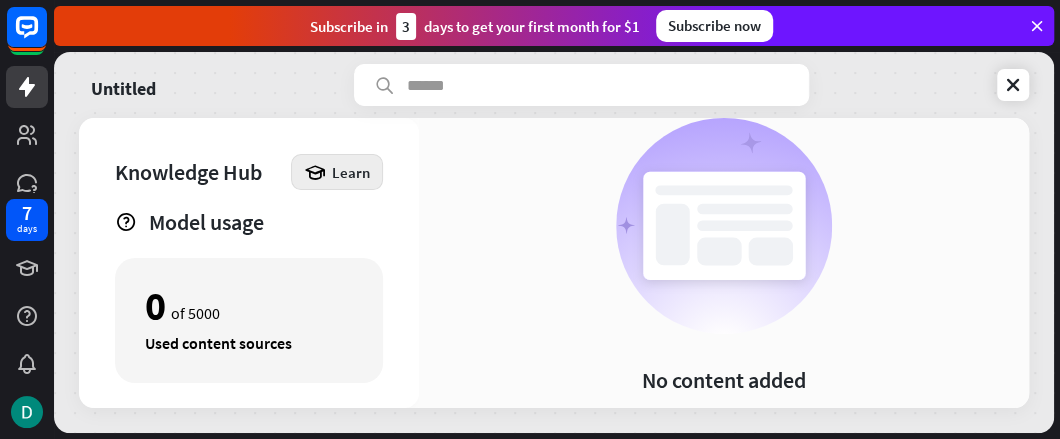 click on "Learn" at bounding box center (337, 172) 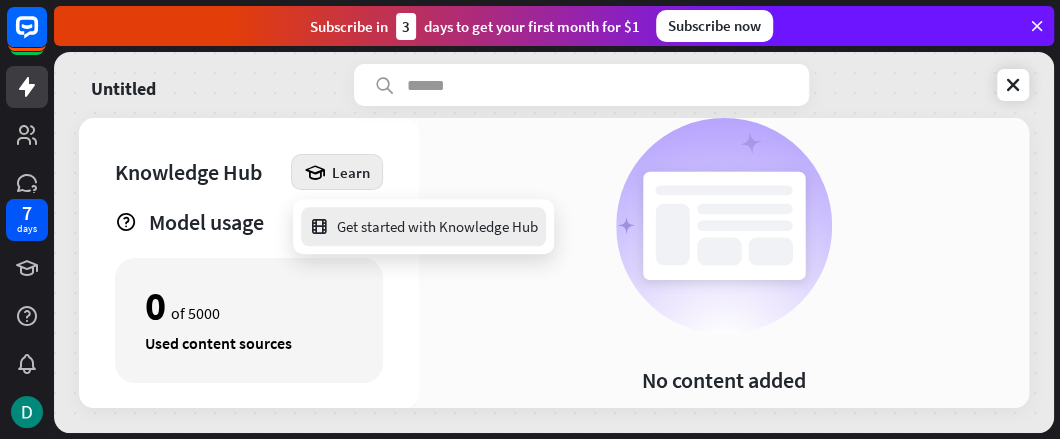 click on "Get started with Knowledge Hub" at bounding box center [423, 226] 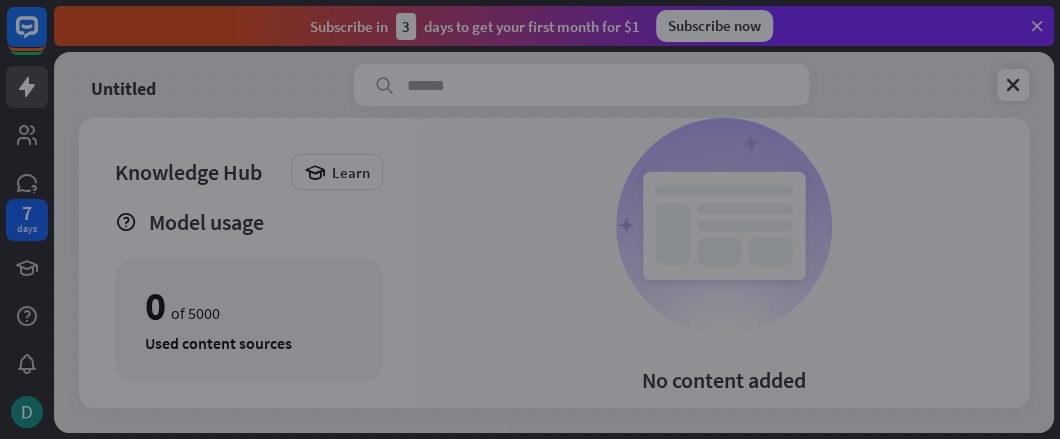 scroll, scrollTop: 0, scrollLeft: 0, axis: both 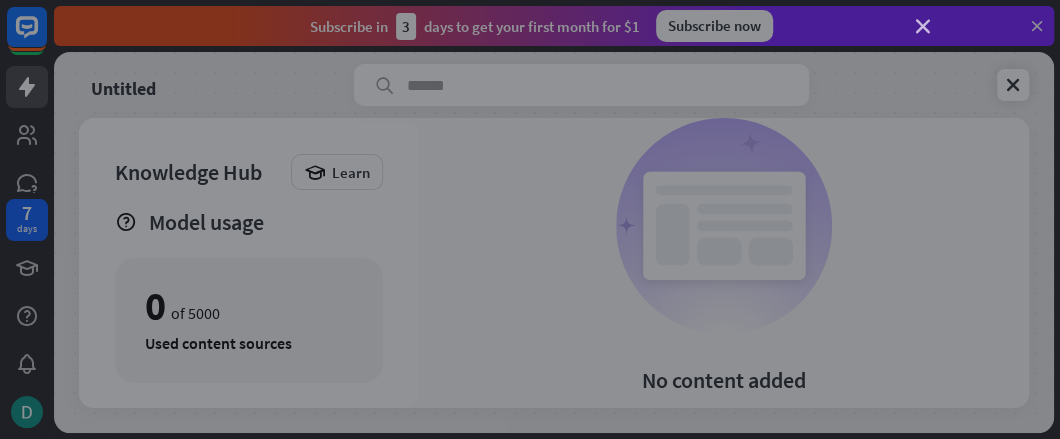 click on "close" at bounding box center (923, 27) 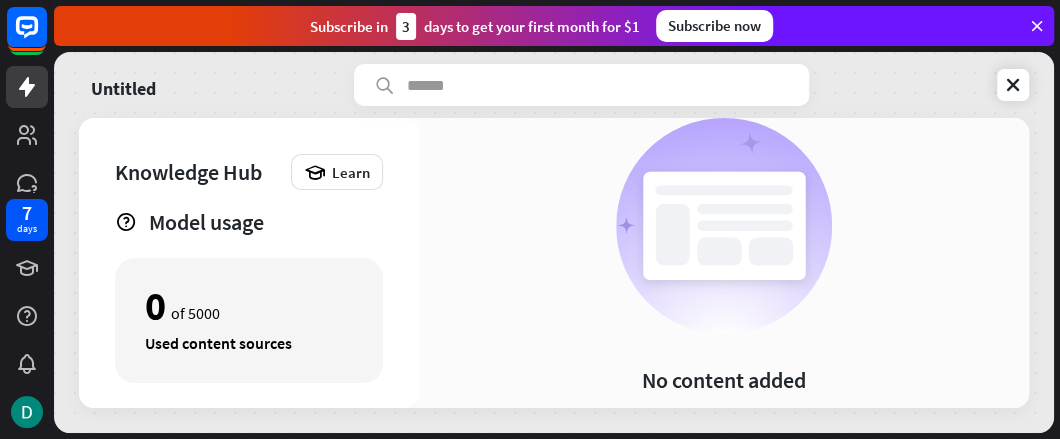 drag, startPoint x: 175, startPoint y: 289, endPoint x: 186, endPoint y: 272, distance: 20.248457 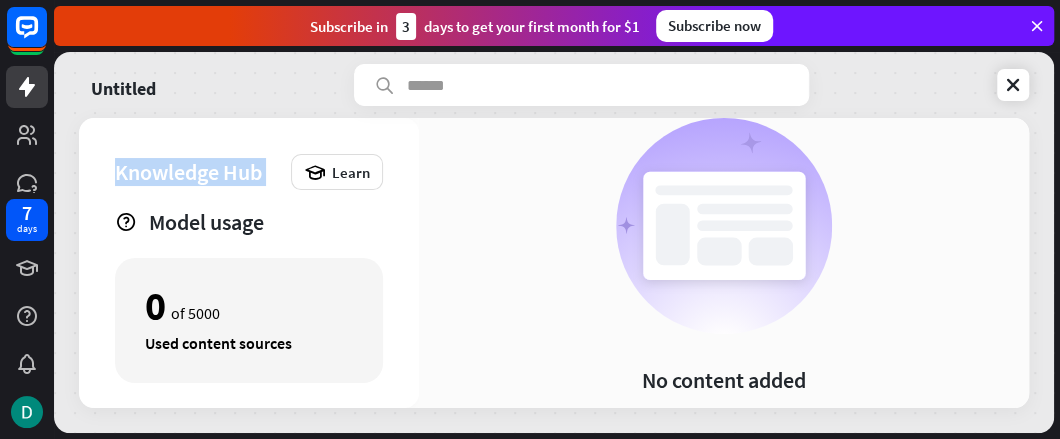 drag, startPoint x: 70, startPoint y: 183, endPoint x: 96, endPoint y: 203, distance: 32.80244 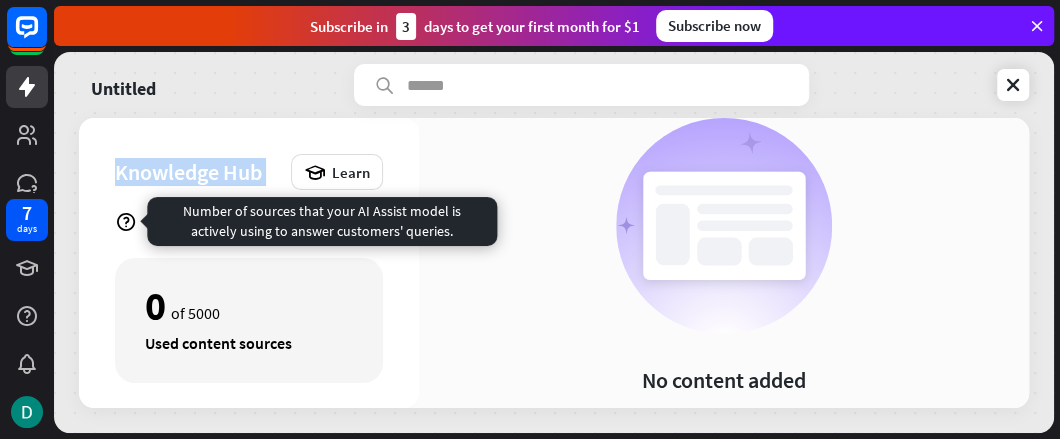 click at bounding box center [126, 222] 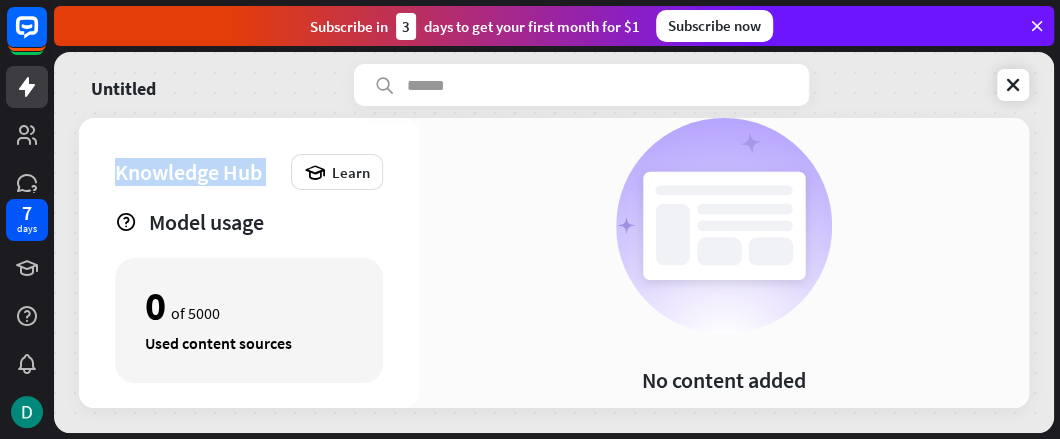 click at bounding box center [126, 222] 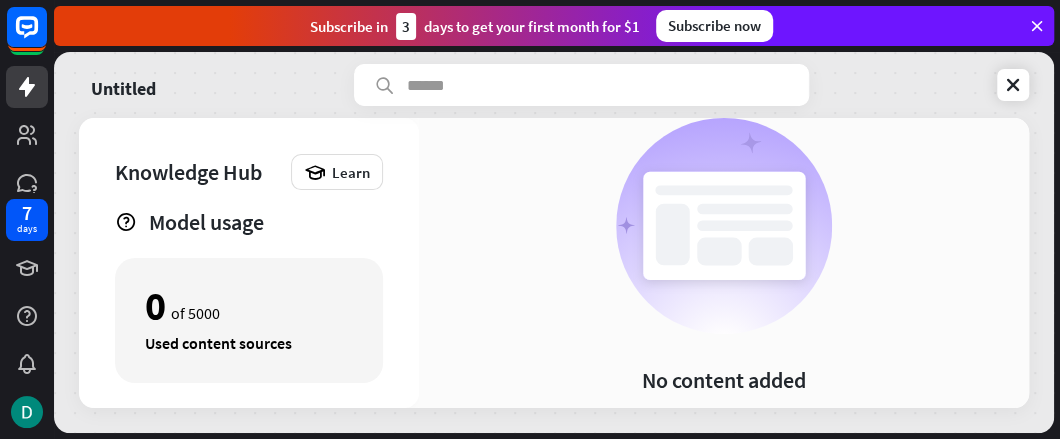 click at bounding box center [581, 85] 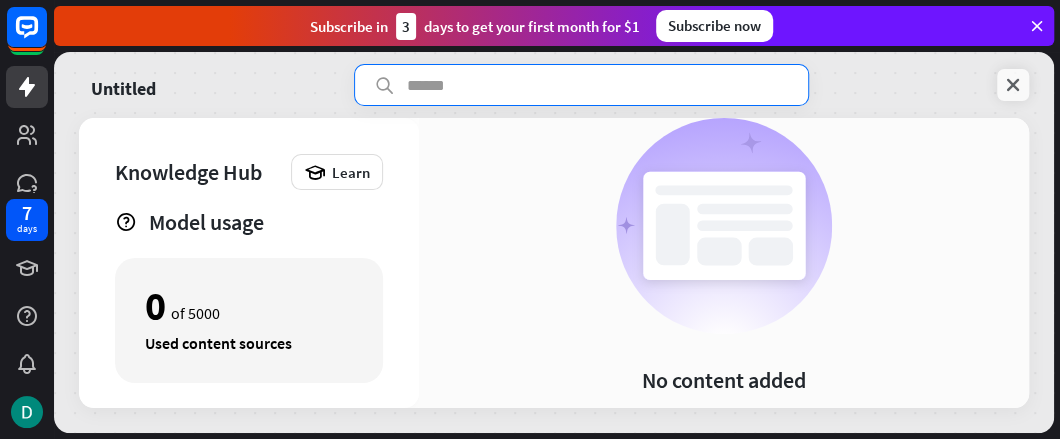 click at bounding box center [1013, 85] 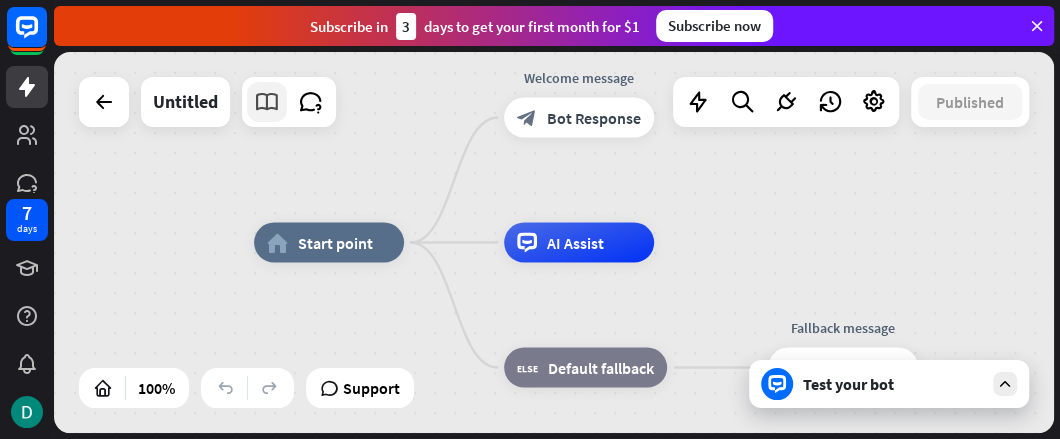 click at bounding box center (267, 102) 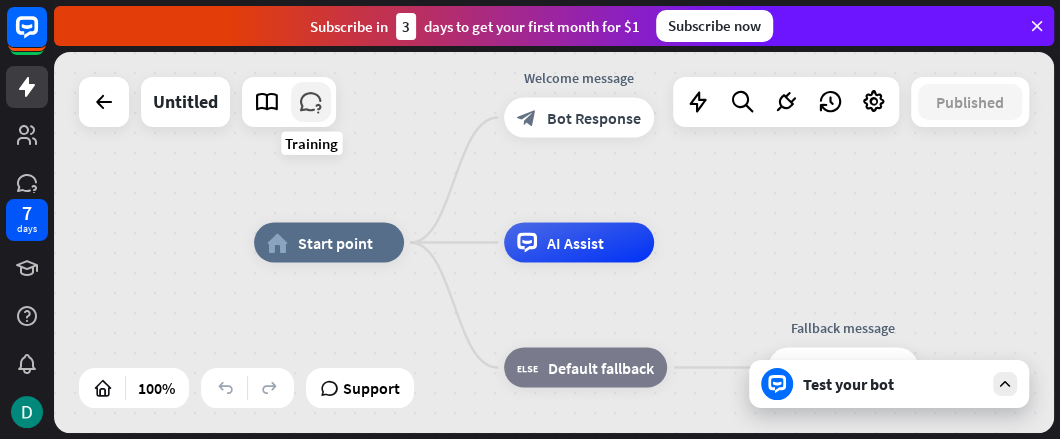 click at bounding box center (311, 102) 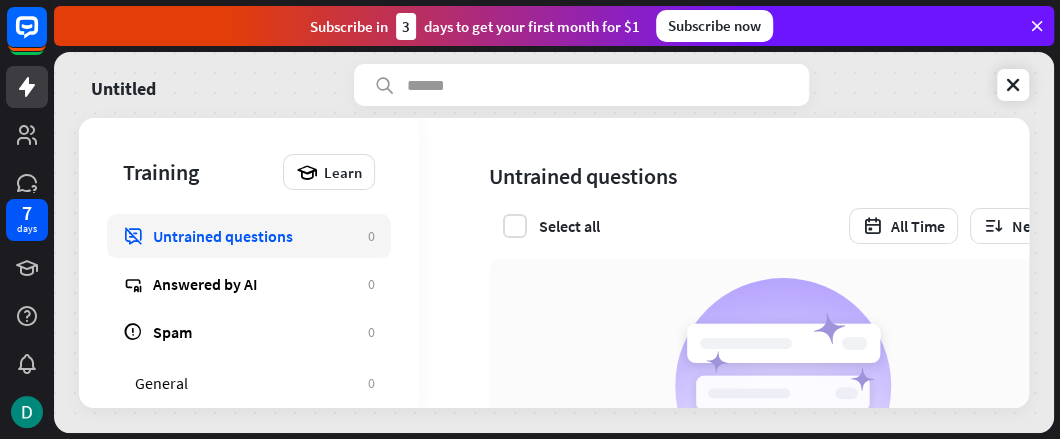 scroll, scrollTop: 100, scrollLeft: 0, axis: vertical 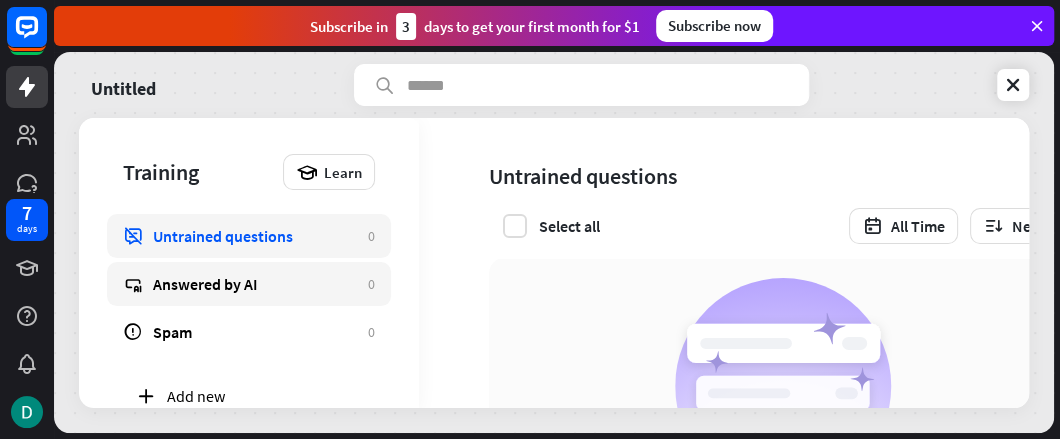 click on "Answered by AI" at bounding box center [255, 284] 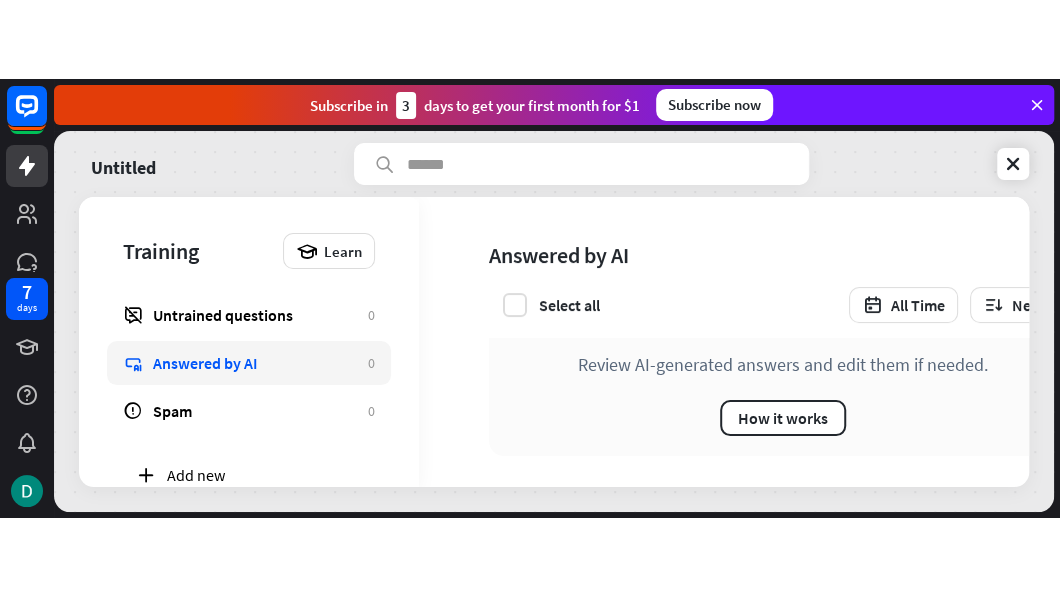 scroll, scrollTop: 325, scrollLeft: 0, axis: vertical 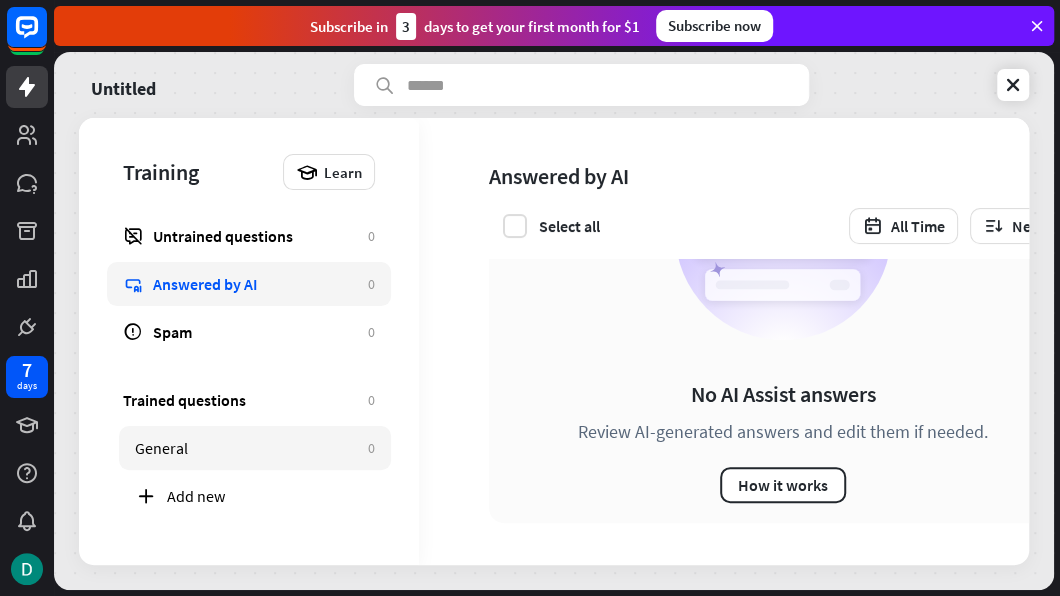 click on "General" at bounding box center [246, 448] 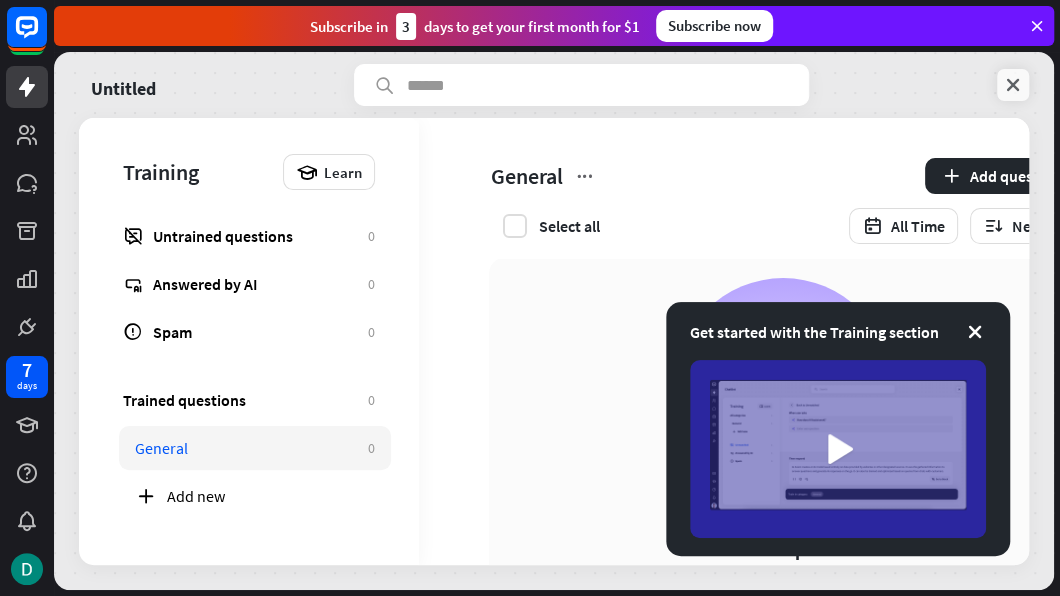 click at bounding box center (1013, 85) 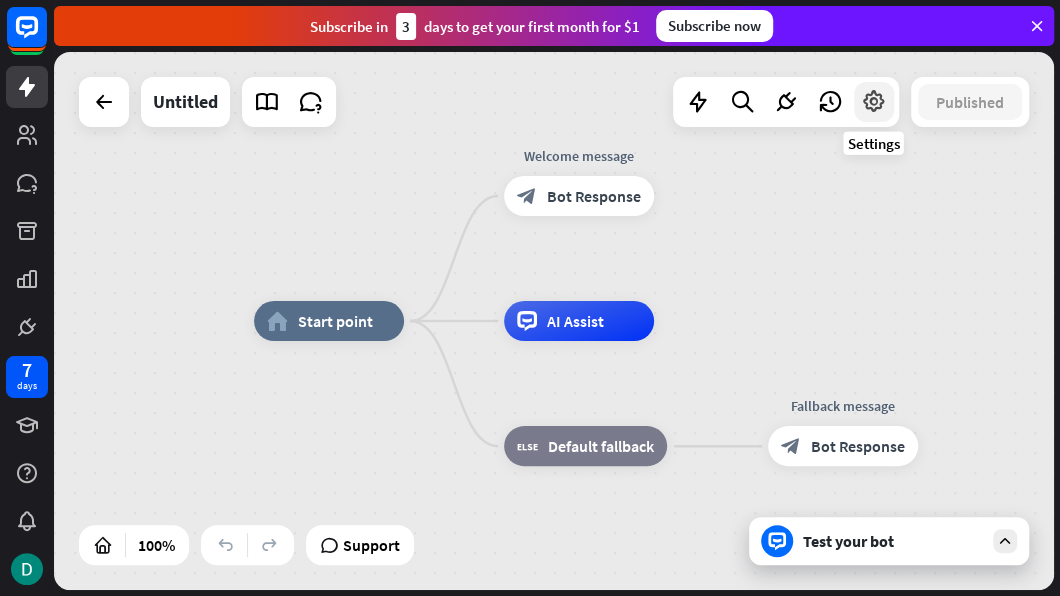 click at bounding box center [874, 102] 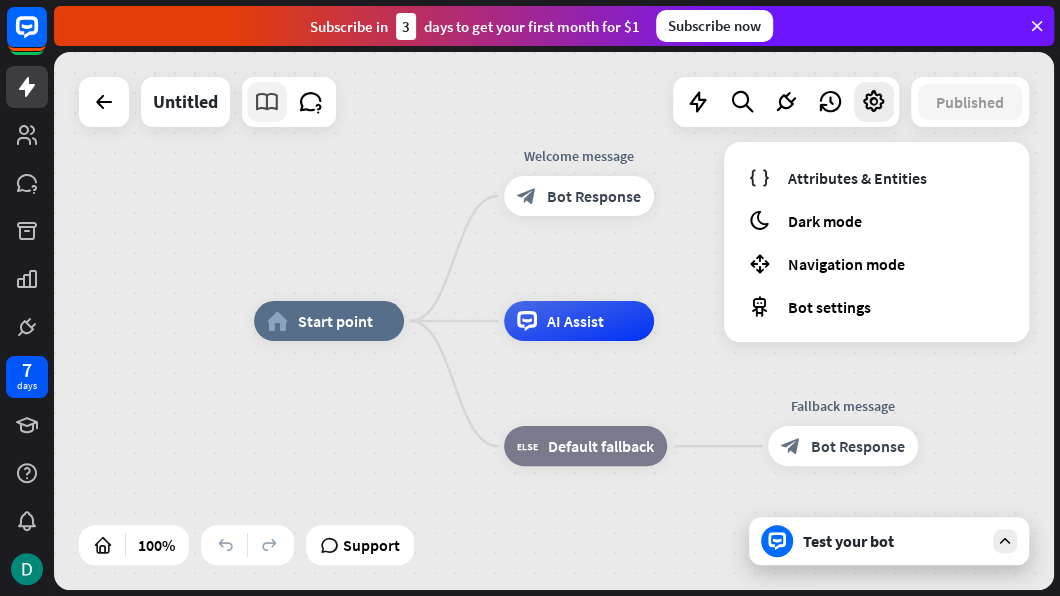 click at bounding box center [267, 102] 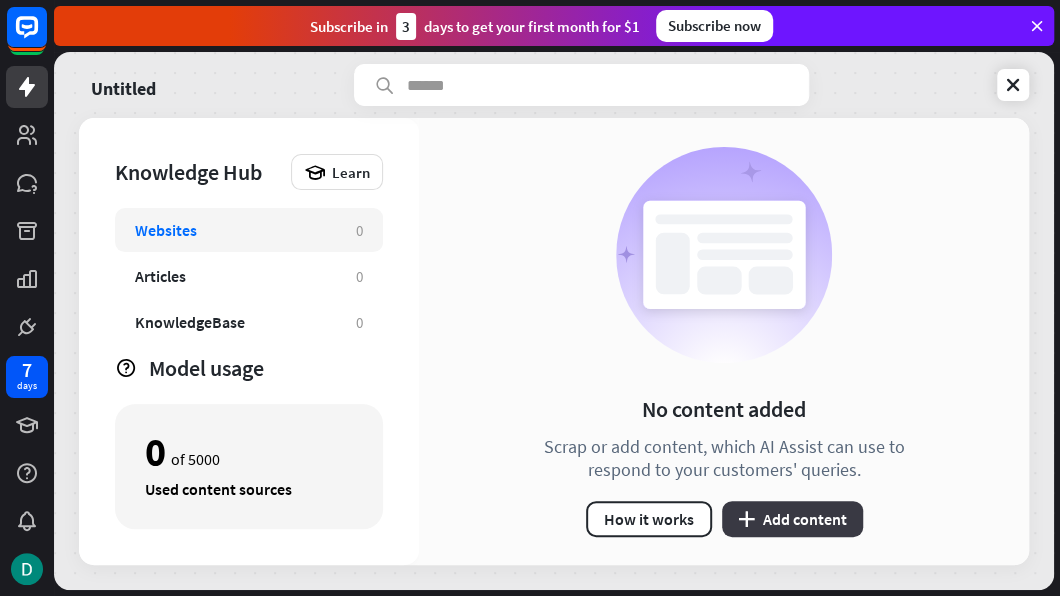 click on "plus
Add content" at bounding box center [792, 519] 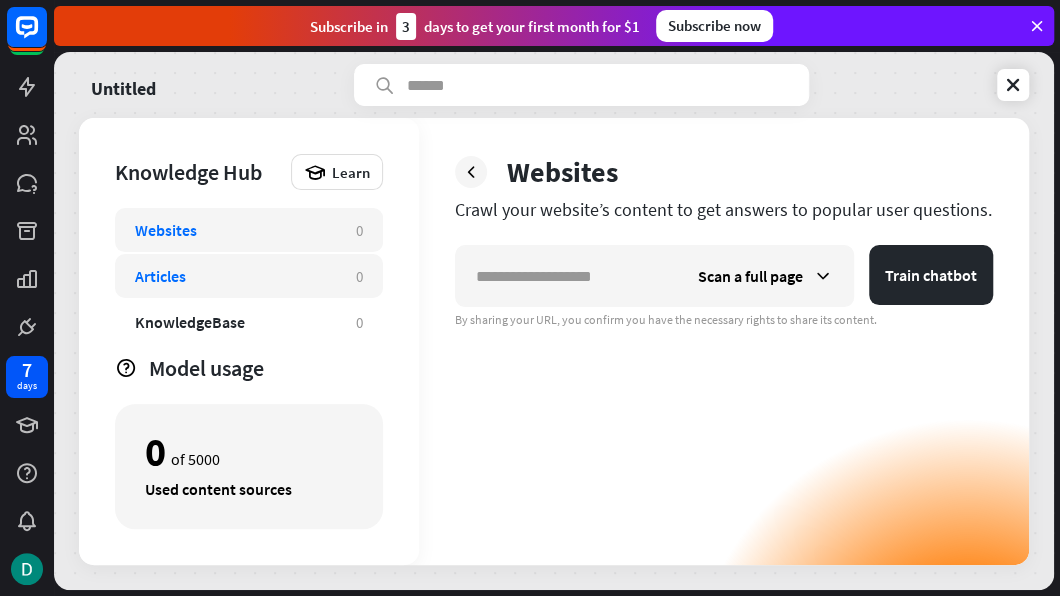 drag, startPoint x: 197, startPoint y: 272, endPoint x: 197, endPoint y: 283, distance: 11 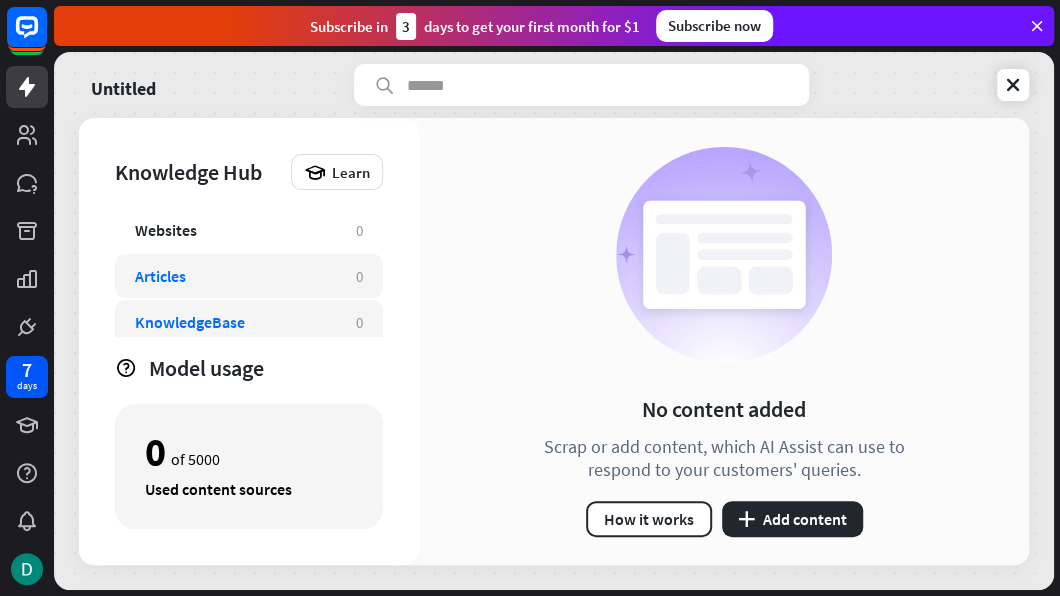 click on "KnowledgeBase" at bounding box center [190, 322] 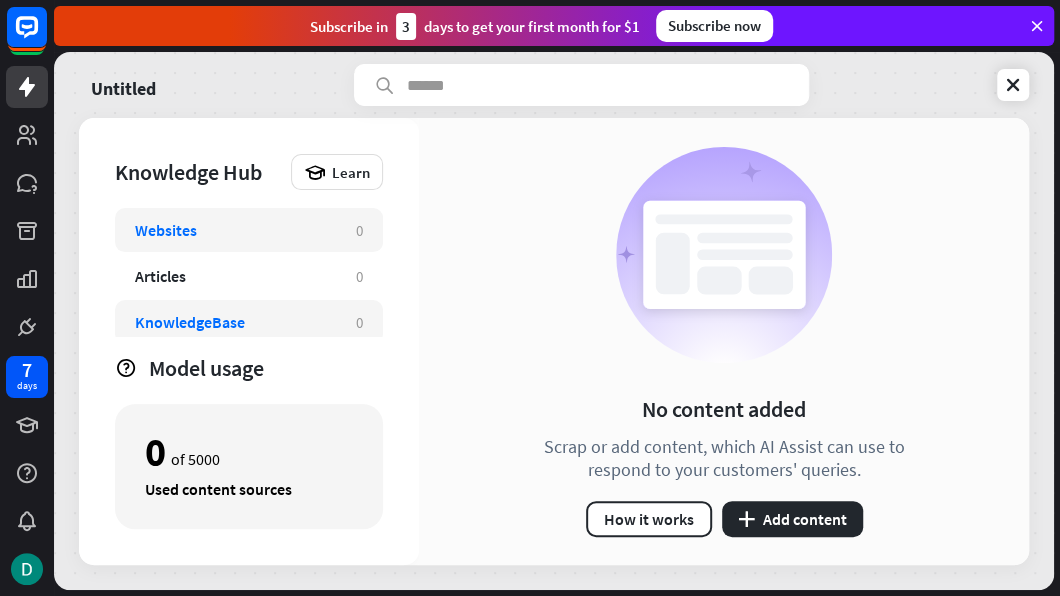 click on "Websites" at bounding box center [235, 230] 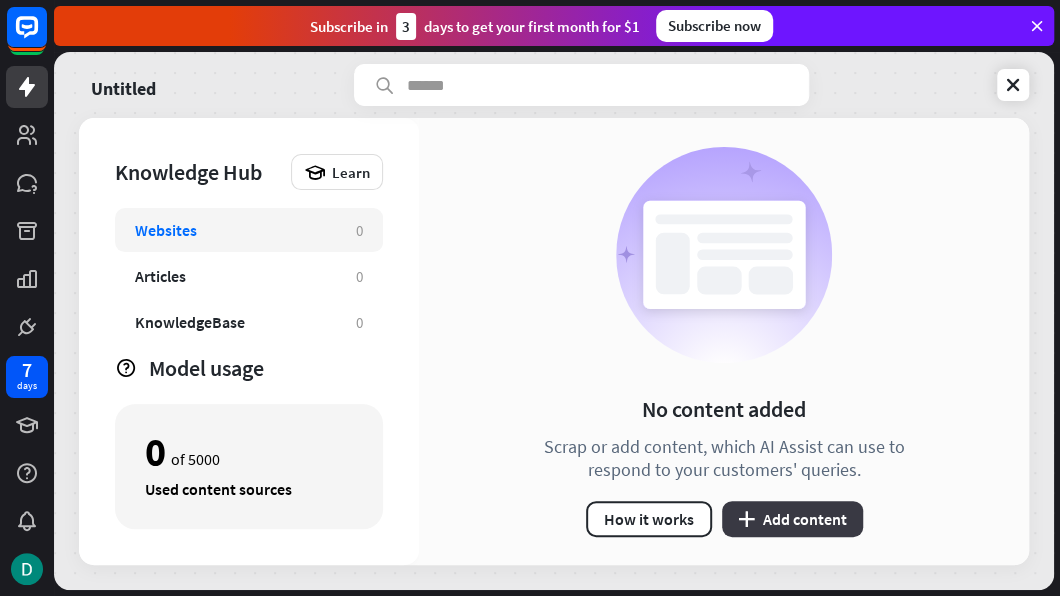 click on "plus
Add content" at bounding box center [792, 519] 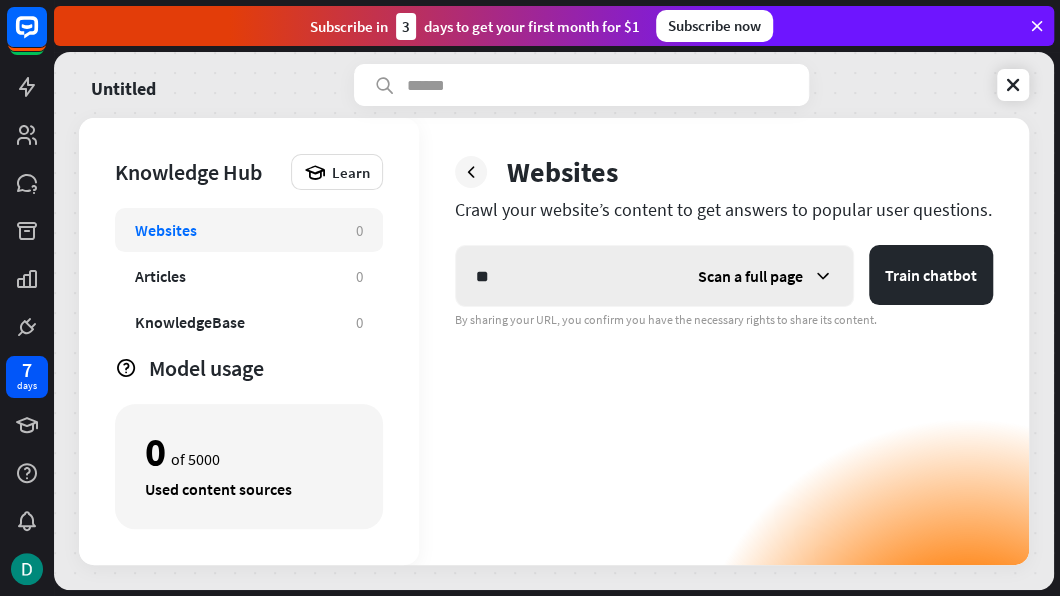 type on "*" 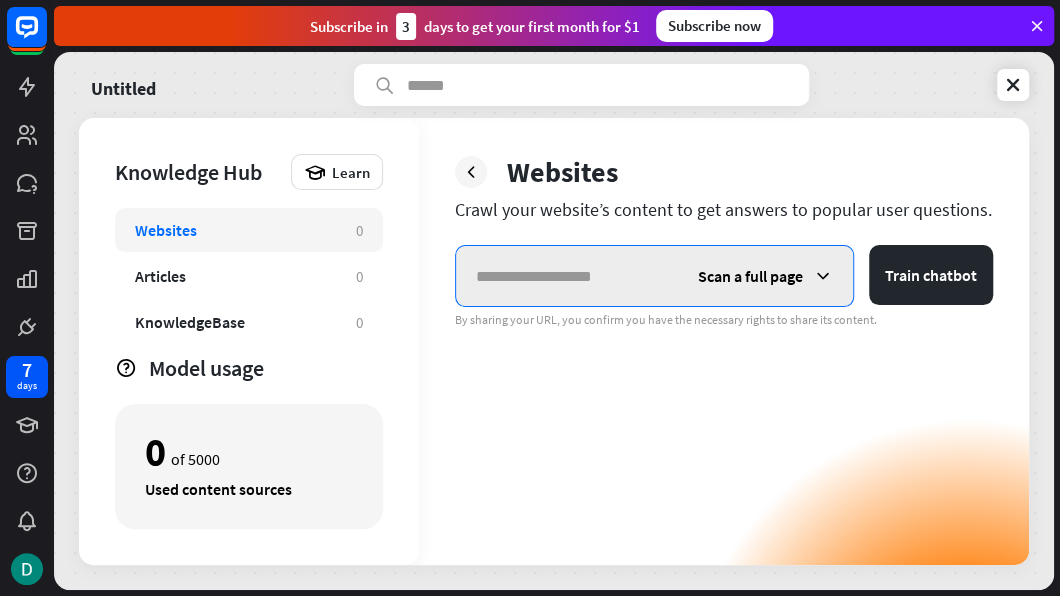 paste on "**********" 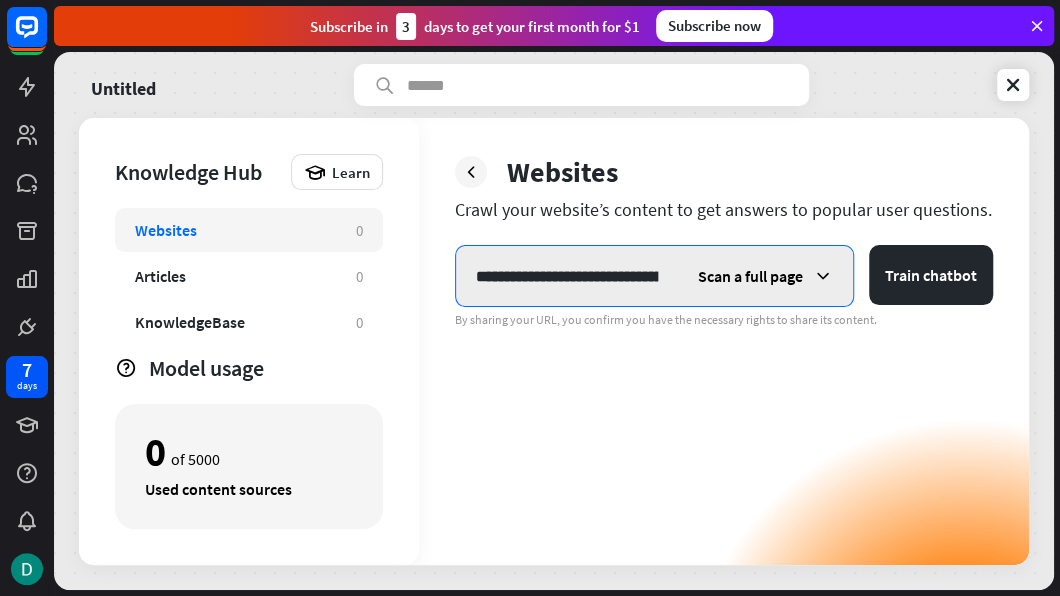 scroll, scrollTop: 0, scrollLeft: 17846, axis: horizontal 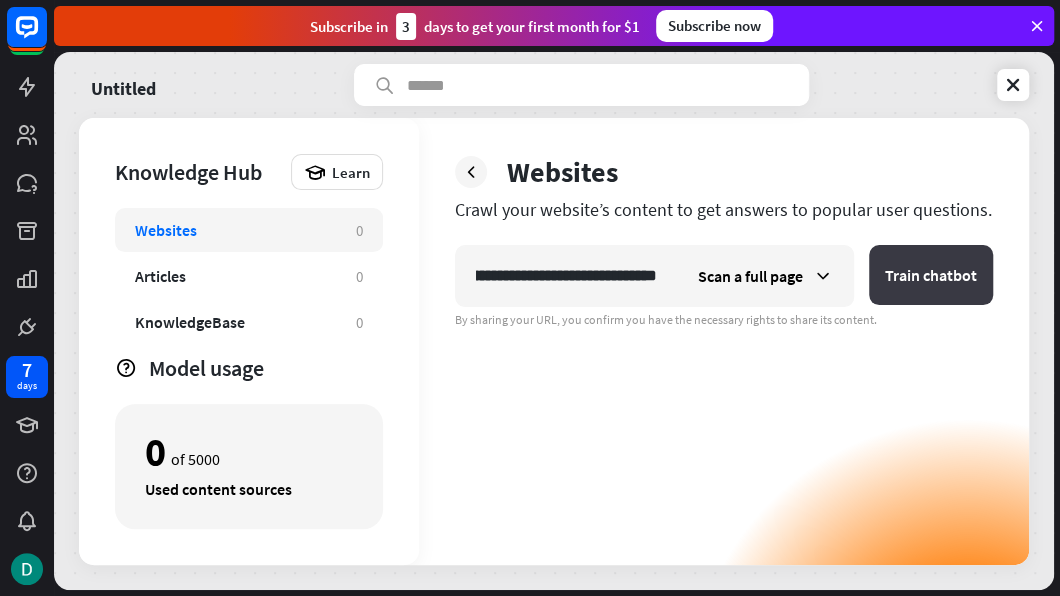 click on "Train chatbot" at bounding box center (931, 275) 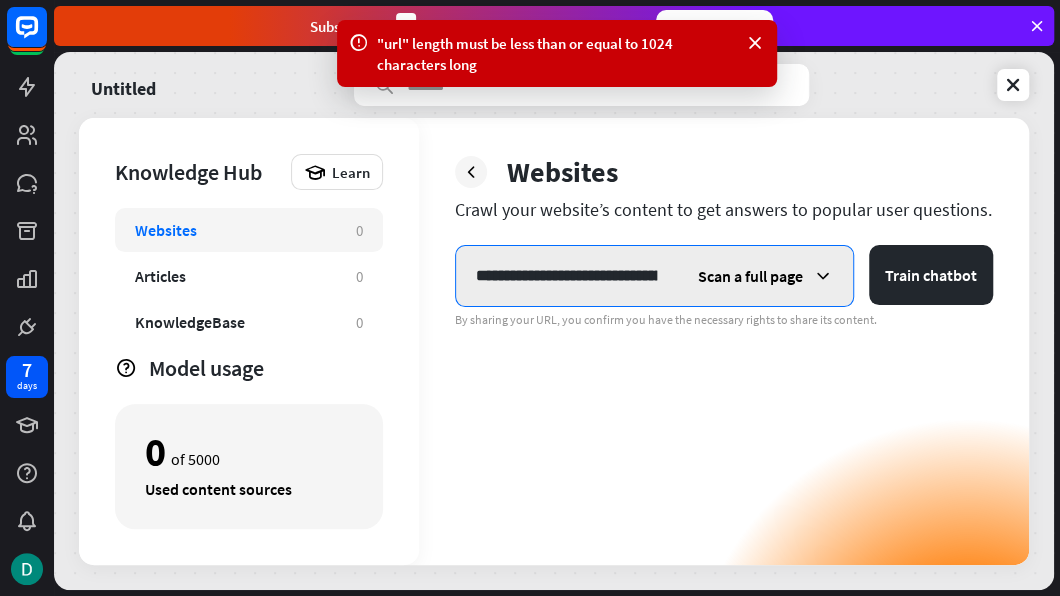 click at bounding box center [566, 276] 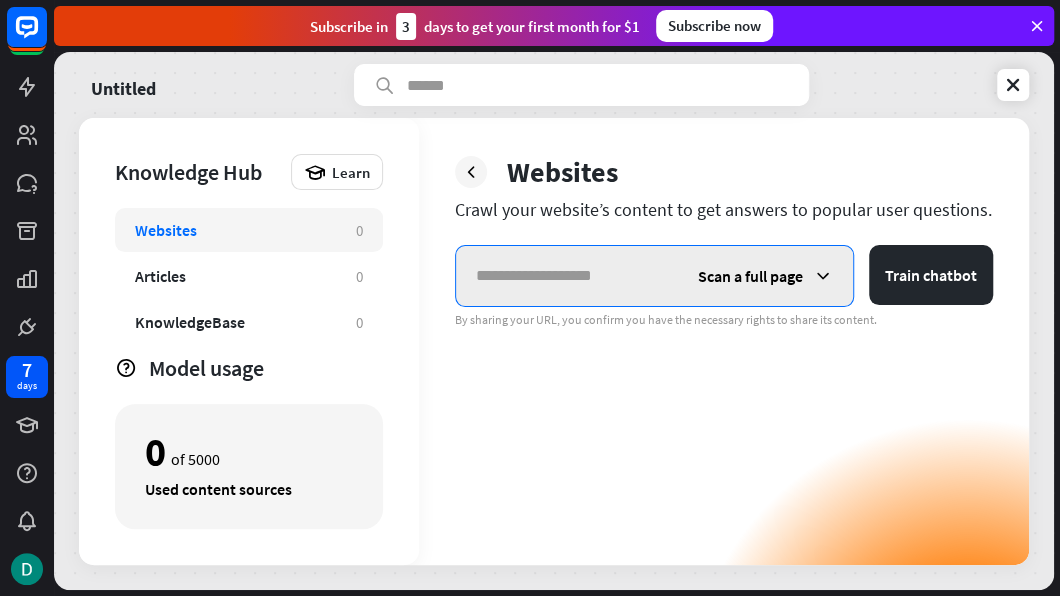 paste on "**********" 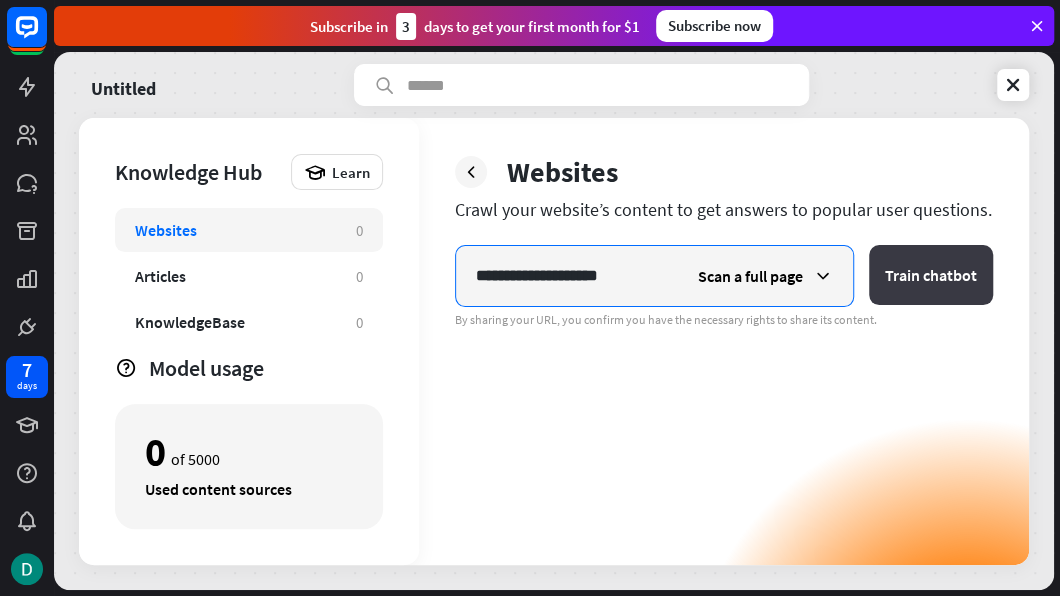 type on "**********" 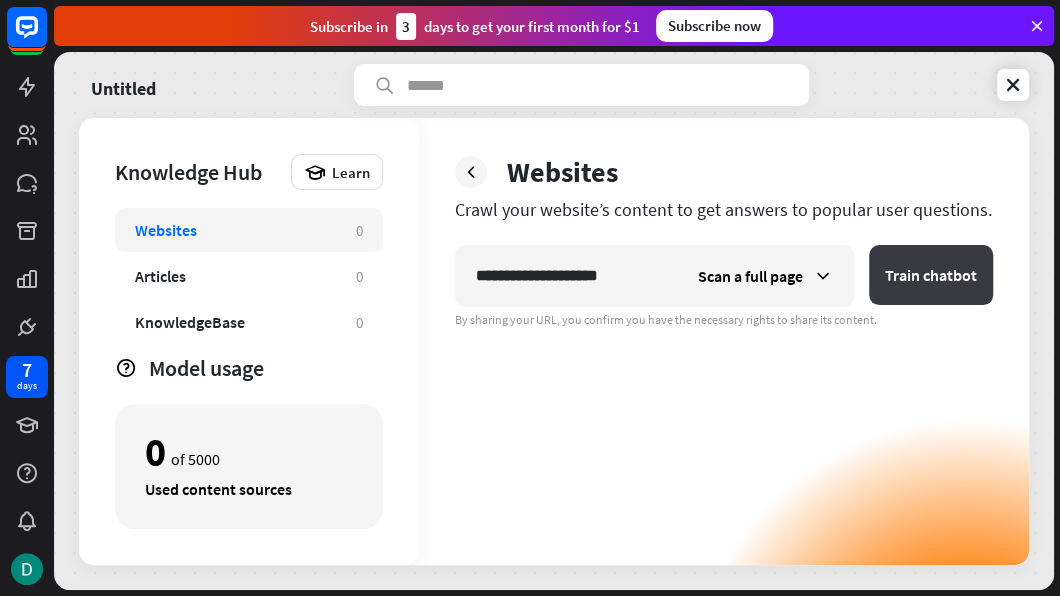 click on "Train chatbot" at bounding box center [931, 275] 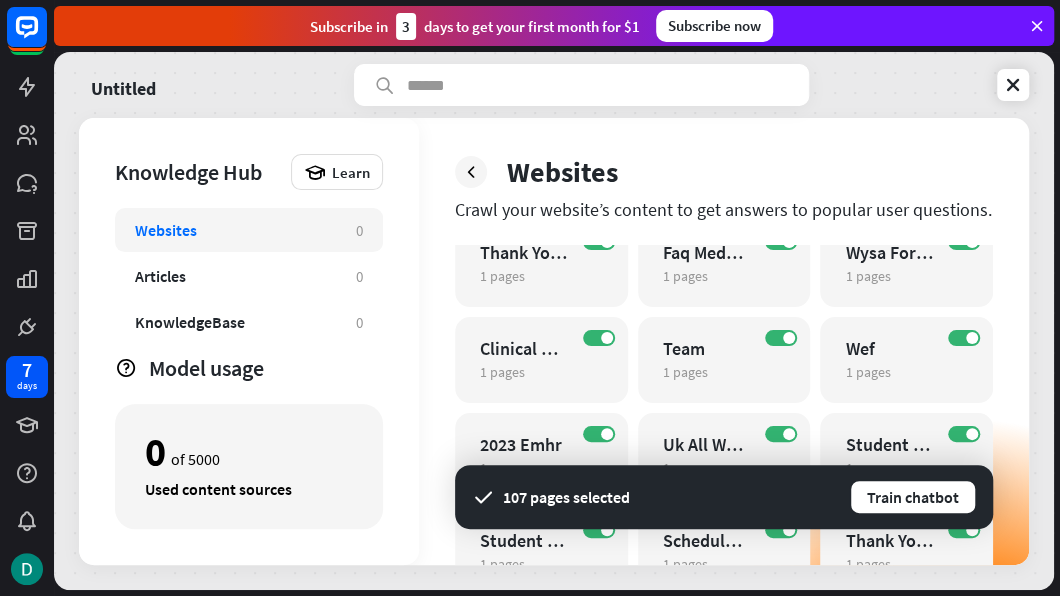 scroll, scrollTop: 0, scrollLeft: 0, axis: both 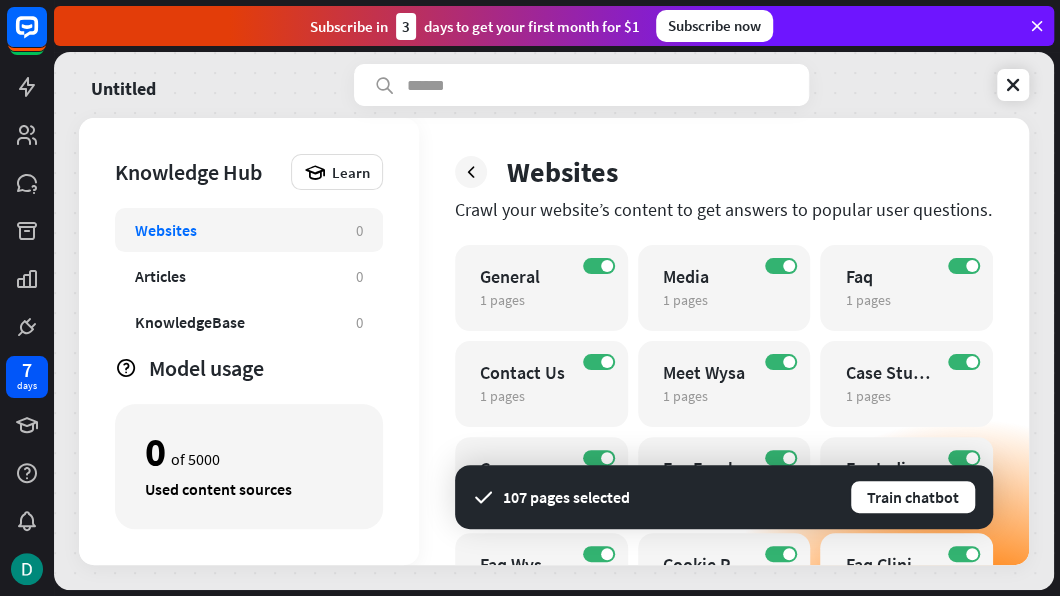 click on "Websites" at bounding box center [235, 230] 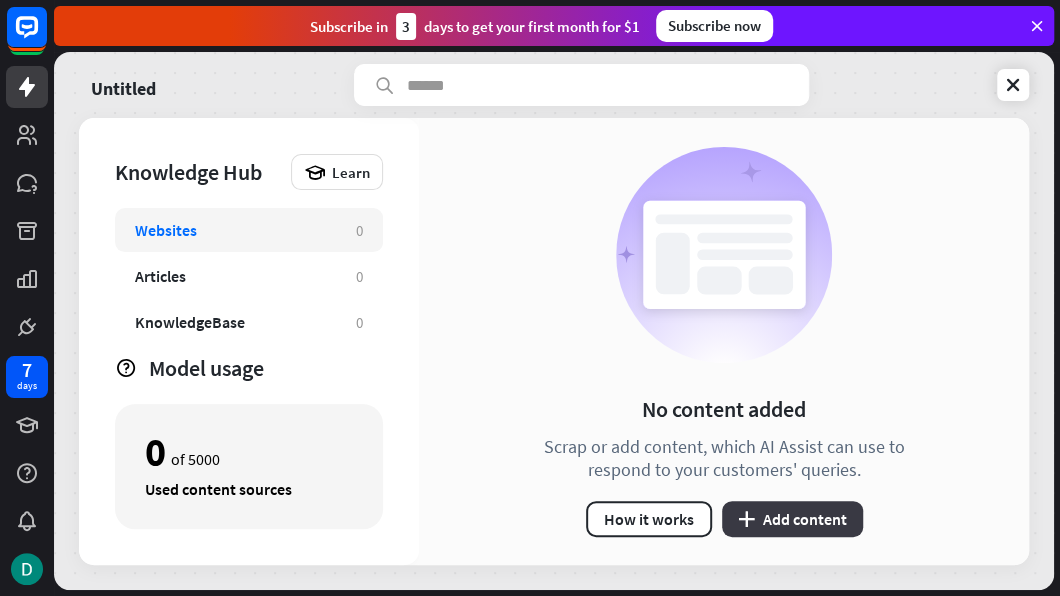click on "plus
Add content" at bounding box center [792, 519] 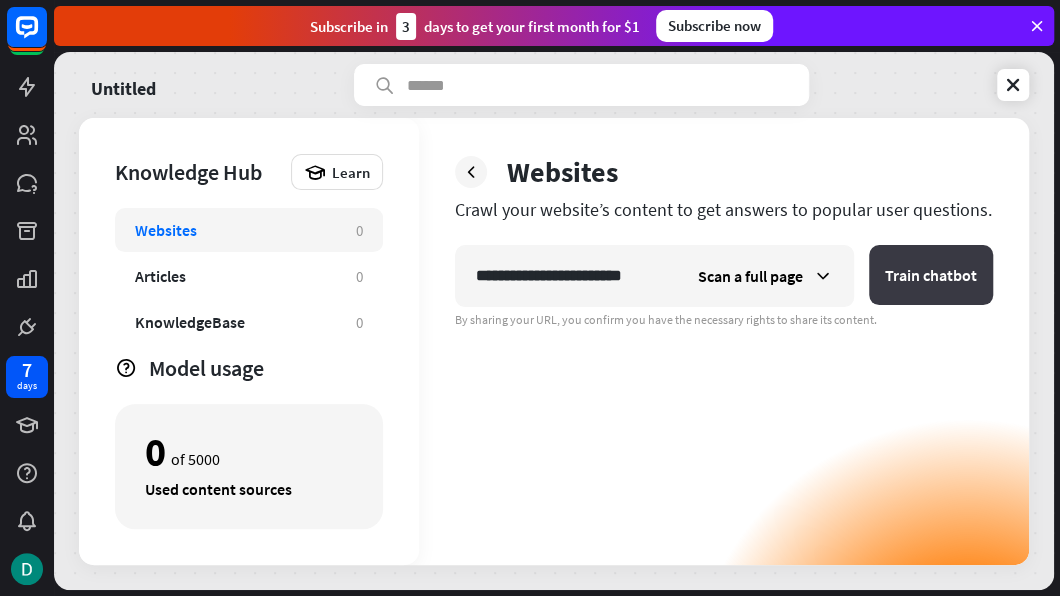 type on "**********" 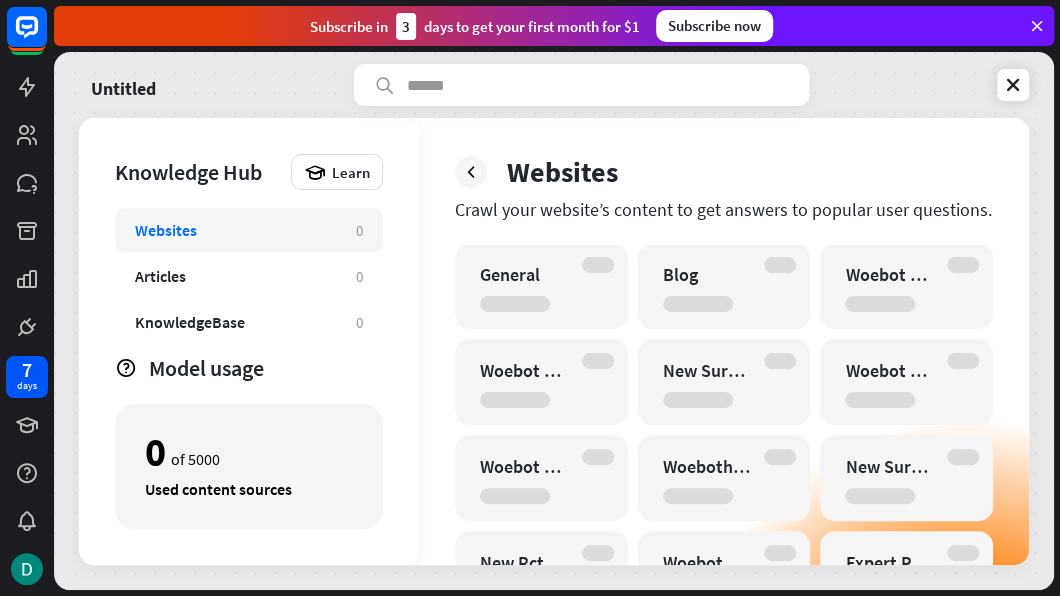 scroll, scrollTop: 0, scrollLeft: 0, axis: both 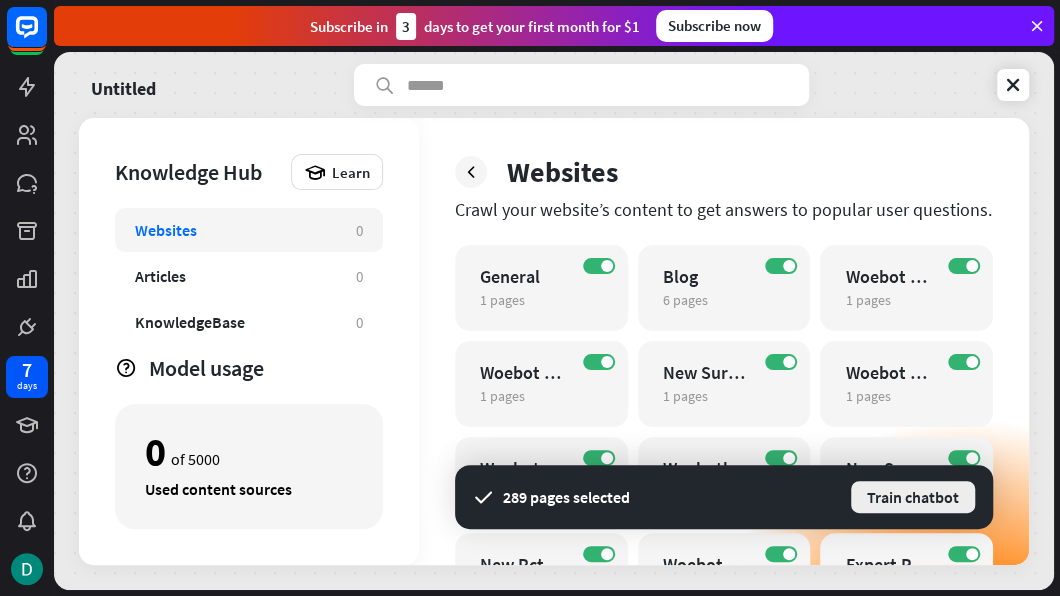 click on "Train chatbot" at bounding box center (913, 497) 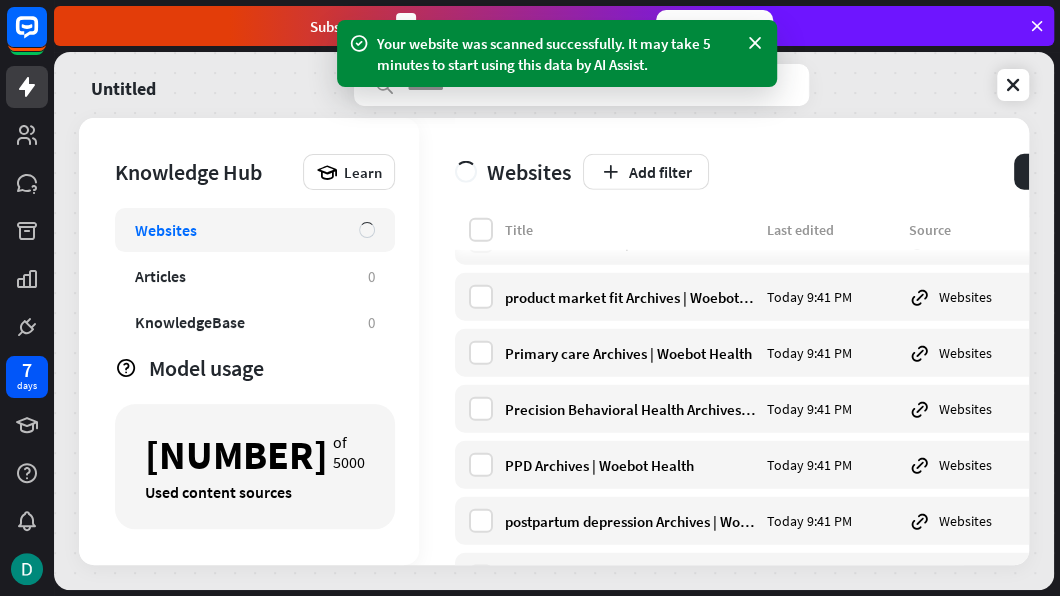 scroll, scrollTop: 2300, scrollLeft: 0, axis: vertical 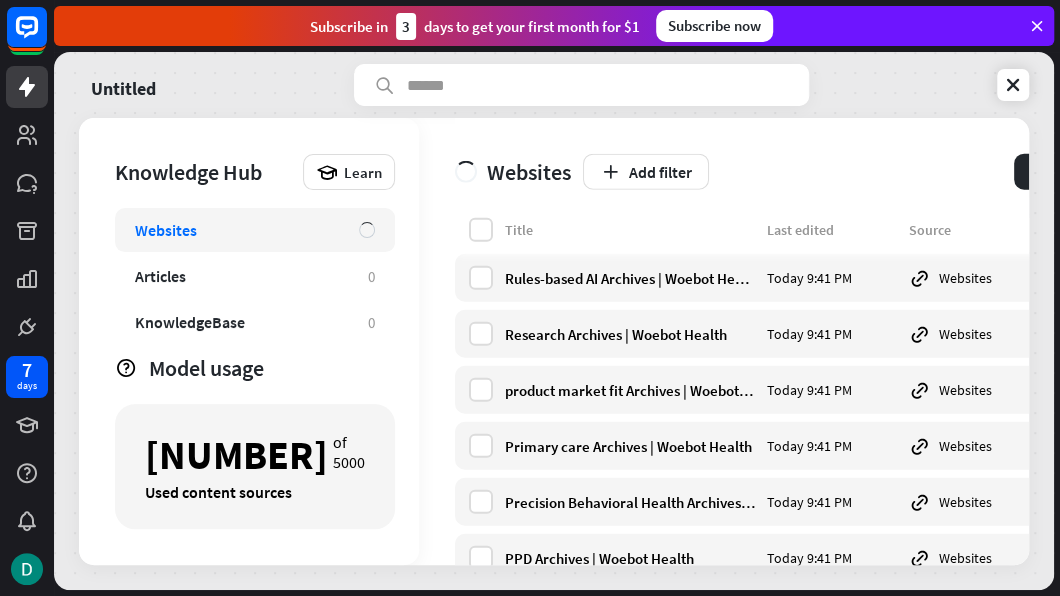 drag, startPoint x: 555, startPoint y: 4, endPoint x: 457, endPoint y: 131, distance: 160.41508 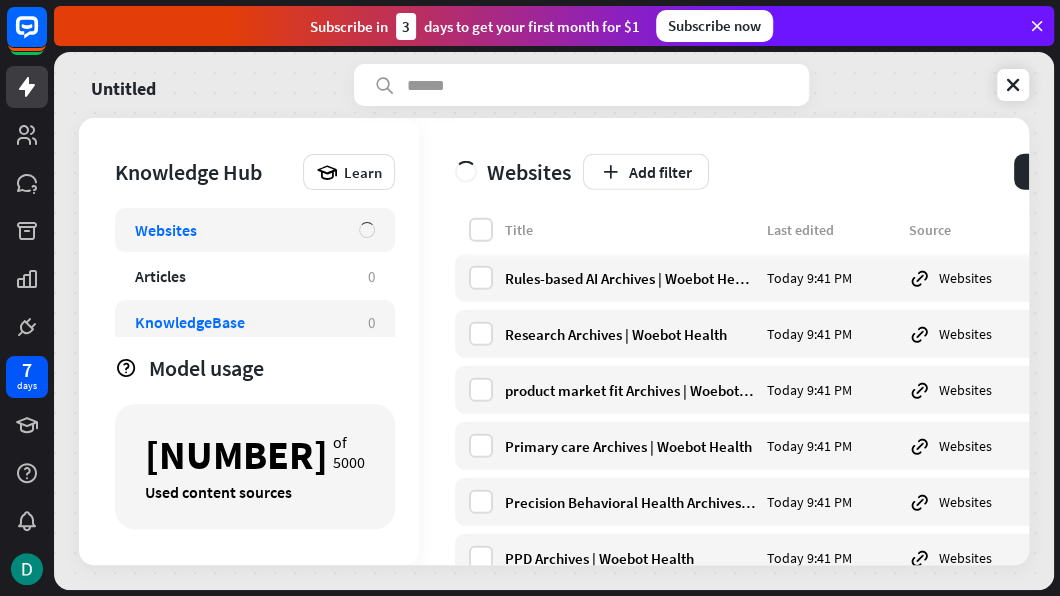 click on "KnowledgeBase     0" at bounding box center (255, 322) 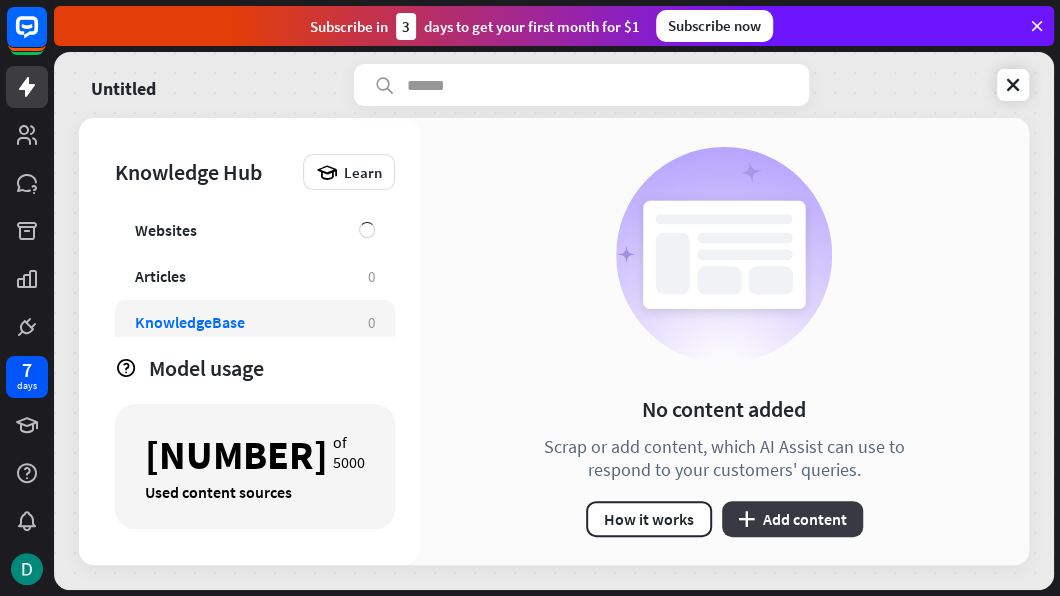 click on "plus
Add content" at bounding box center [792, 519] 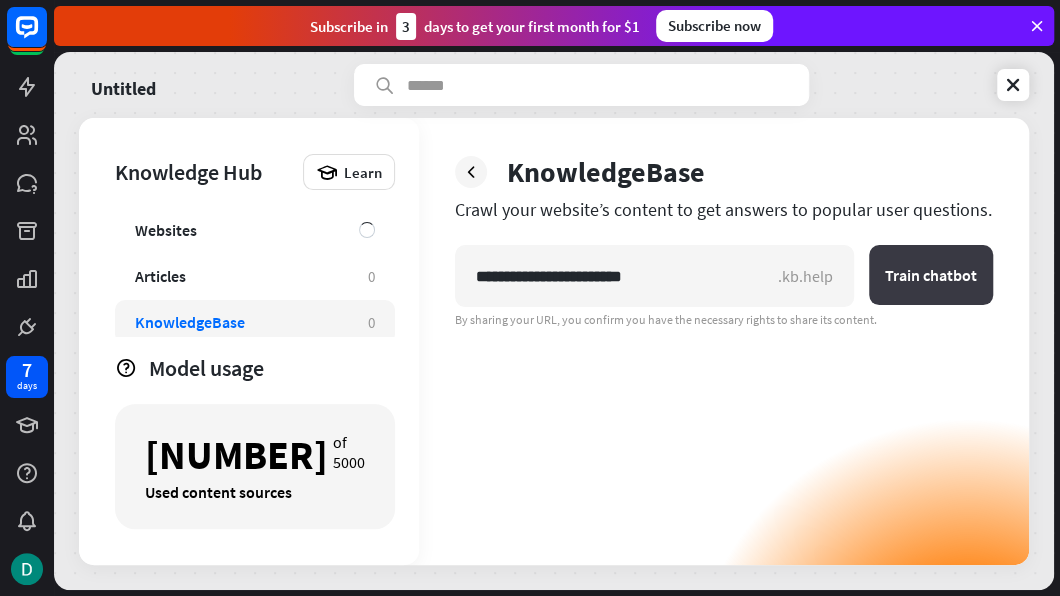 type on "**********" 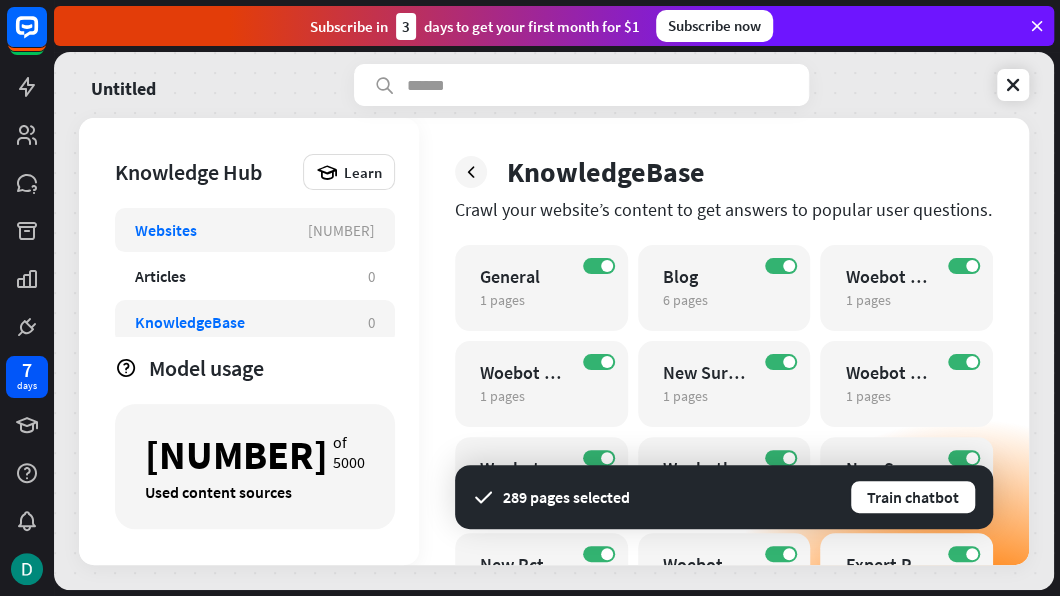 click on "Websites     289" at bounding box center (255, 230) 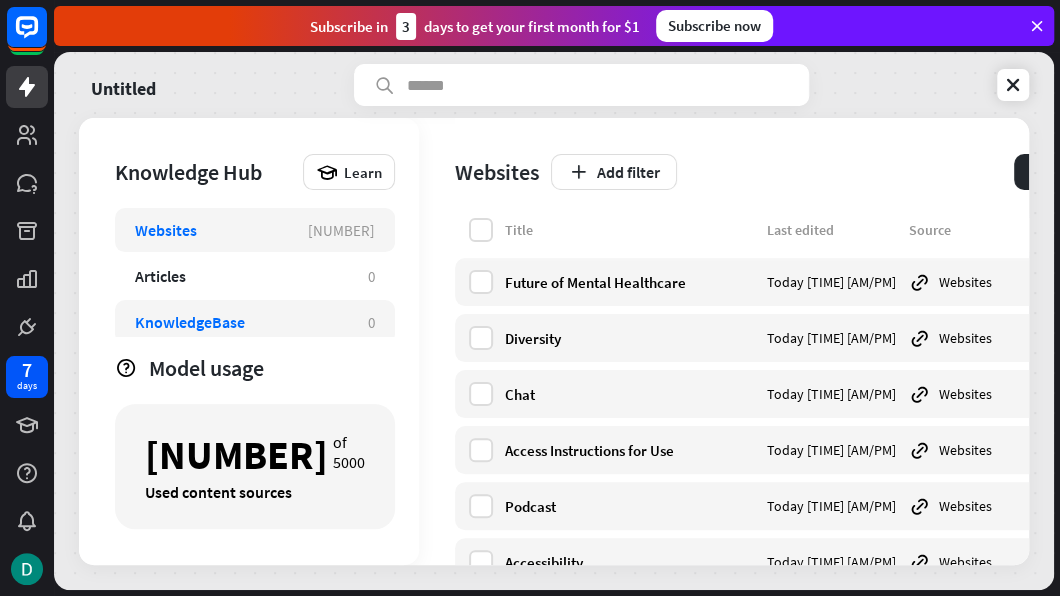 click on "KnowledgeBase     0" at bounding box center [255, 322] 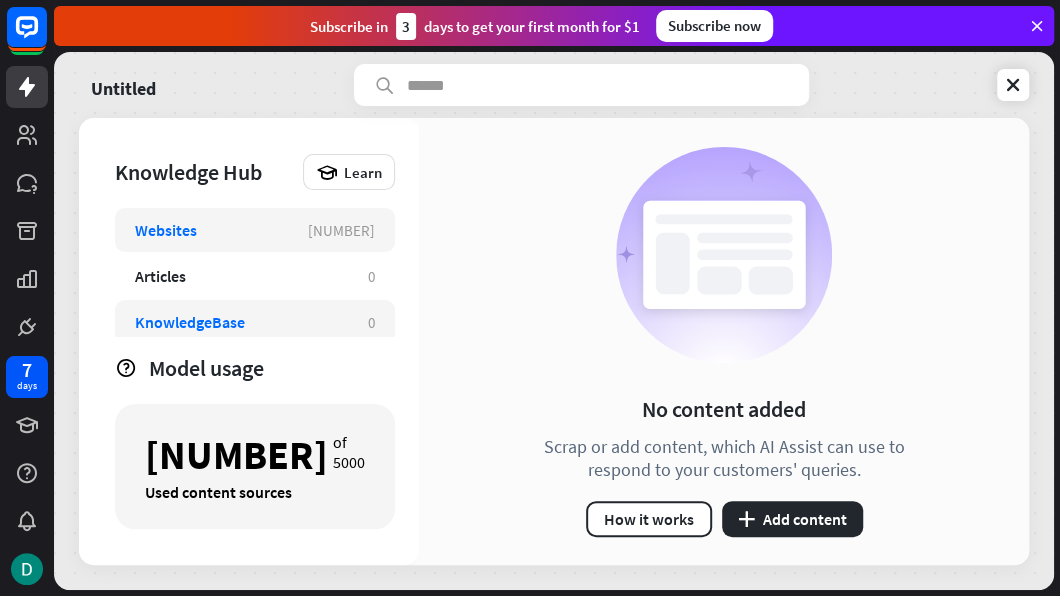 click on "Websites" at bounding box center (211, 230) 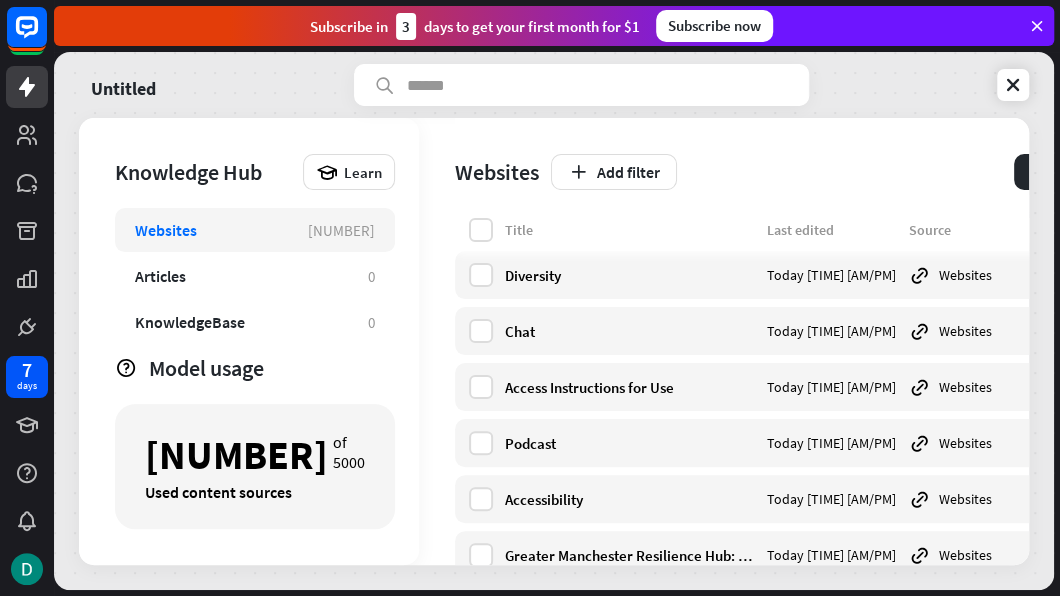 scroll, scrollTop: 0, scrollLeft: 0, axis: both 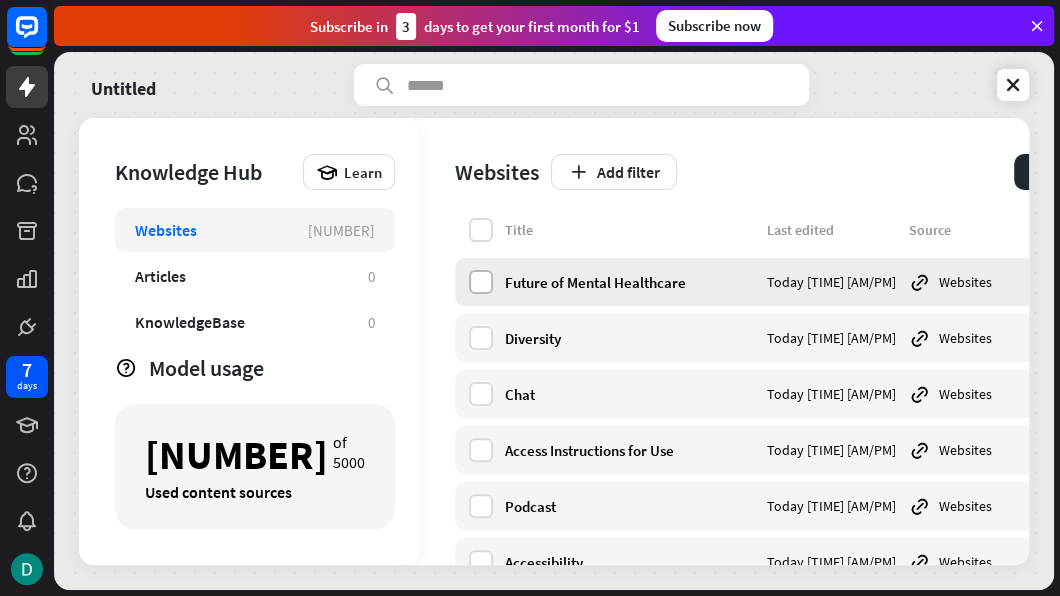 click at bounding box center [481, 282] 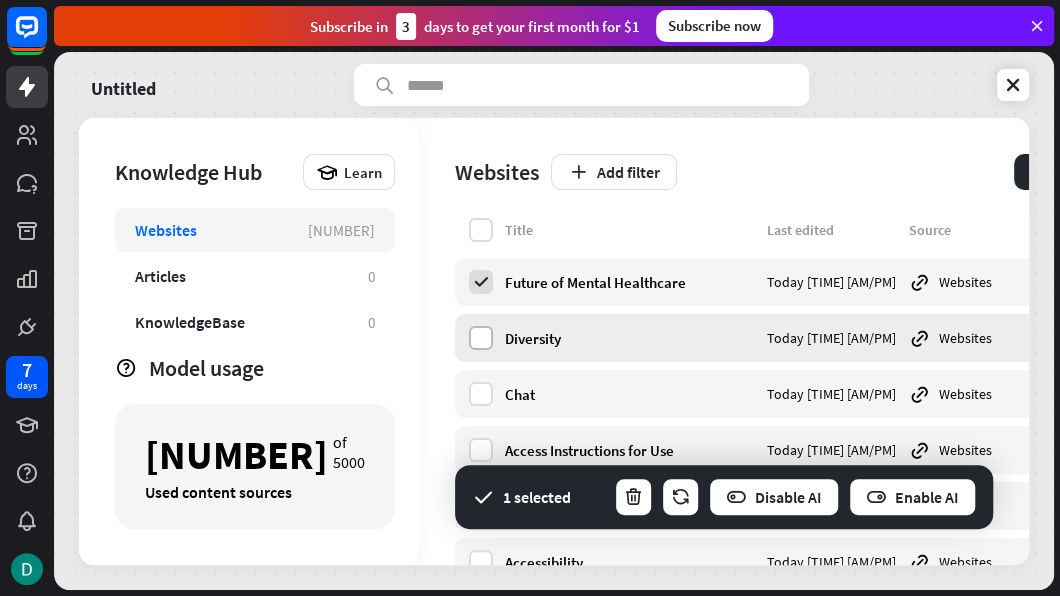 click at bounding box center [481, 338] 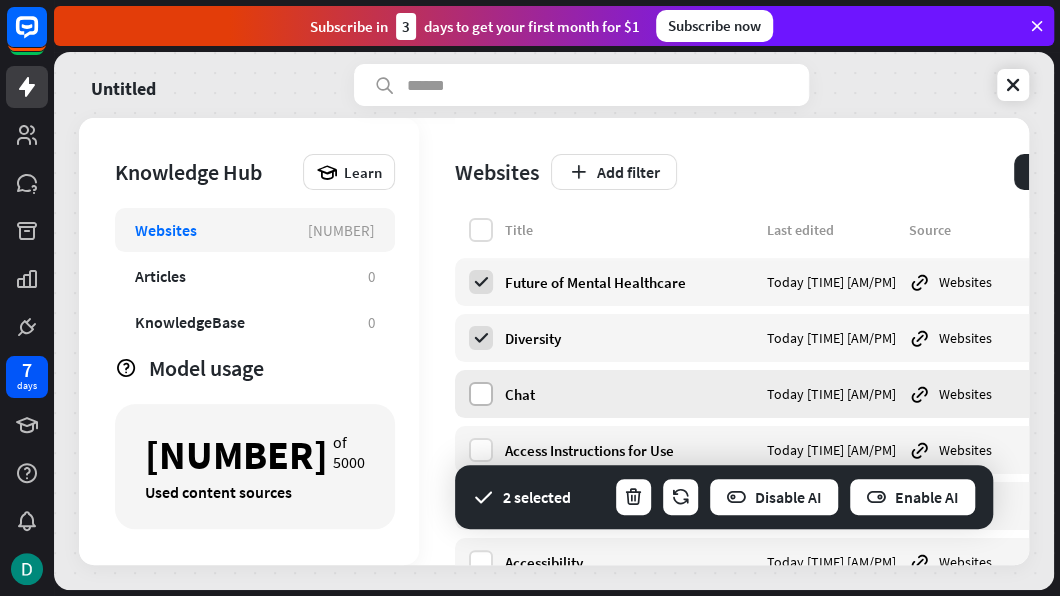 click at bounding box center [481, 394] 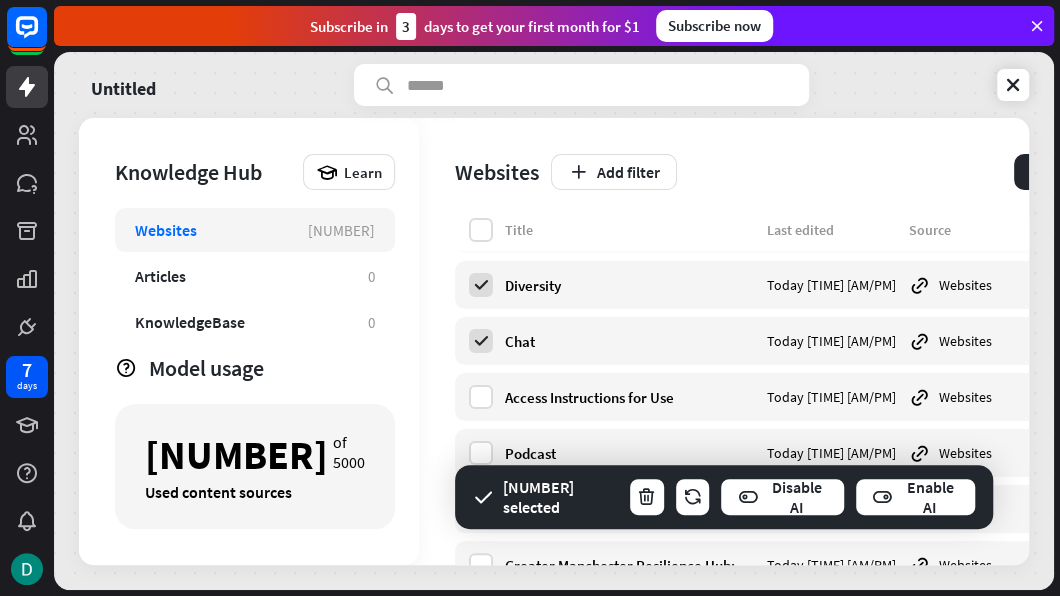 scroll, scrollTop: 100, scrollLeft: 0, axis: vertical 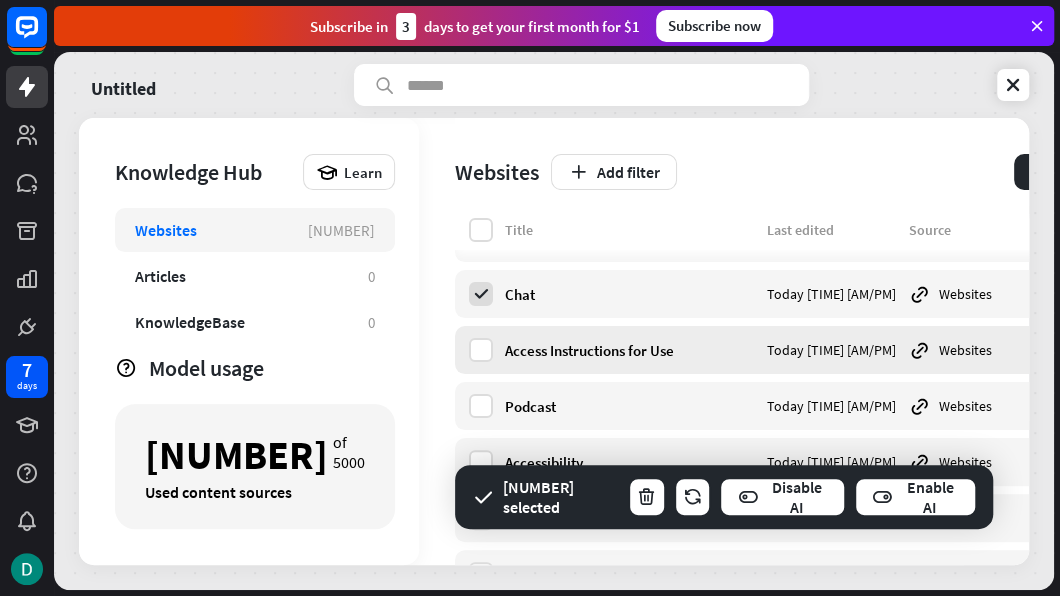 click on "Access Instructions for Use
Today [TIME] [AM/PM]
Websites
Used by AI" at bounding box center (805, 350) 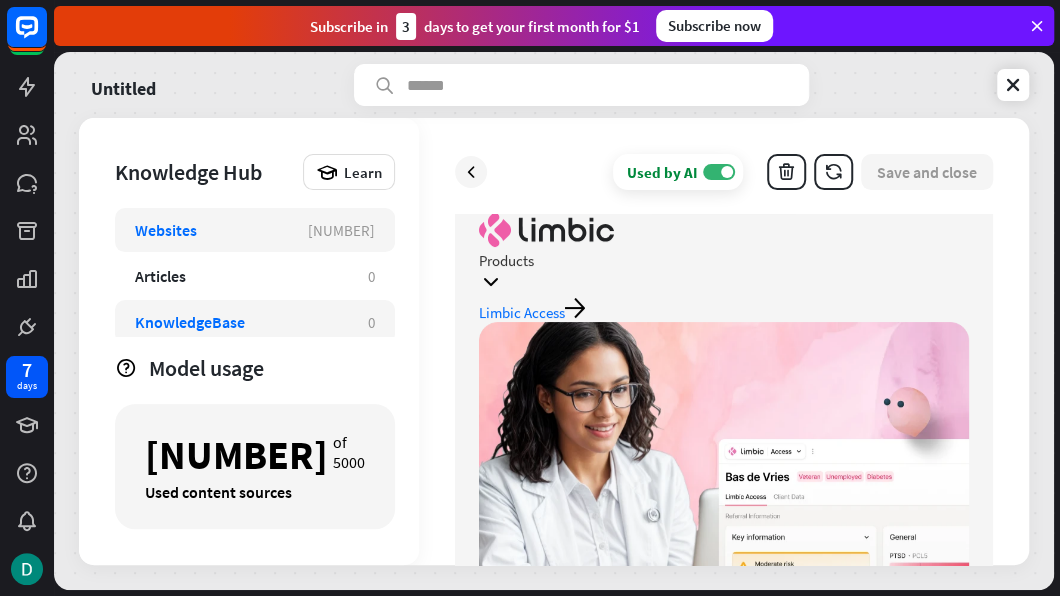 scroll, scrollTop: 100, scrollLeft: 0, axis: vertical 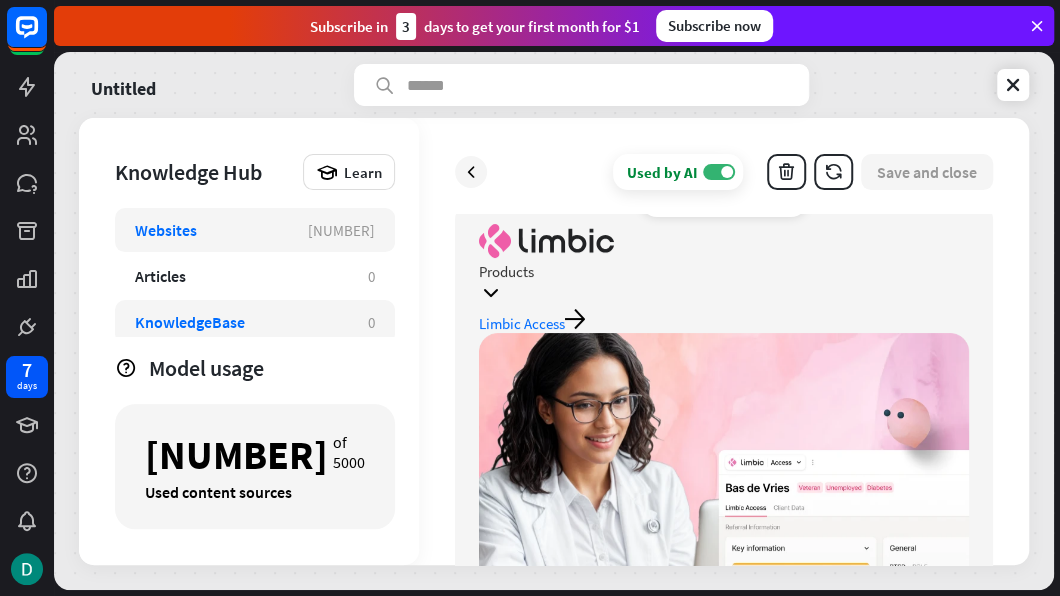 click on "KnowledgeBase" at bounding box center (241, 322) 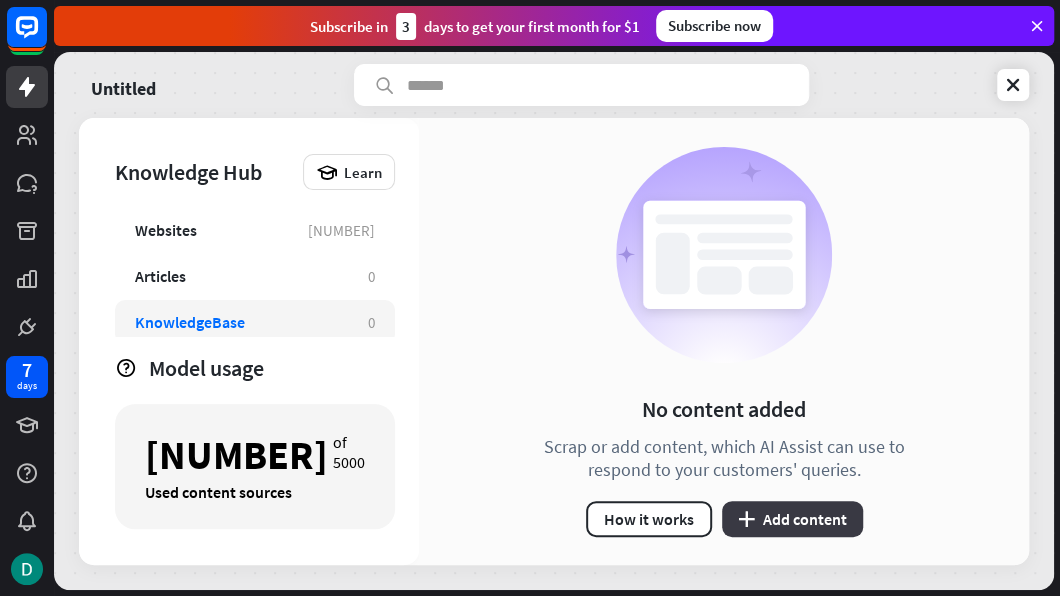 click on "plus
Add content" at bounding box center (792, 519) 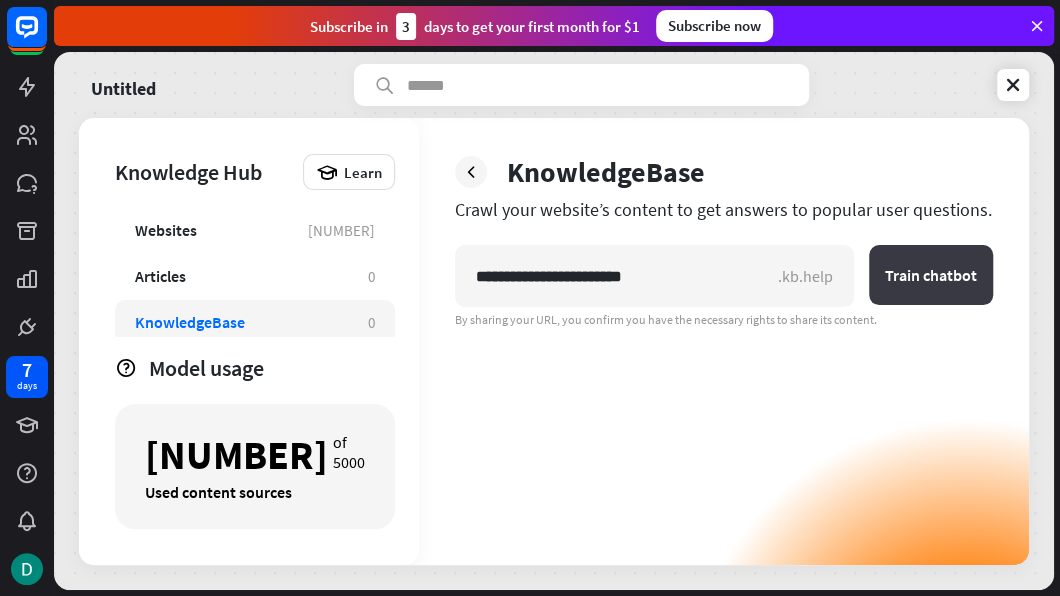 type on "**********" 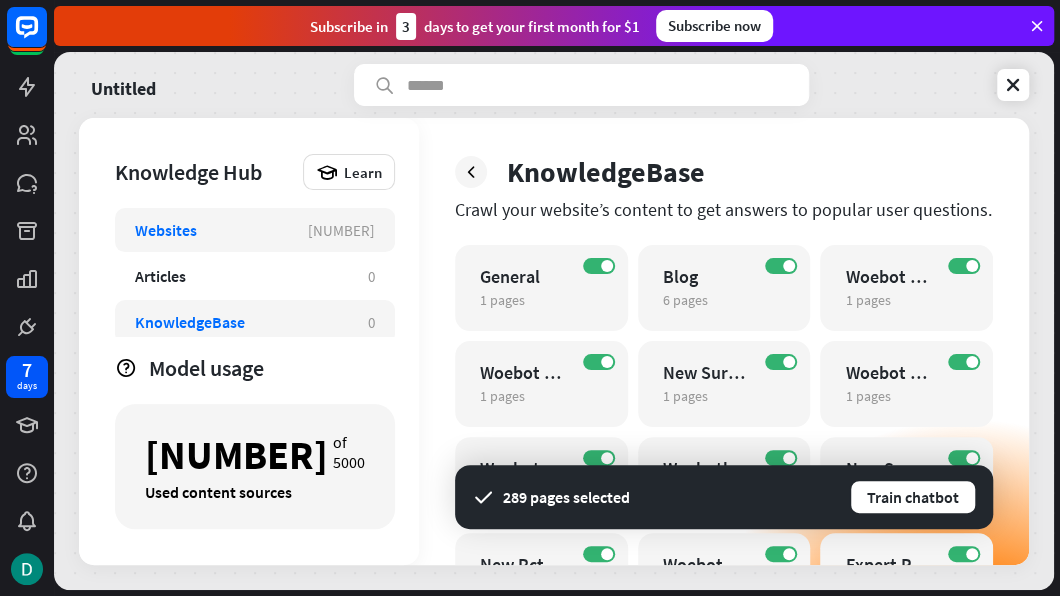 click on "Websites" at bounding box center [211, 230] 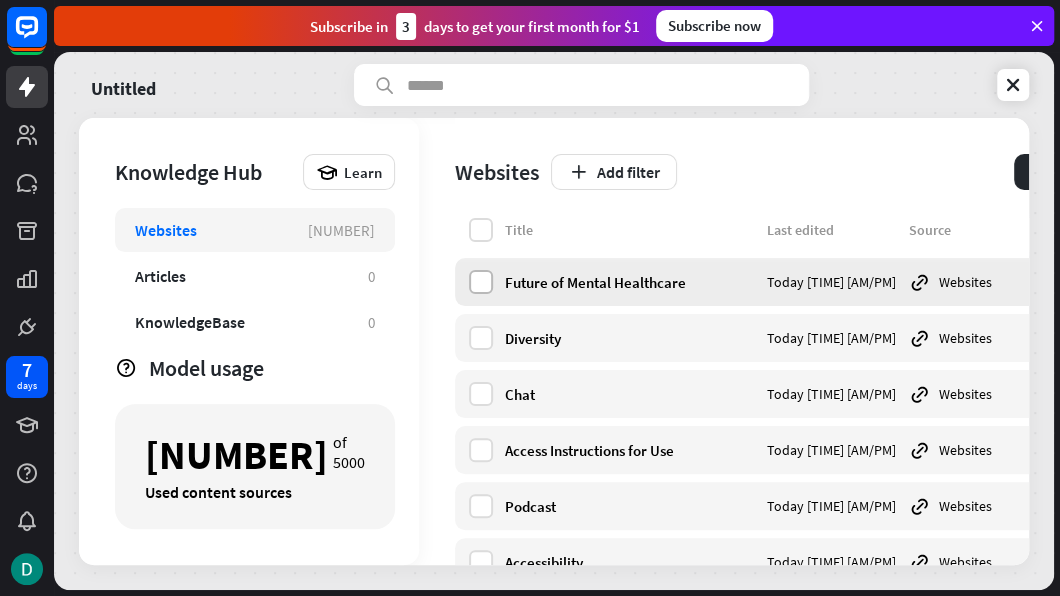 click at bounding box center (481, 282) 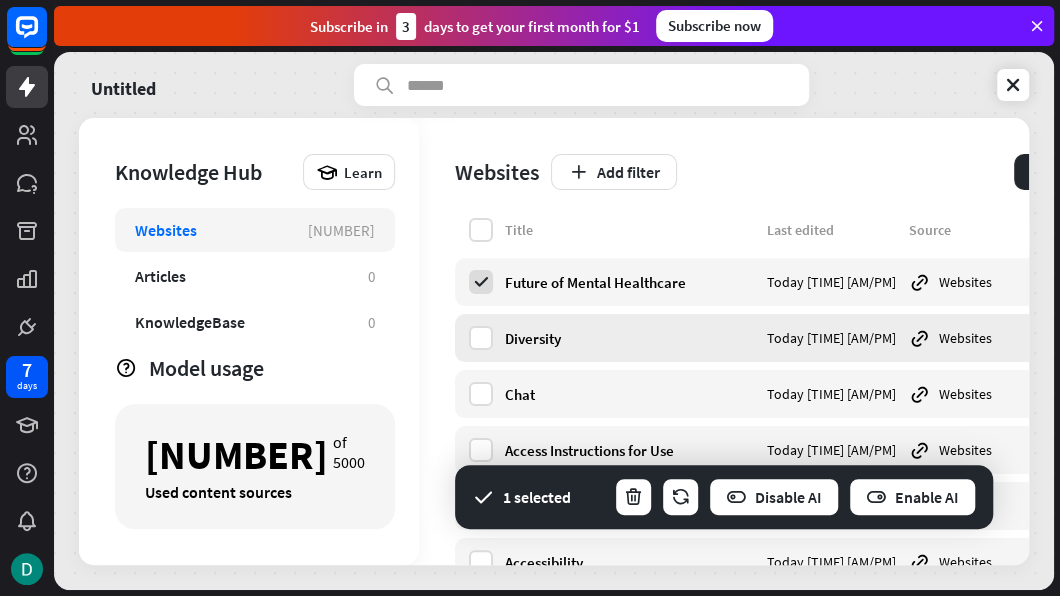 click on "Diversity
Today [TIME] [AM/PM]
Websites
Used by AI" at bounding box center (805, 338) 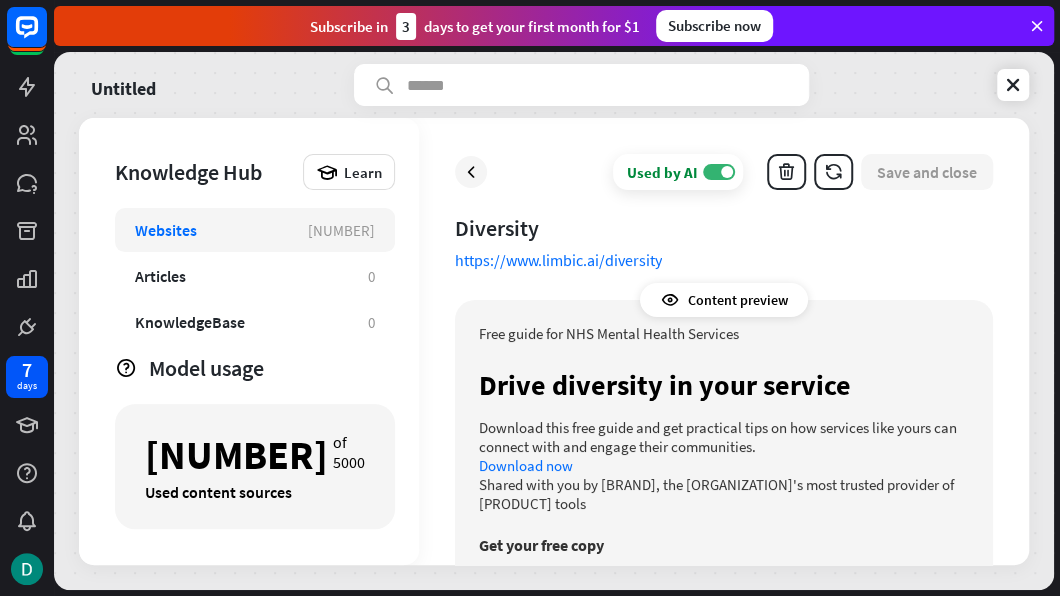 click on "Websites     289" at bounding box center (255, 230) 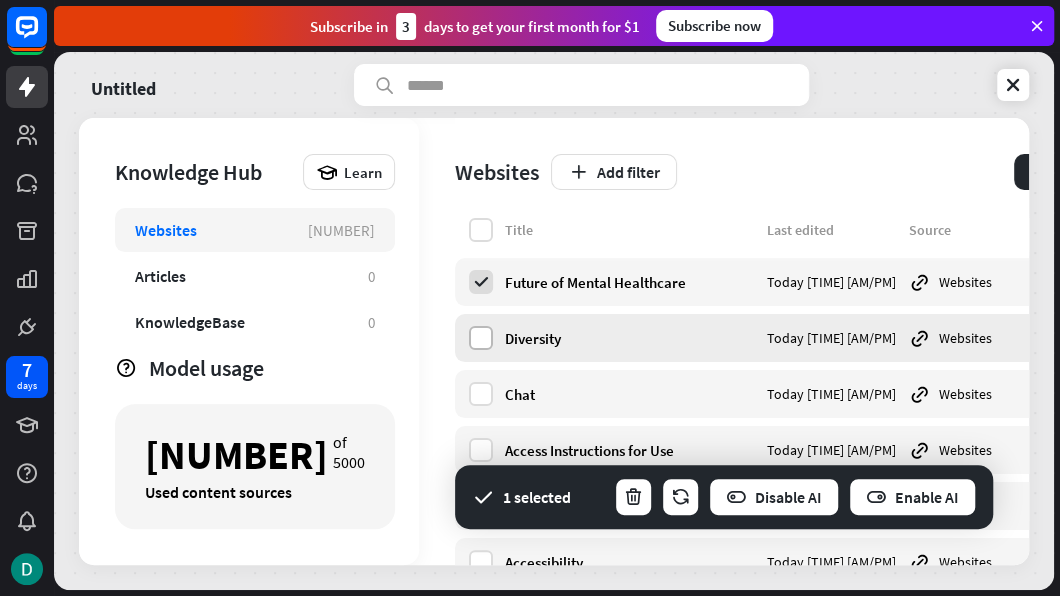click at bounding box center (481, 338) 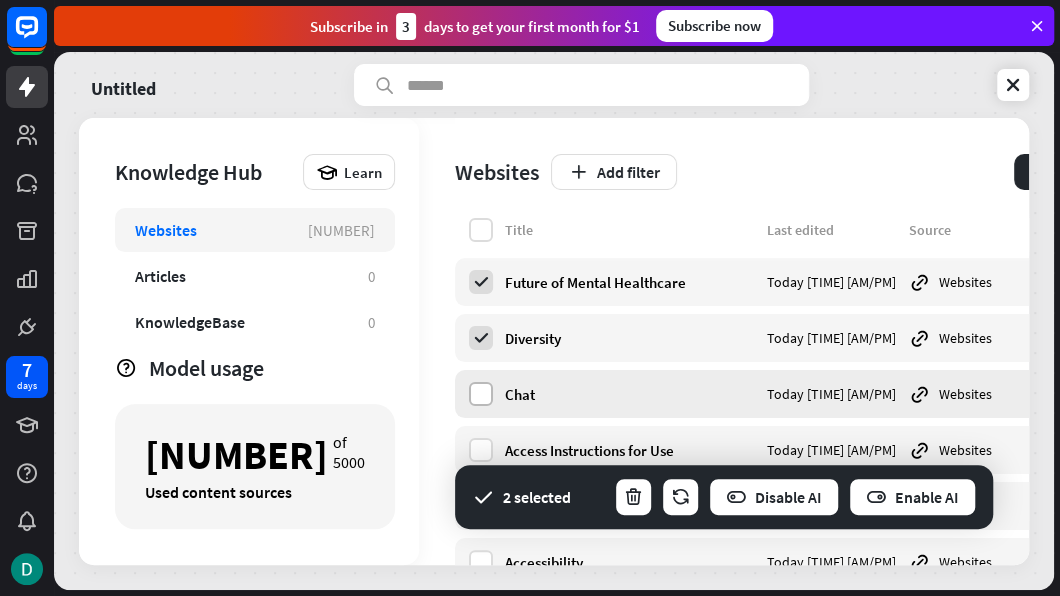 click at bounding box center [481, 394] 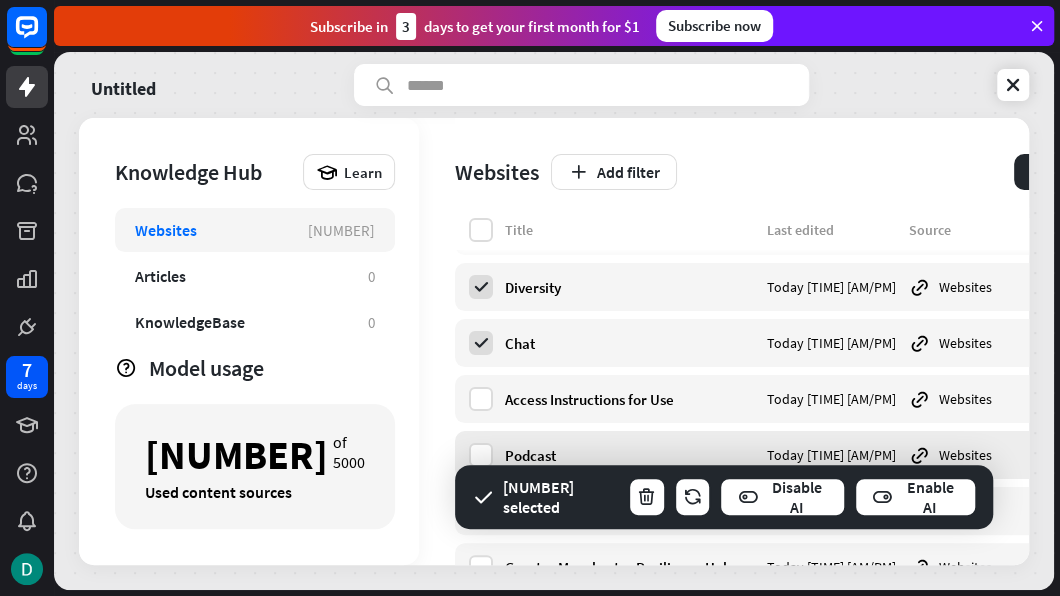 scroll, scrollTop: 100, scrollLeft: 0, axis: vertical 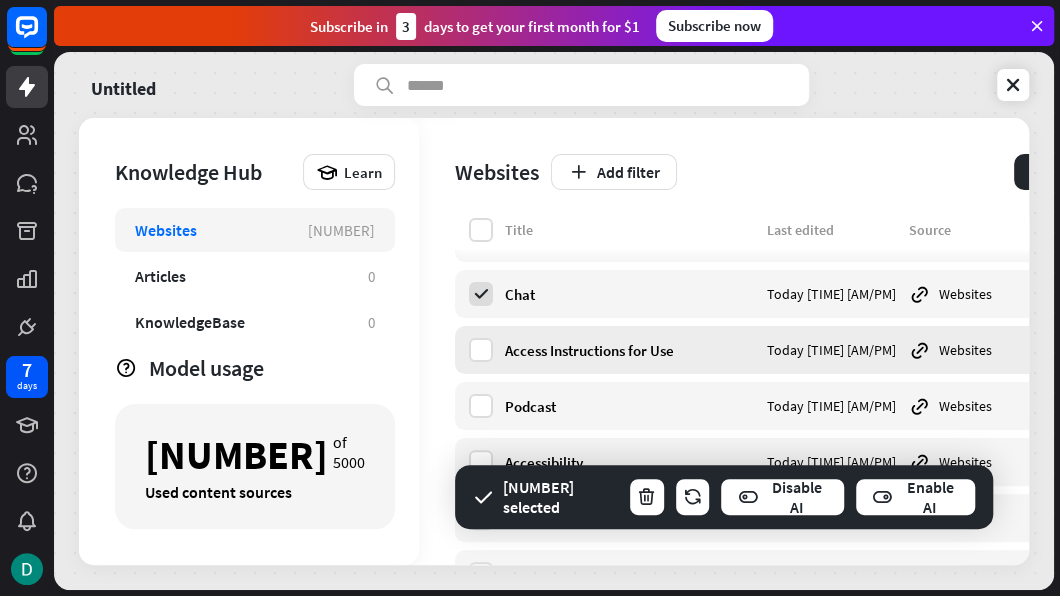 click on "Access Instructions for Use
Today [TIME] [AM/PM]
Websites
Used by AI" at bounding box center [805, 350] 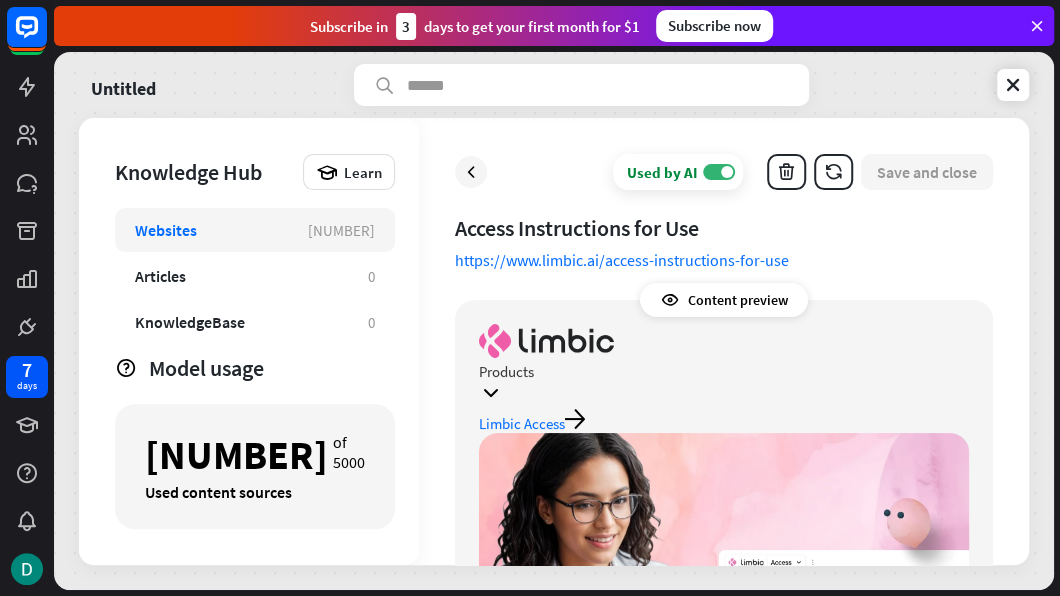 click on "Websites" at bounding box center (211, 230) 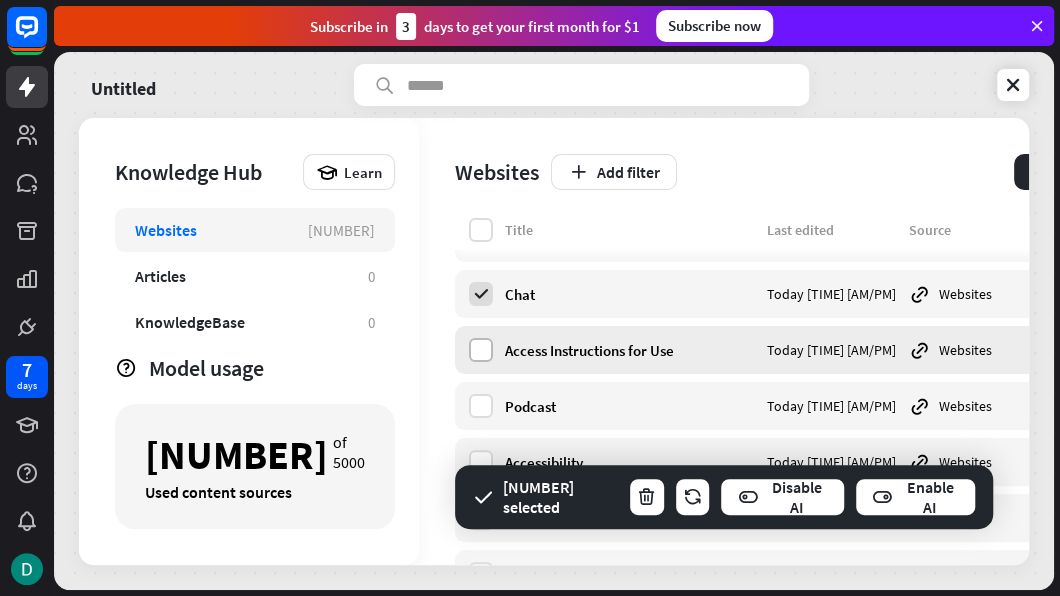 click at bounding box center (481, 350) 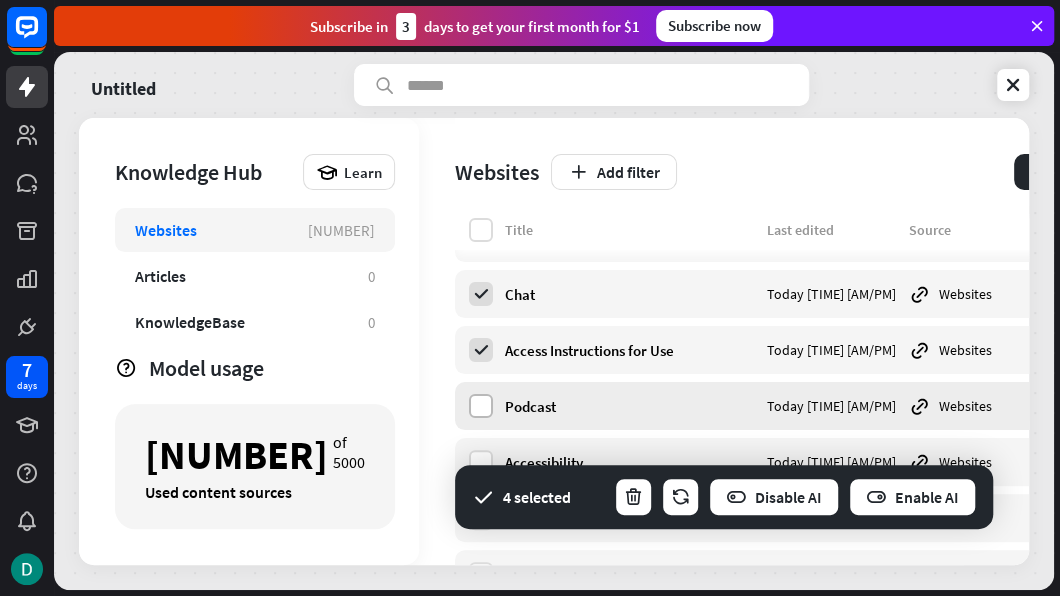 click at bounding box center (481, 406) 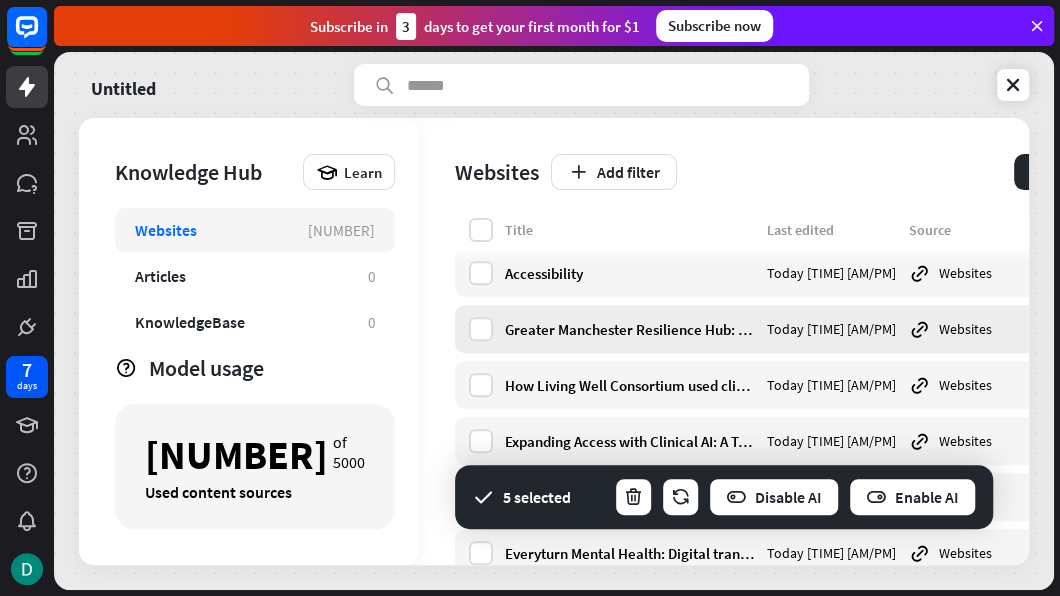scroll, scrollTop: 300, scrollLeft: 0, axis: vertical 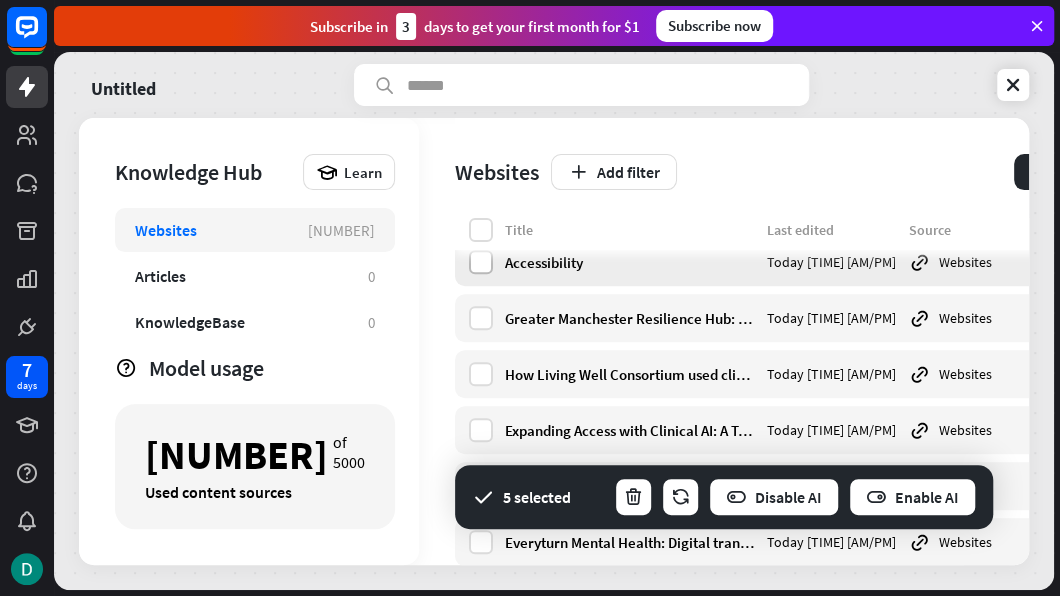 click at bounding box center (481, 262) 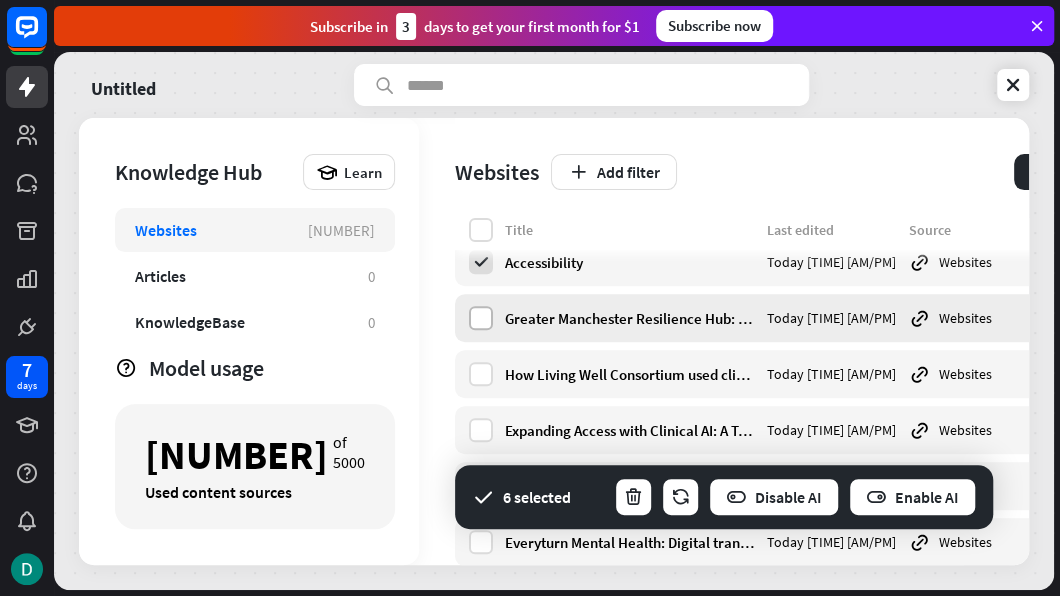 click at bounding box center [481, 318] 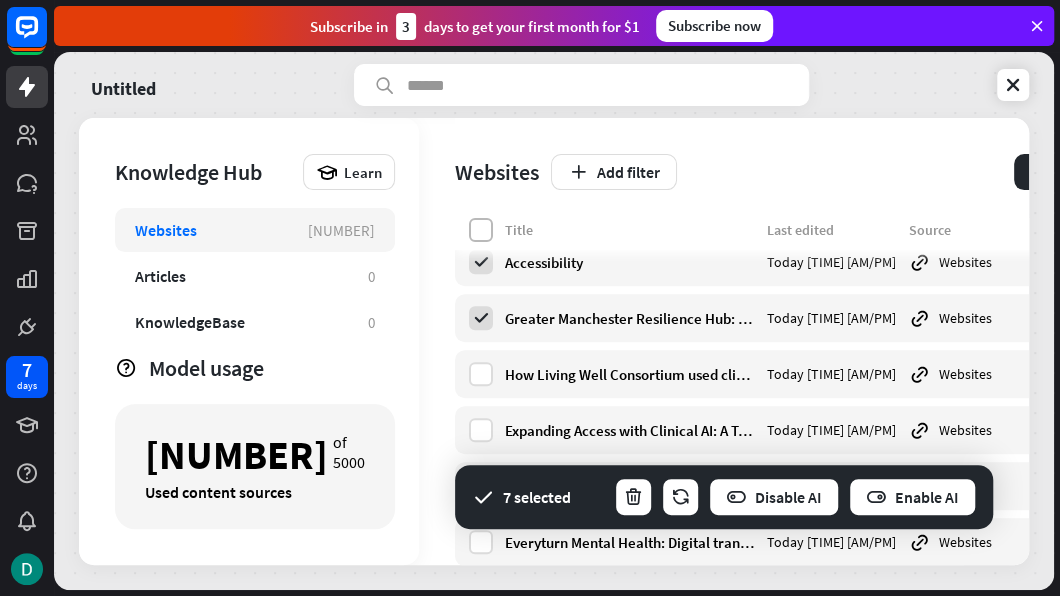 click at bounding box center [481, 230] 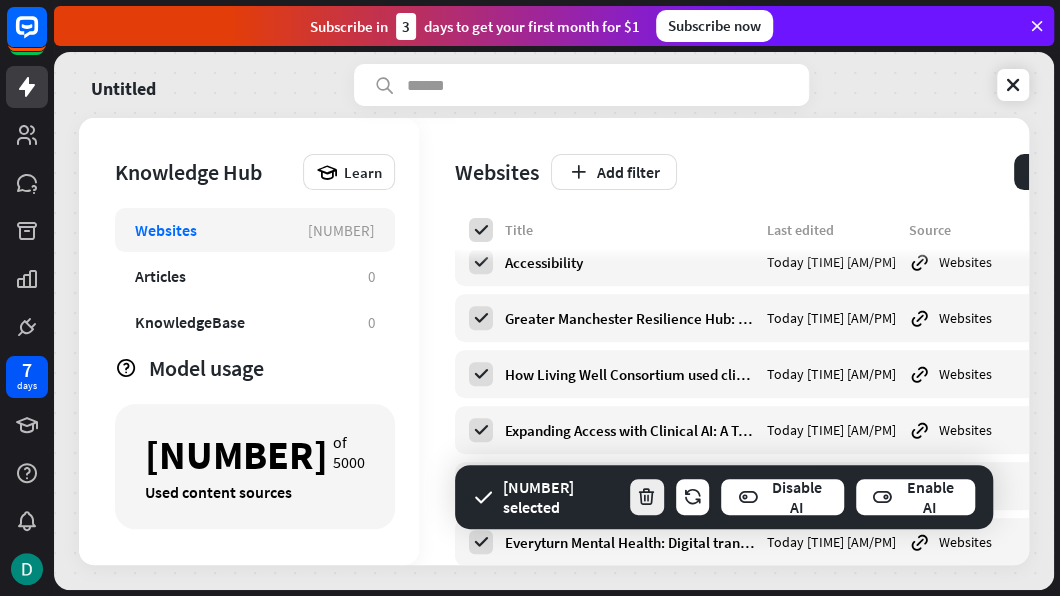 click at bounding box center [647, 497] 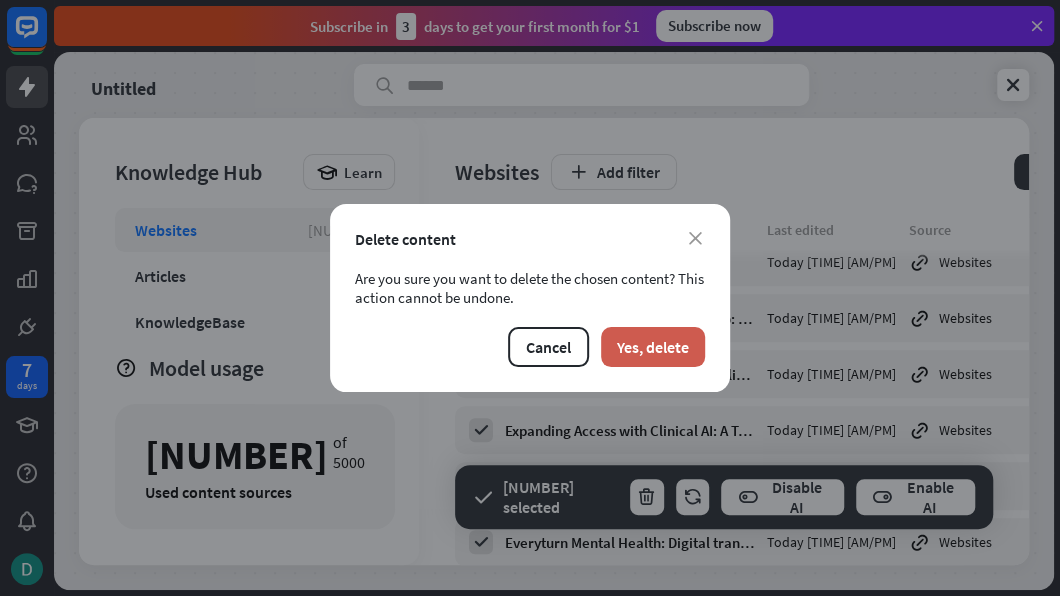 click on "Yes, delete" at bounding box center [653, 347] 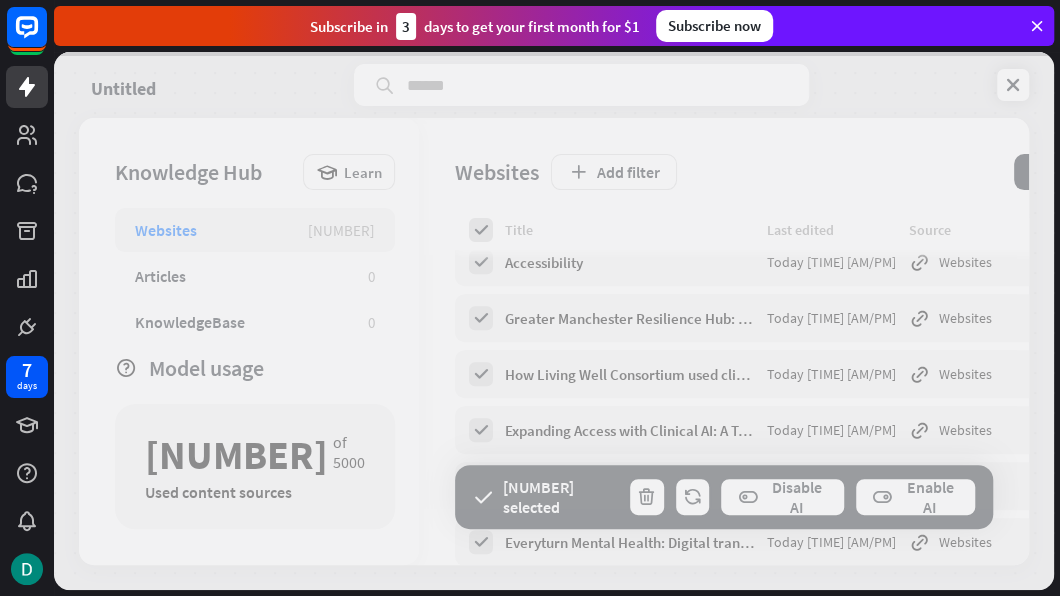 scroll, scrollTop: 0, scrollLeft: 0, axis: both 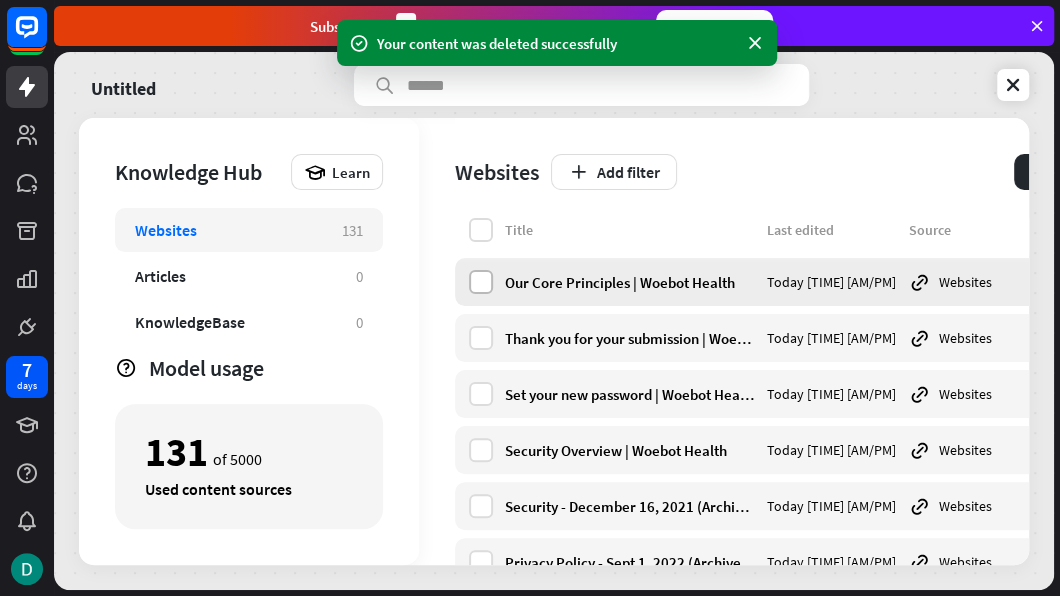 click at bounding box center (481, 282) 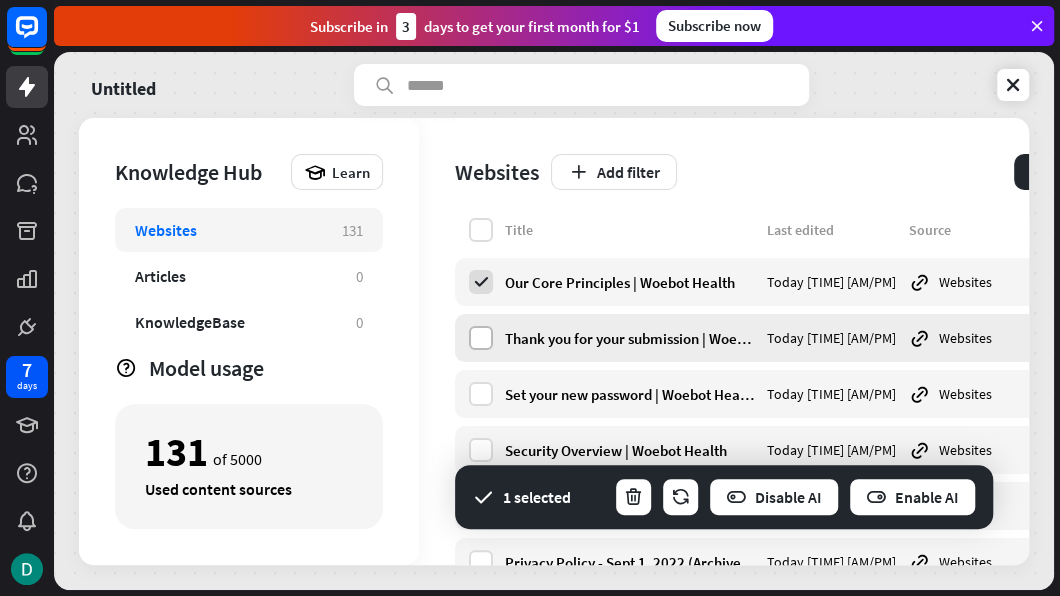 click at bounding box center [481, 338] 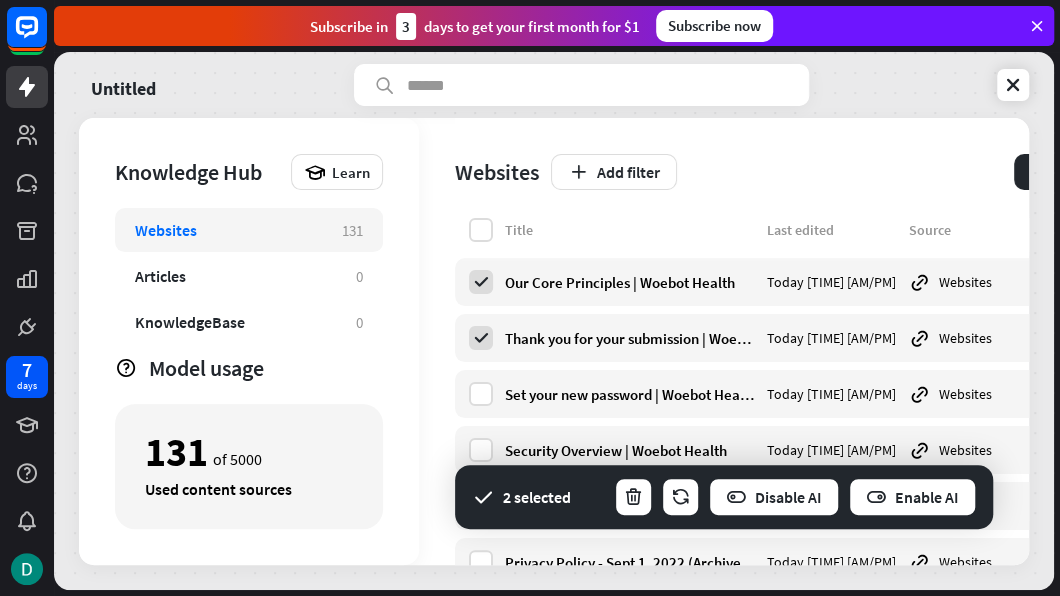 drag, startPoint x: 489, startPoint y: 210, endPoint x: 473, endPoint y: 248, distance: 41.231056 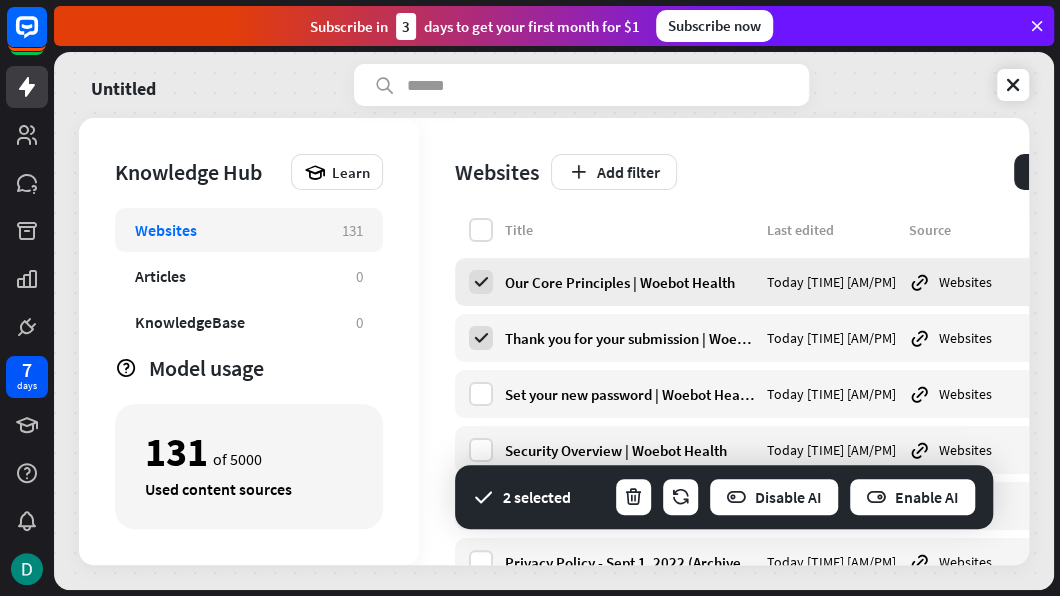 drag, startPoint x: 478, startPoint y: 227, endPoint x: 516, endPoint y: 272, distance: 58.898216 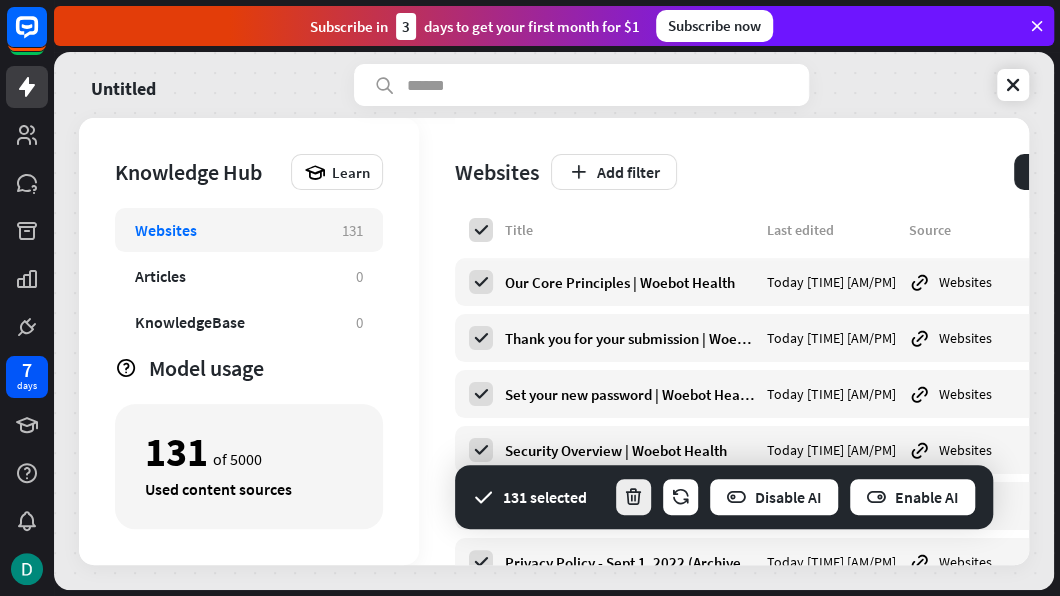 click at bounding box center [633, 497] 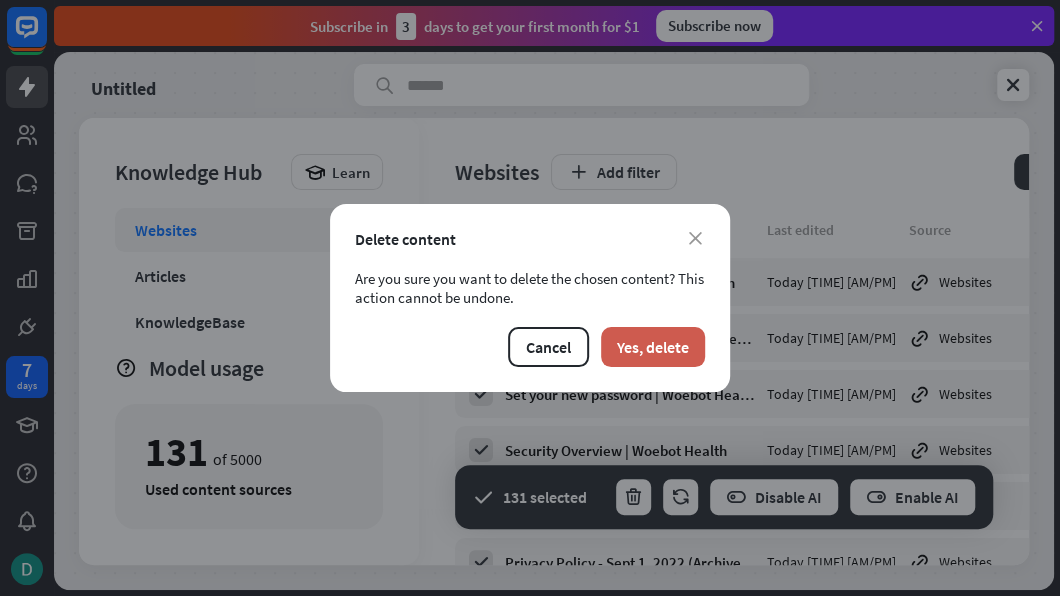 click on "Yes, delete" at bounding box center (653, 347) 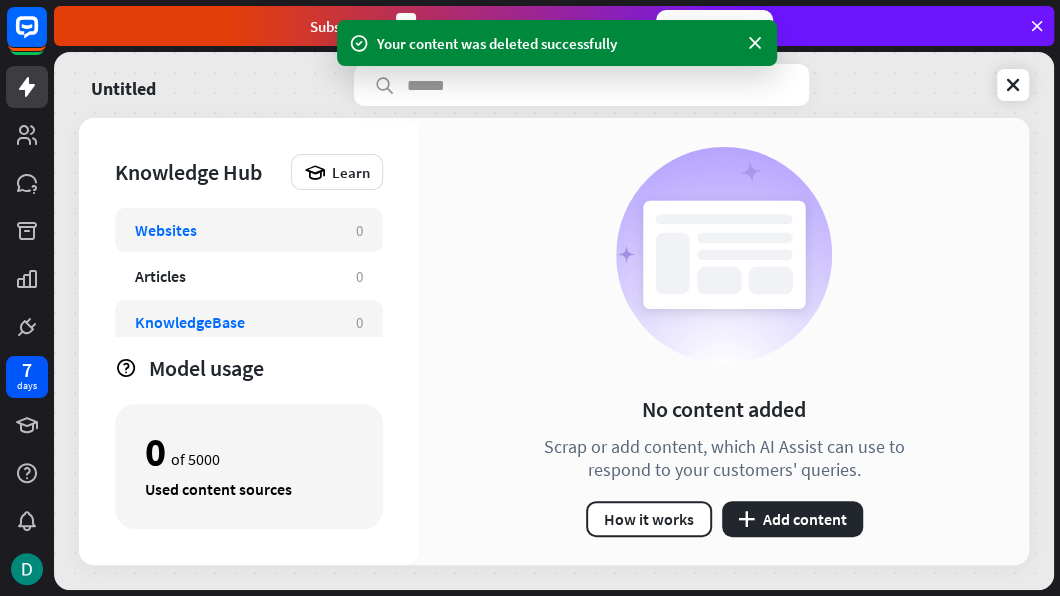 click on "KnowledgeBase" at bounding box center [235, 322] 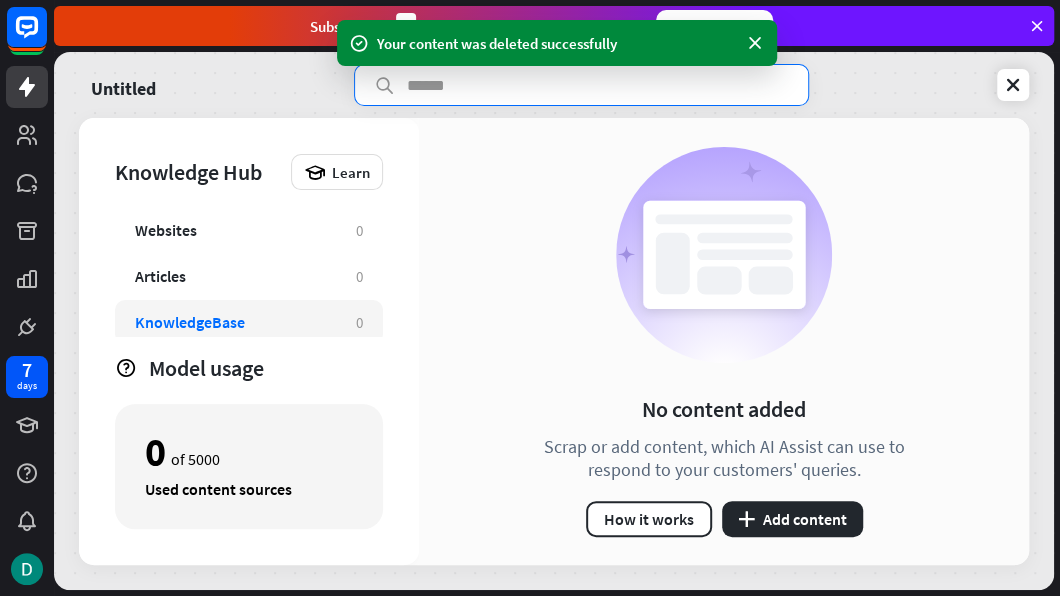 click at bounding box center (581, 85) 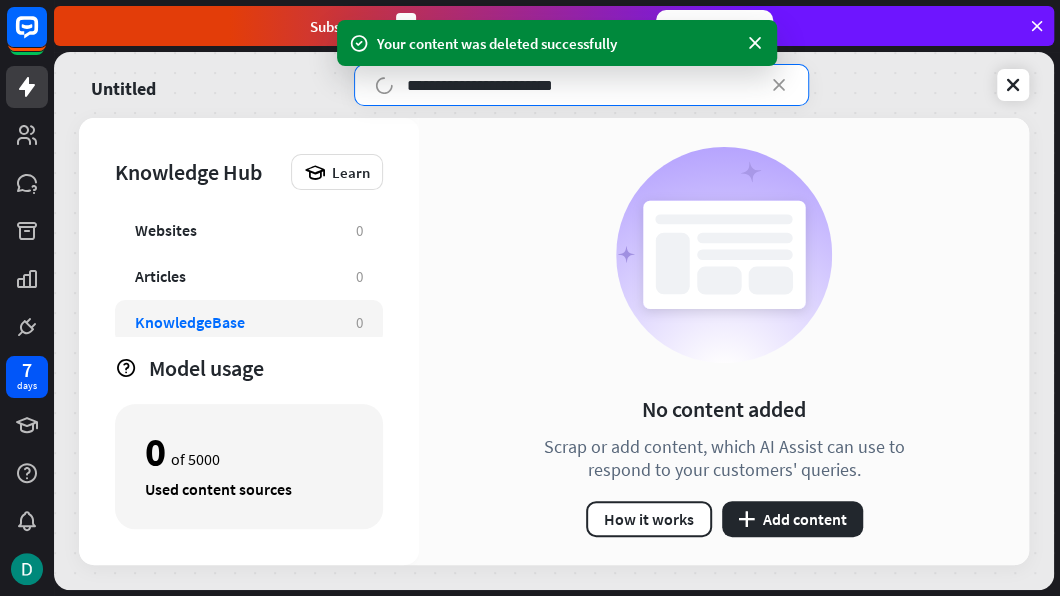 type on "**********" 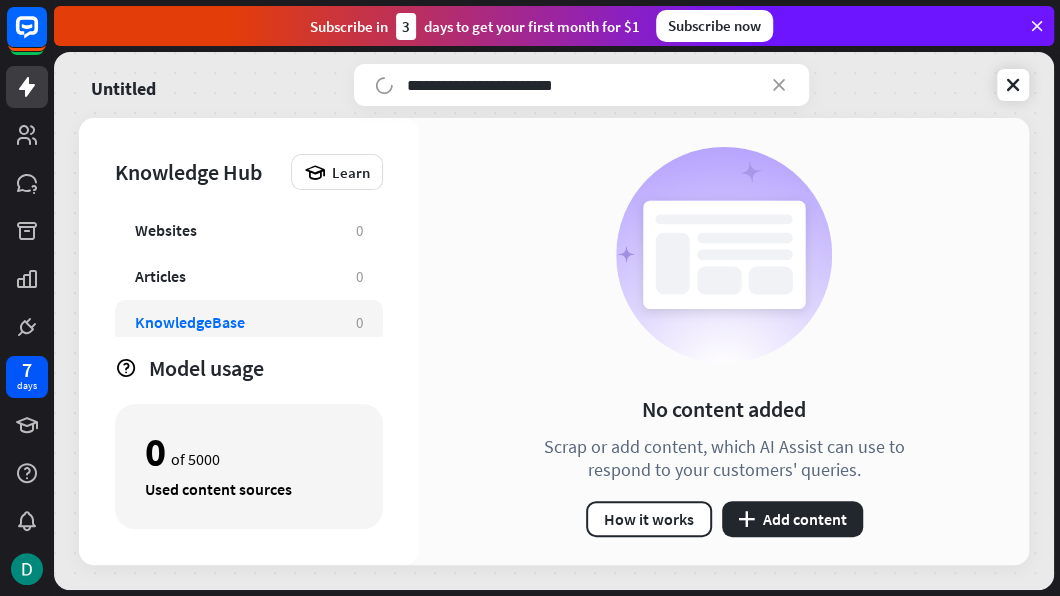click at bounding box center (779, 85) 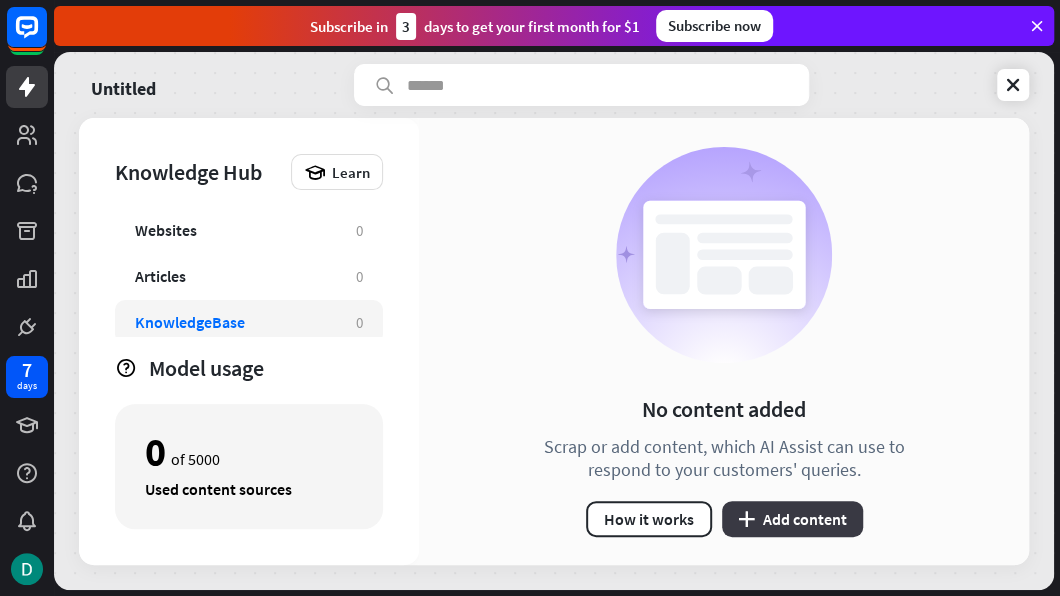 click on "plus
Add content" at bounding box center (792, 519) 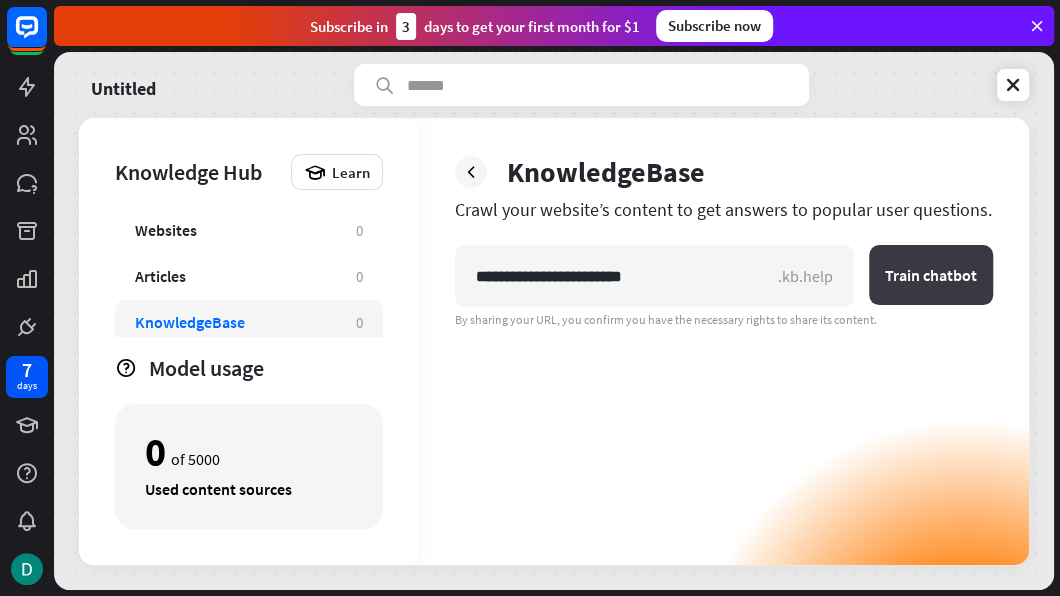 type on "**********" 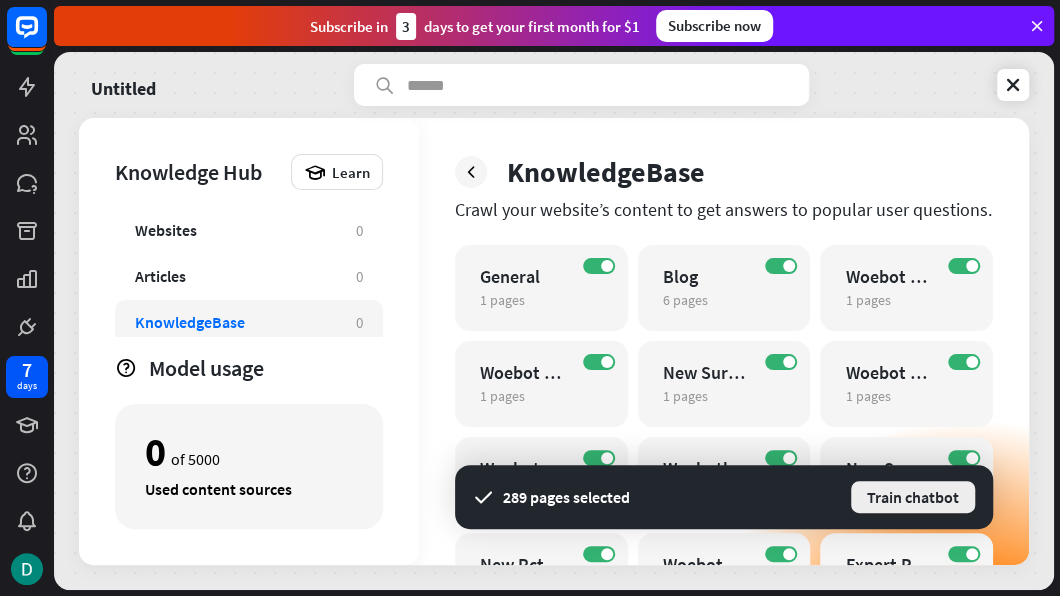 click on "Train chatbot" at bounding box center (913, 497) 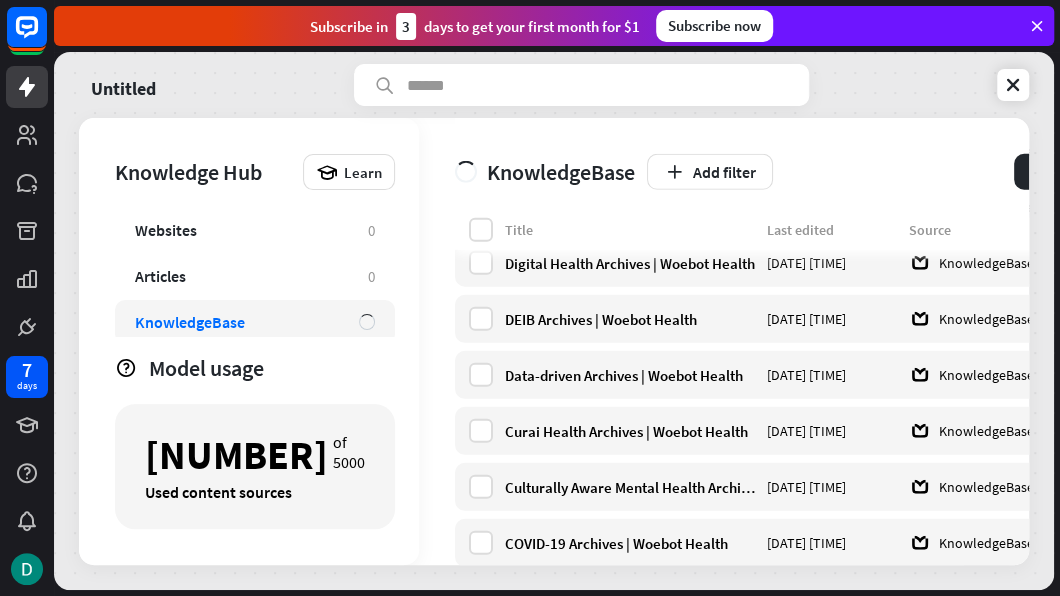 scroll, scrollTop: 6200, scrollLeft: 0, axis: vertical 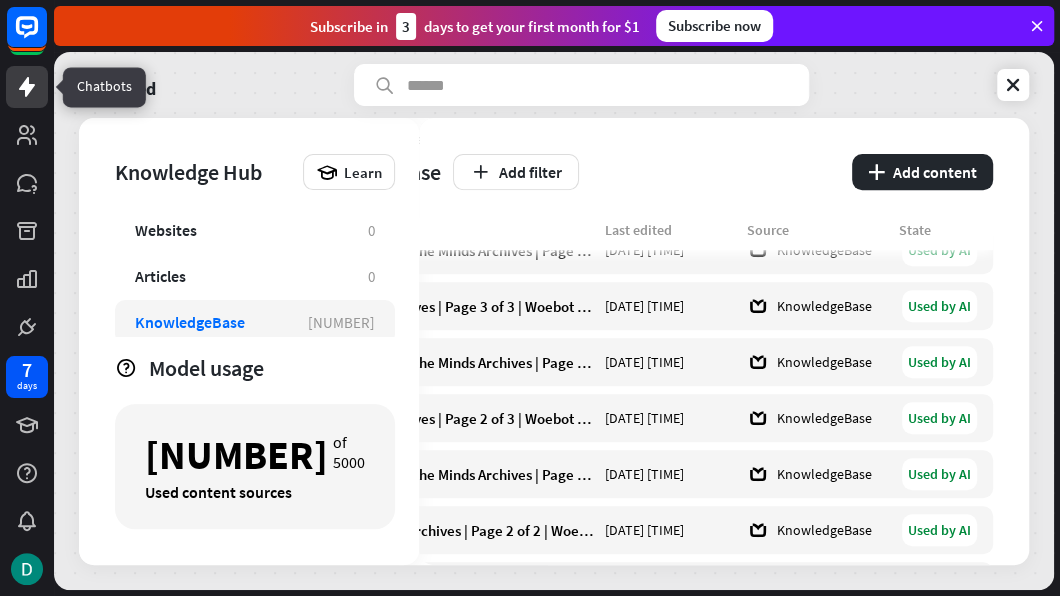 click at bounding box center (27, 87) 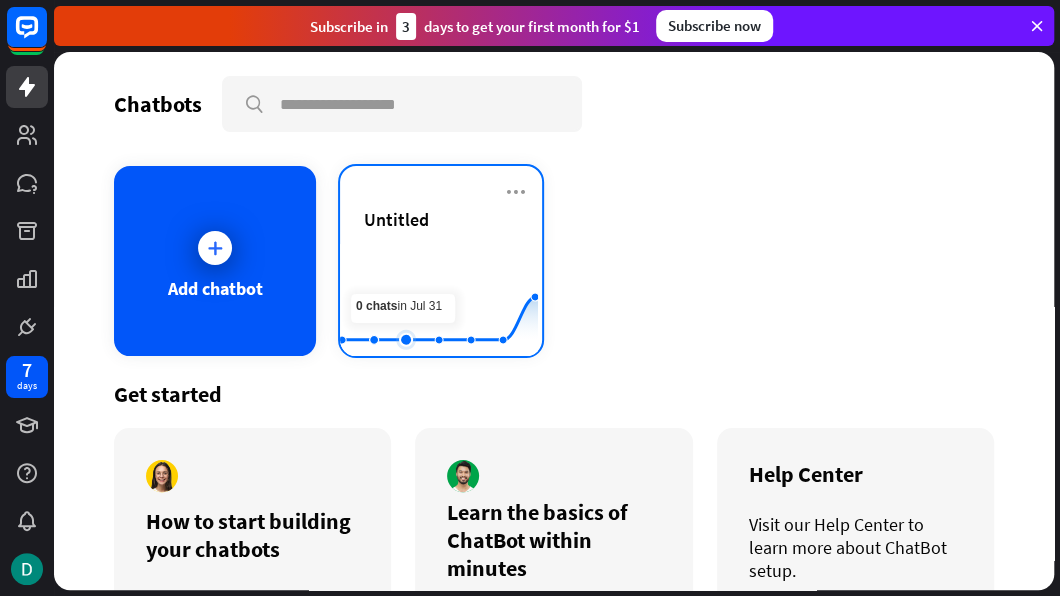 click 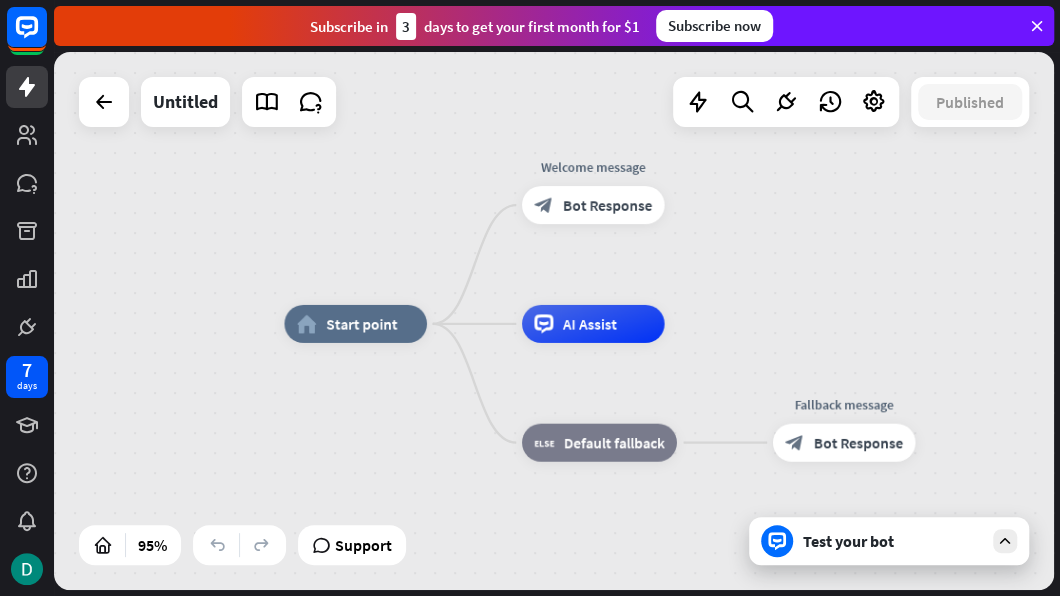 click on "Test your bot" at bounding box center (889, 541) 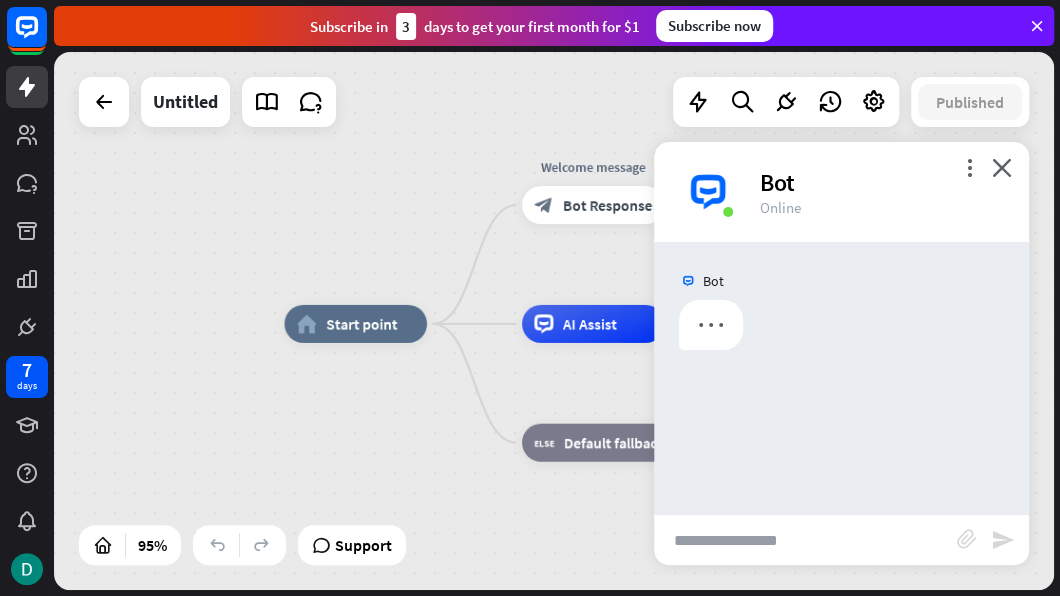 click at bounding box center (805, 540) 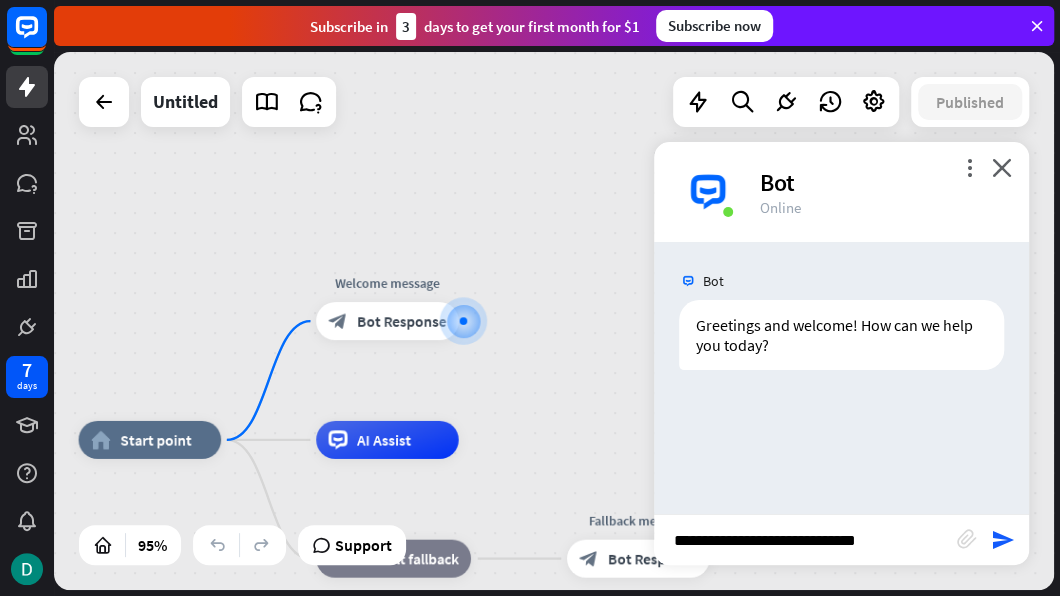 type on "**********" 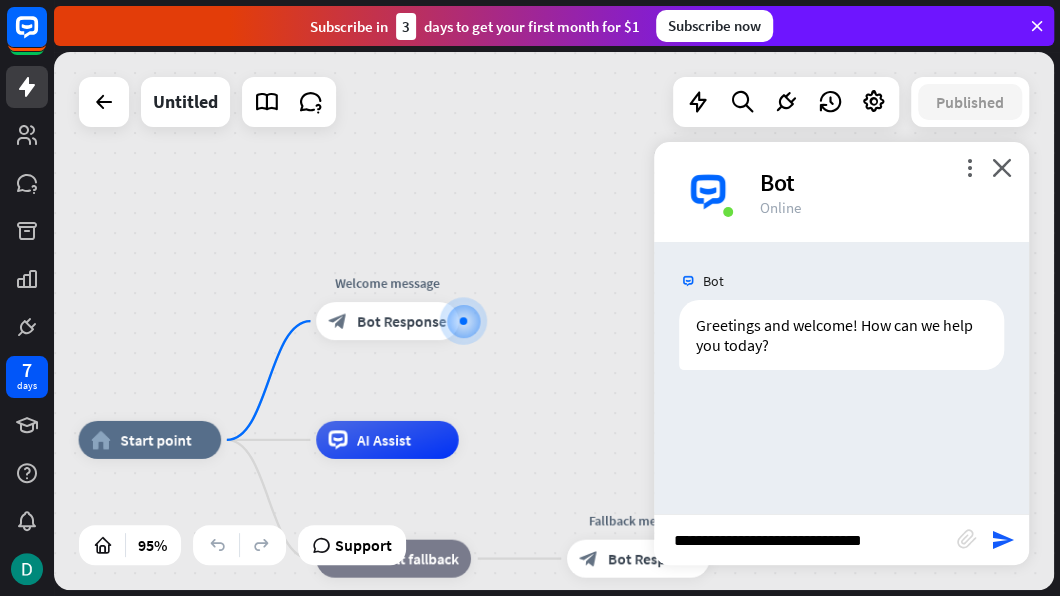 type 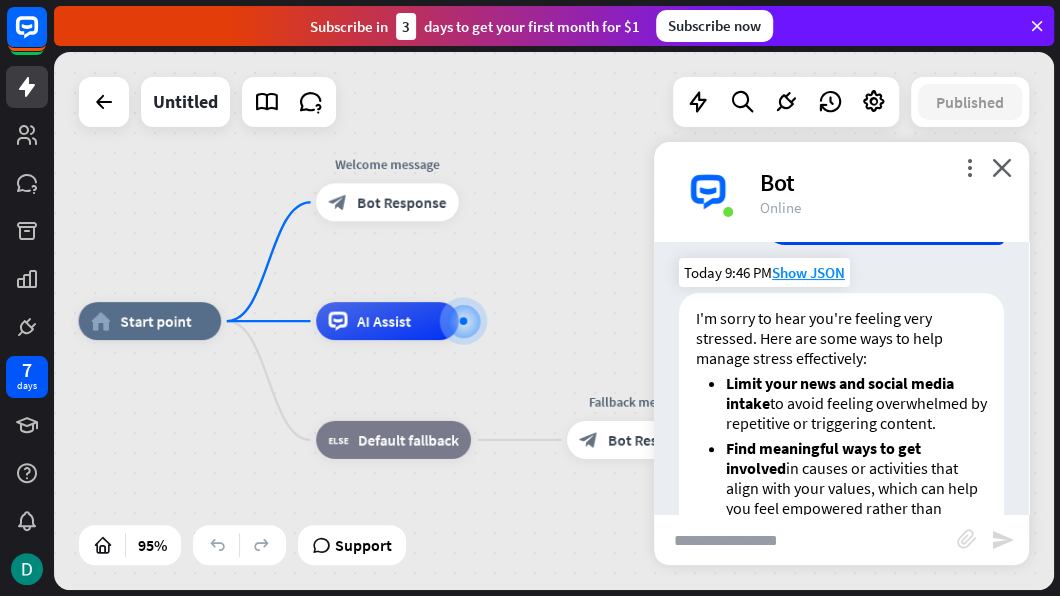 scroll, scrollTop: 251, scrollLeft: 0, axis: vertical 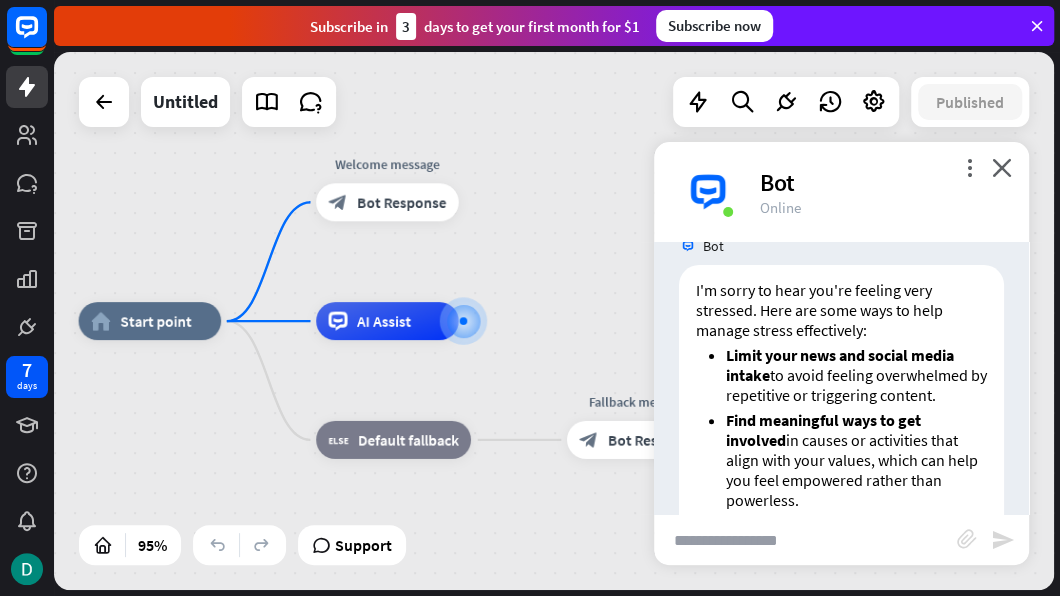 drag, startPoint x: 996, startPoint y: 281, endPoint x: 1058, endPoint y: 300, distance: 64.84597 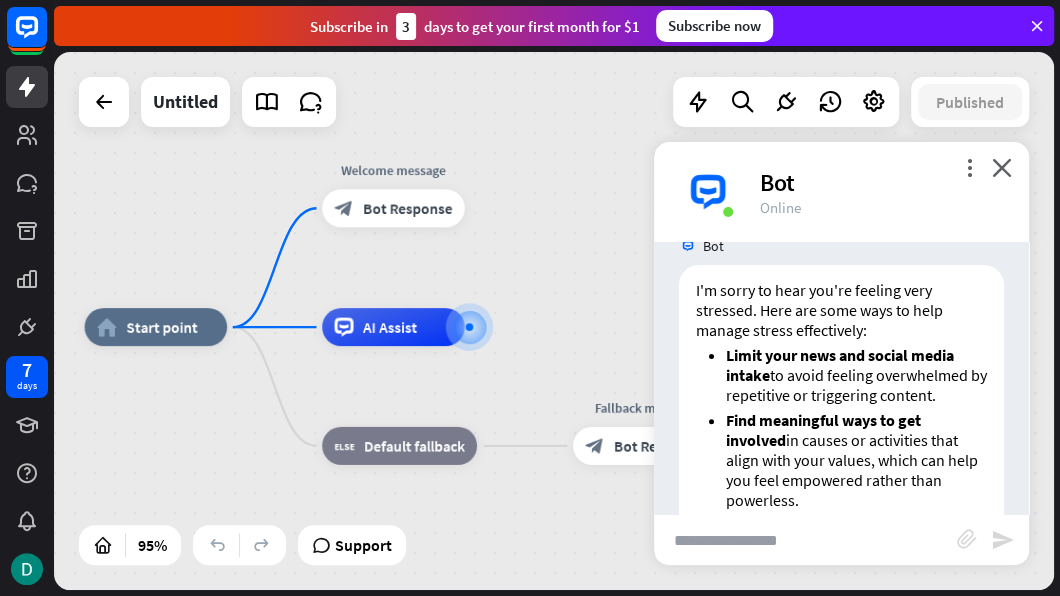 drag, startPoint x: 1058, startPoint y: 300, endPoint x: 561, endPoint y: 152, distance: 518.56824 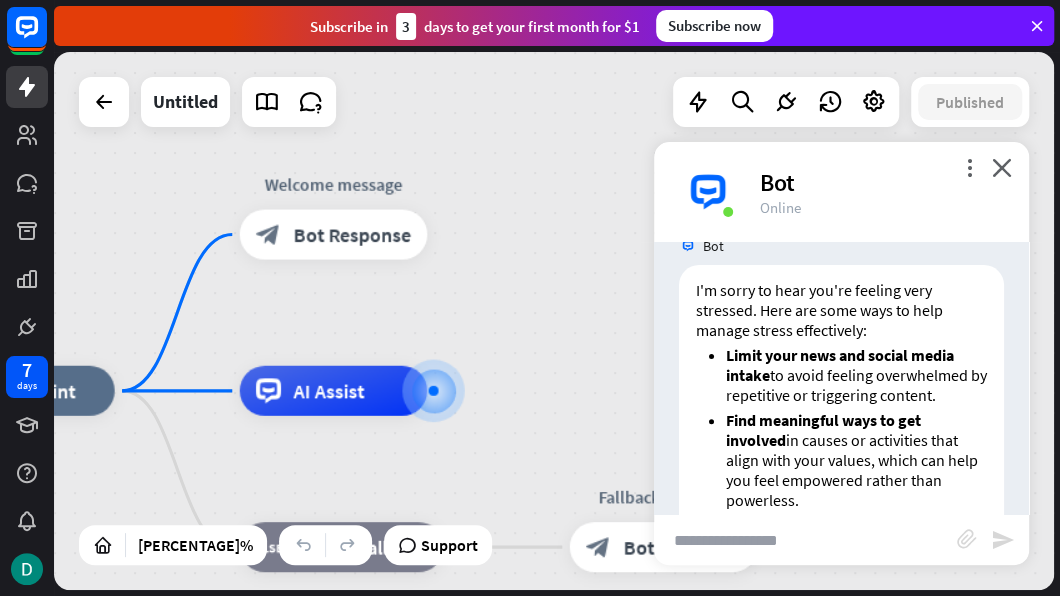 scroll, scrollTop: 0, scrollLeft: 0, axis: both 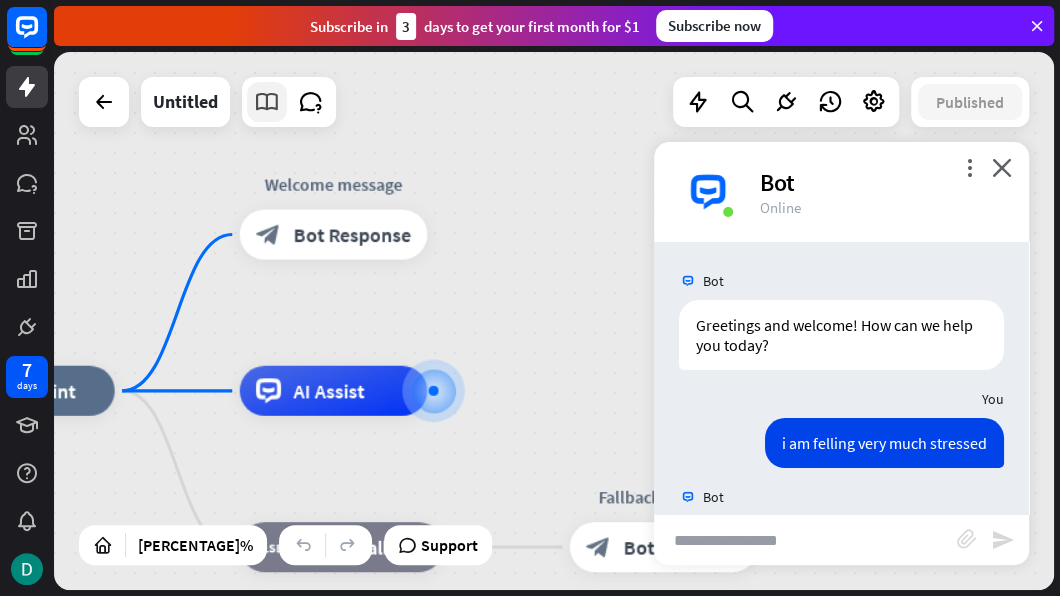 click at bounding box center (267, 102) 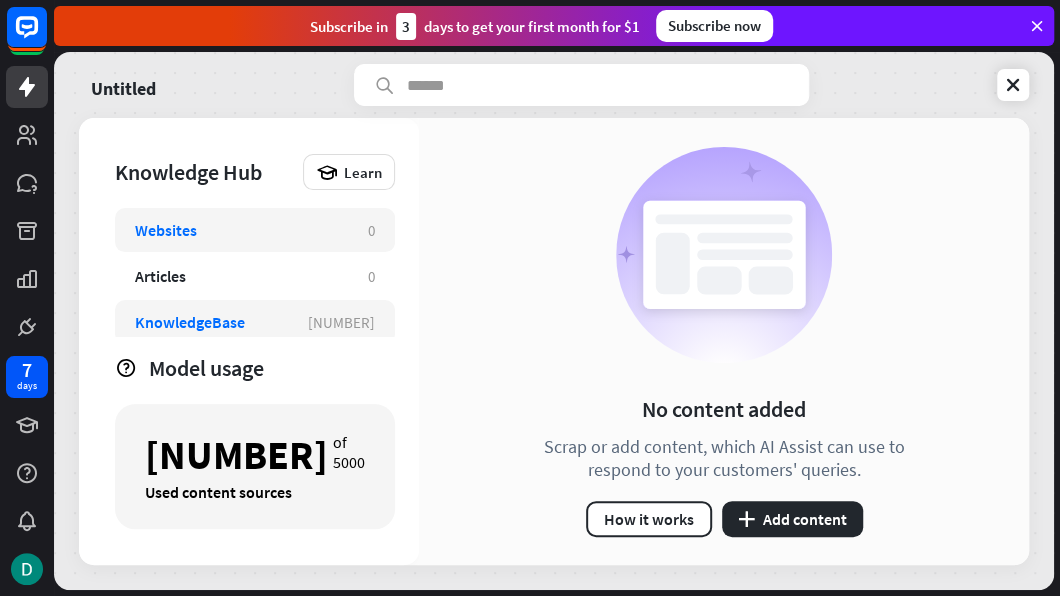 click on "KnowledgeBase" at bounding box center [211, 322] 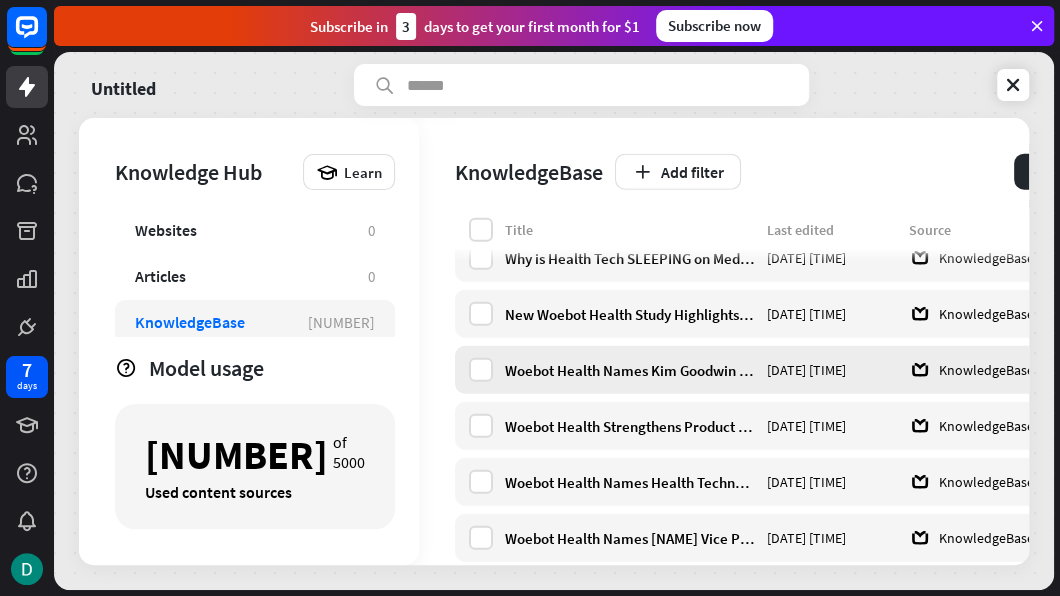 drag, startPoint x: 879, startPoint y: 327, endPoint x: 884, endPoint y: 362, distance: 35.35534 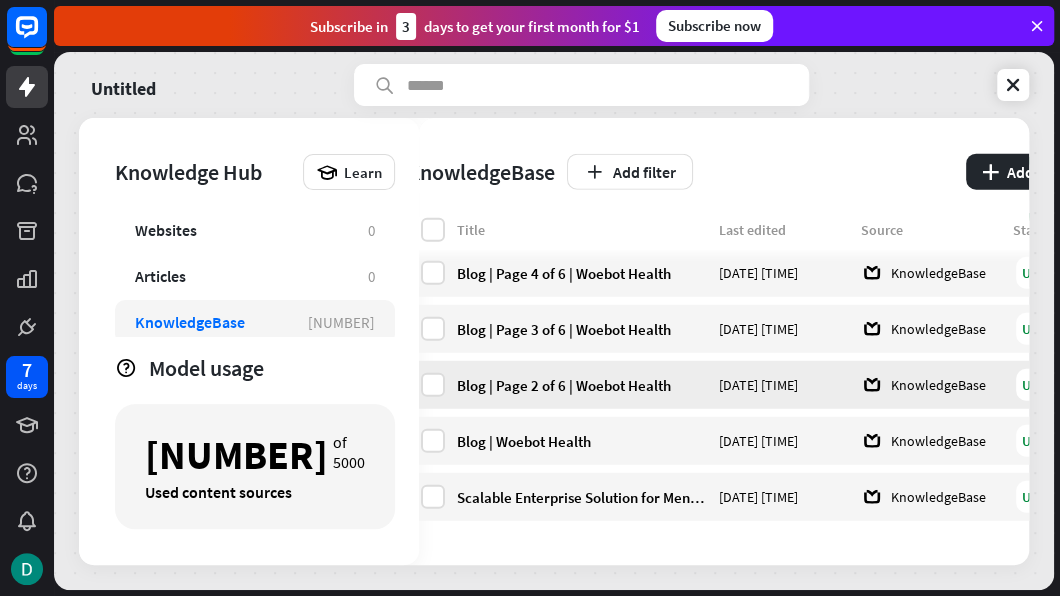 scroll, scrollTop: 15922, scrollLeft: 41, axis: both 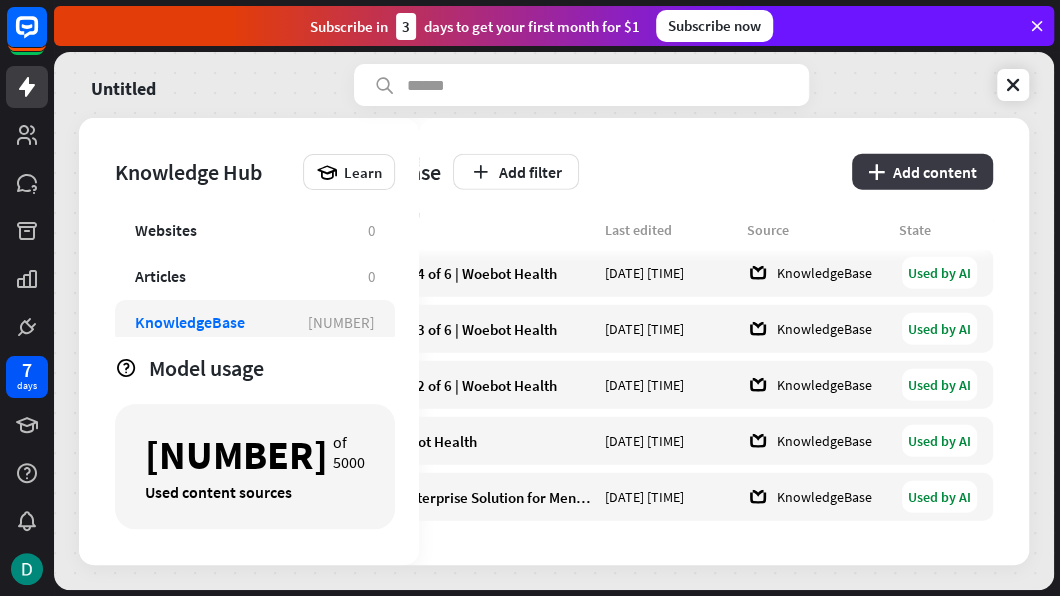 click on "plus
Add content" at bounding box center [922, 172] 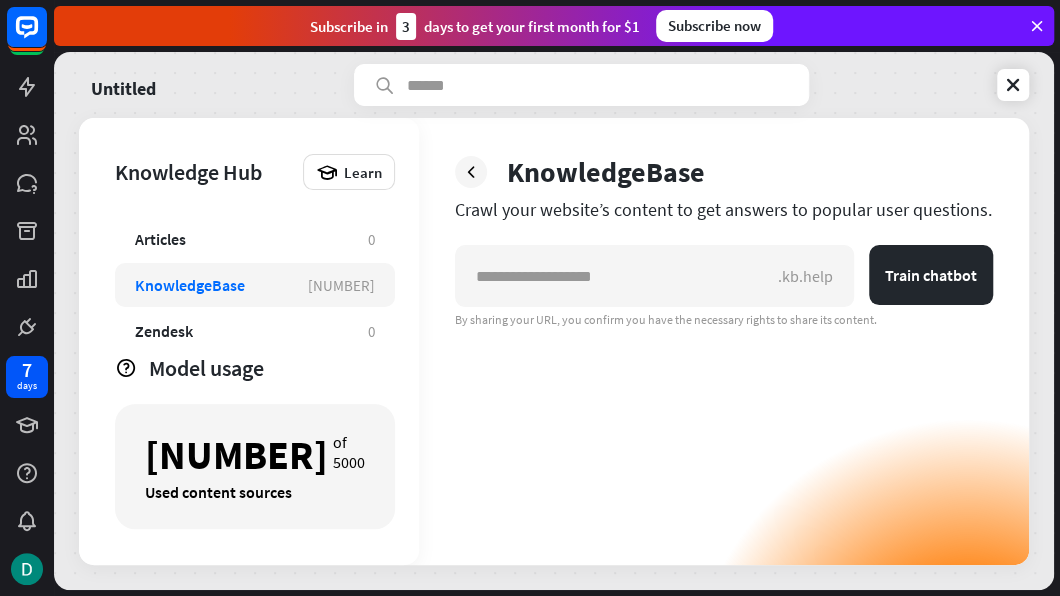 scroll, scrollTop: 99, scrollLeft: 0, axis: vertical 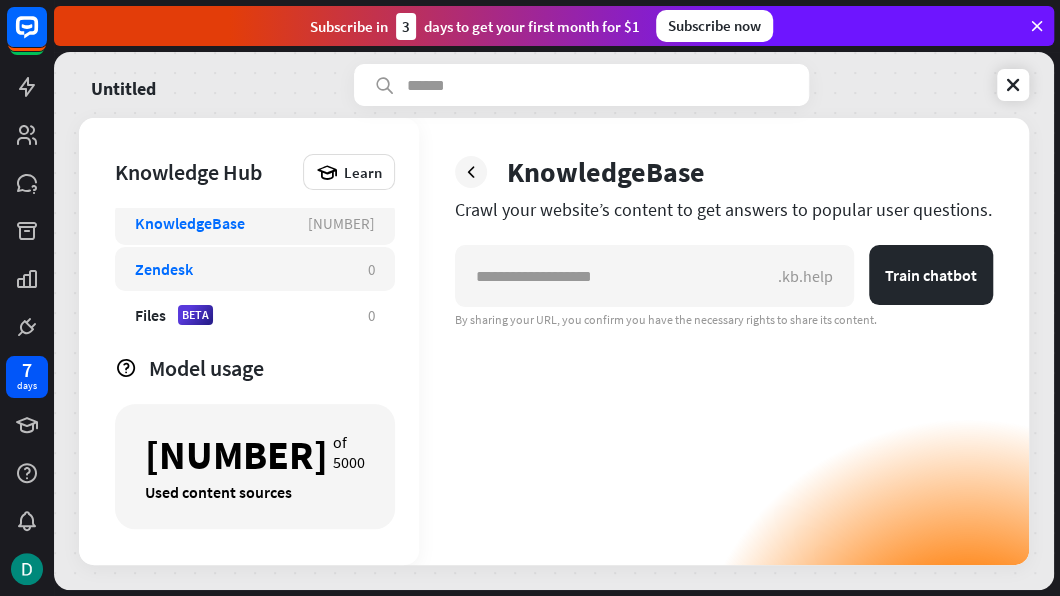 click on "Zendesk" at bounding box center (241, 269) 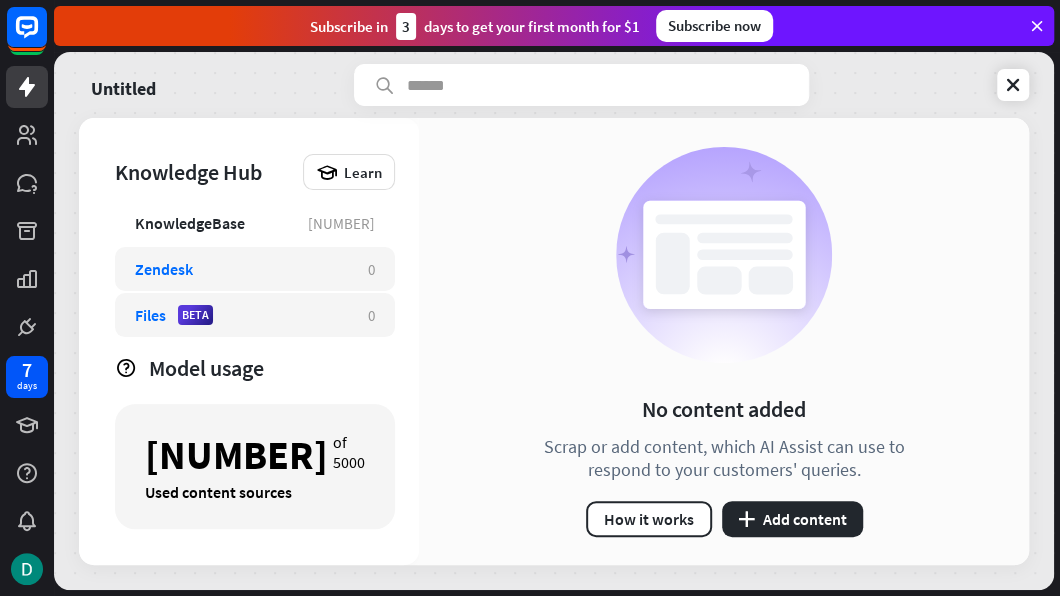 click on "Files
BETA" at bounding box center [241, 315] 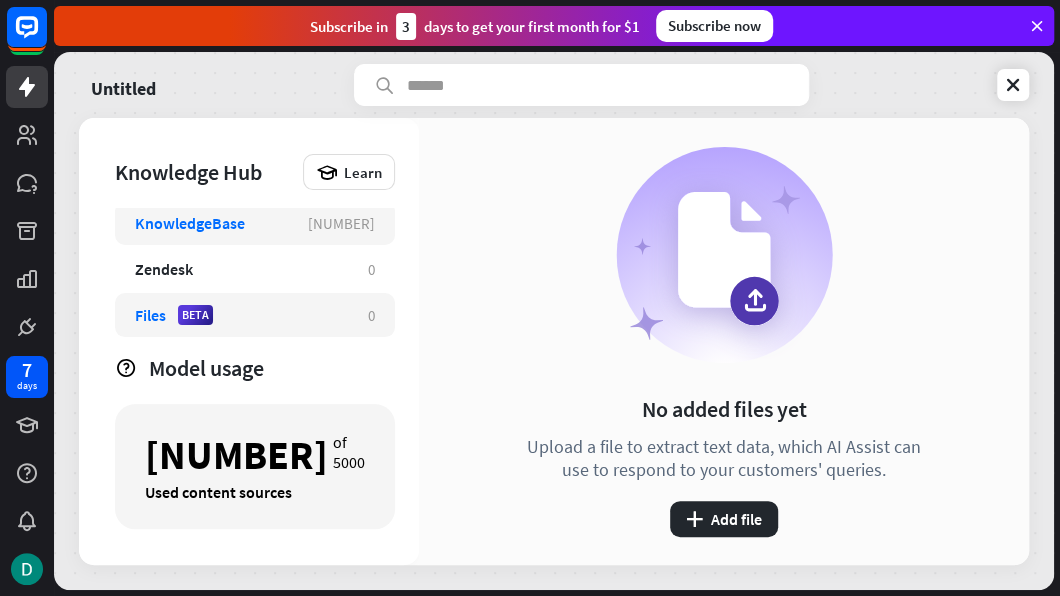click on "KnowledgeBase 289" at bounding box center [255, 223] 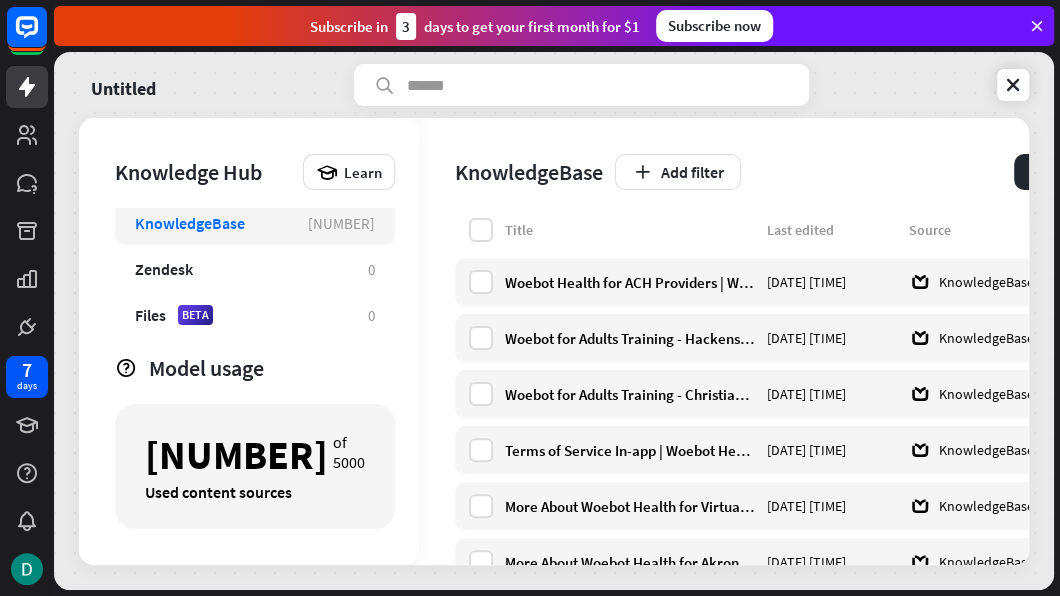 scroll, scrollTop: 0, scrollLeft: 176, axis: horizontal 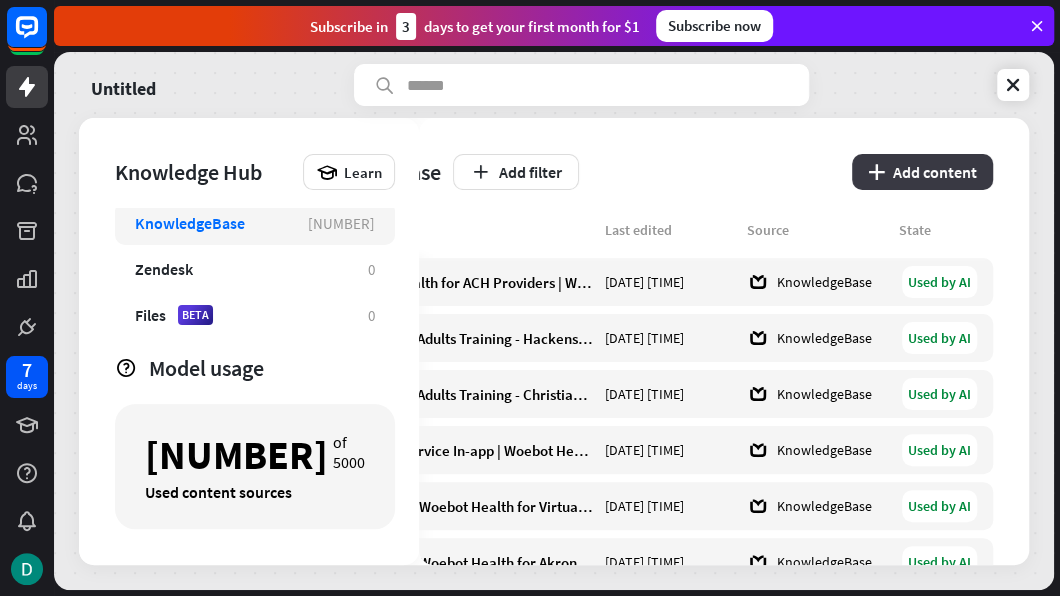 click on "plus
Add content" at bounding box center [922, 172] 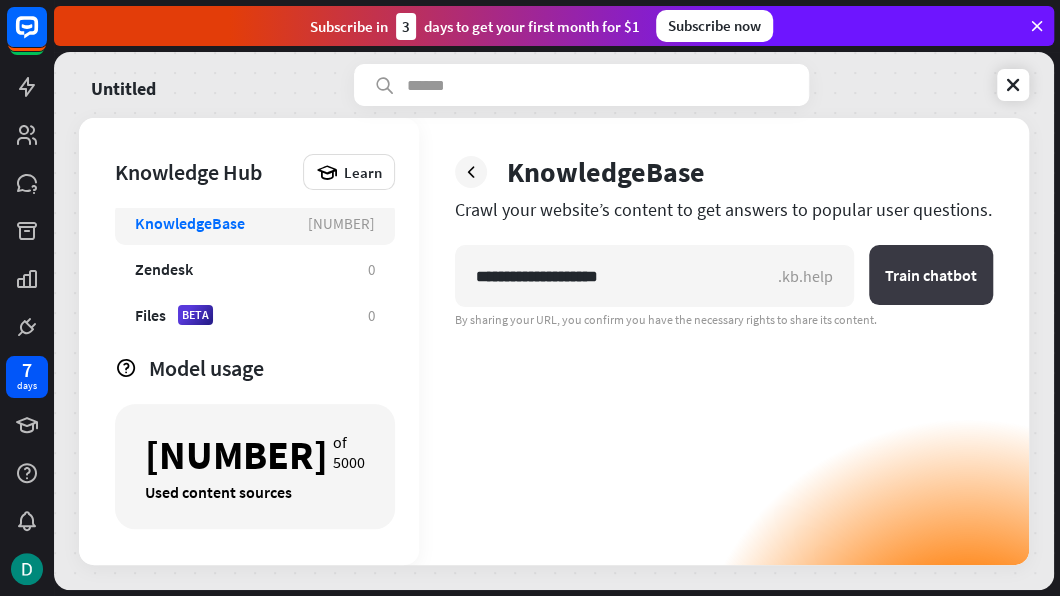 type on "**********" 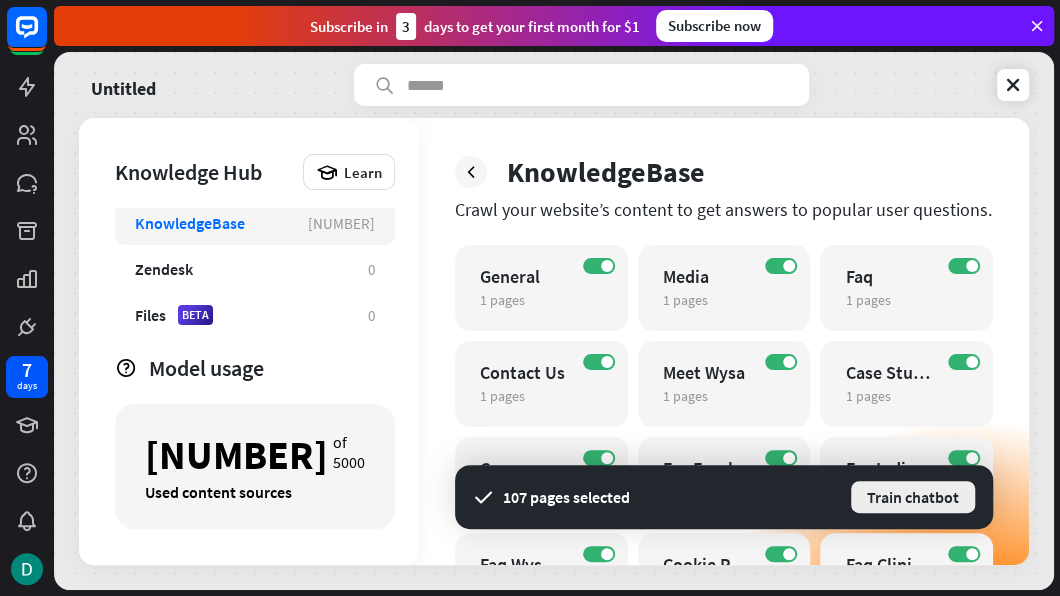 click on "Train chatbot" at bounding box center [913, 497] 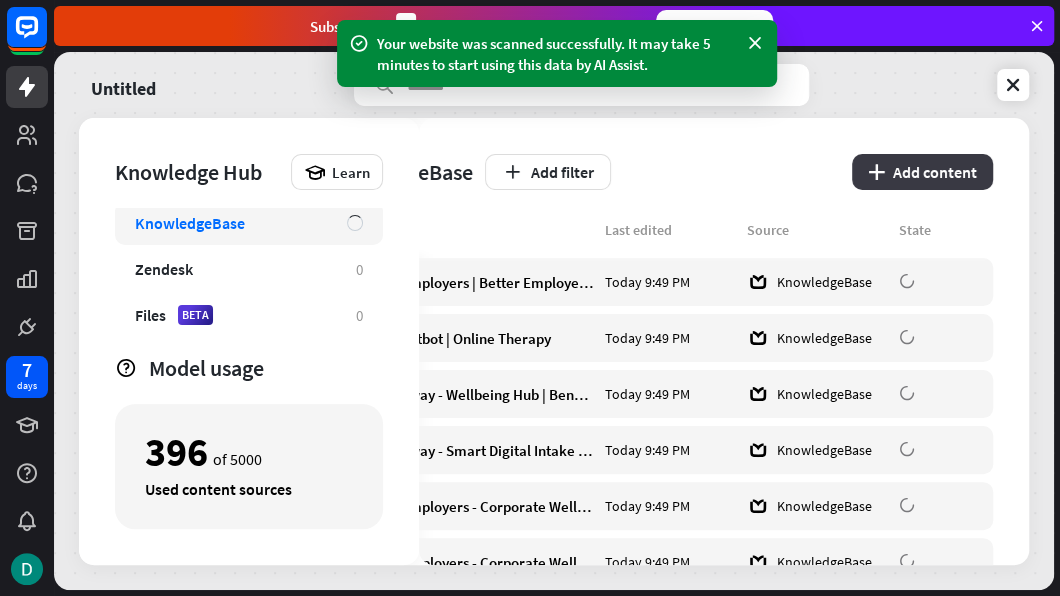 click on "plus
Add content" at bounding box center [922, 172] 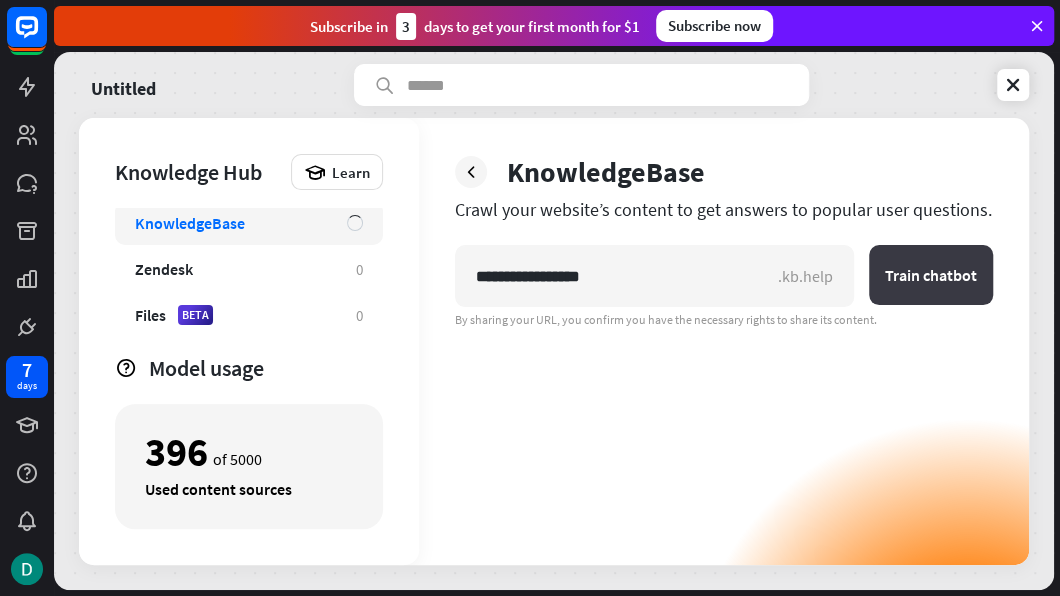 type on "**********" 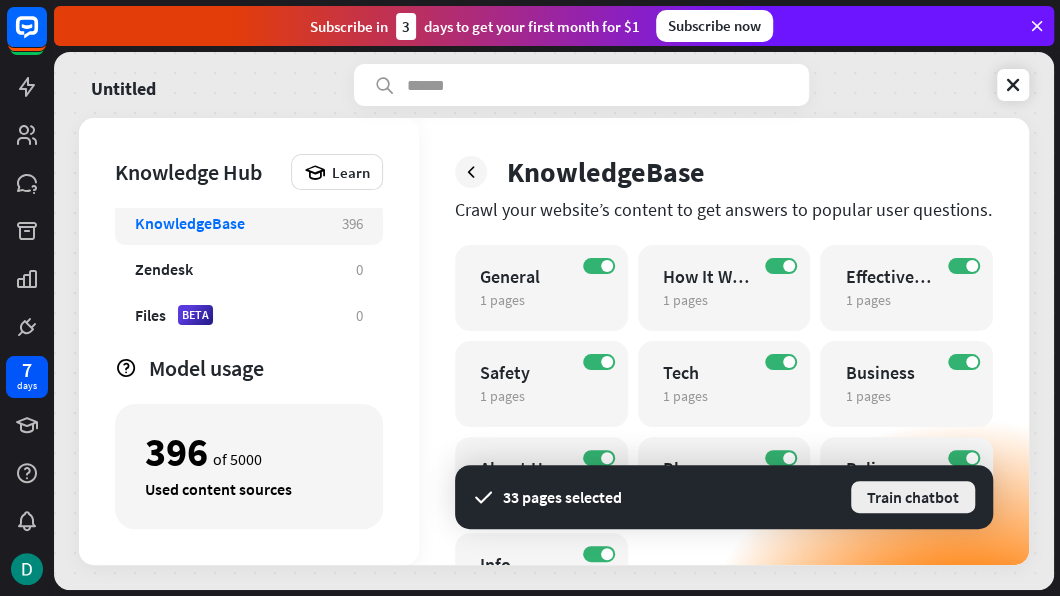 click on "Train chatbot" at bounding box center [913, 497] 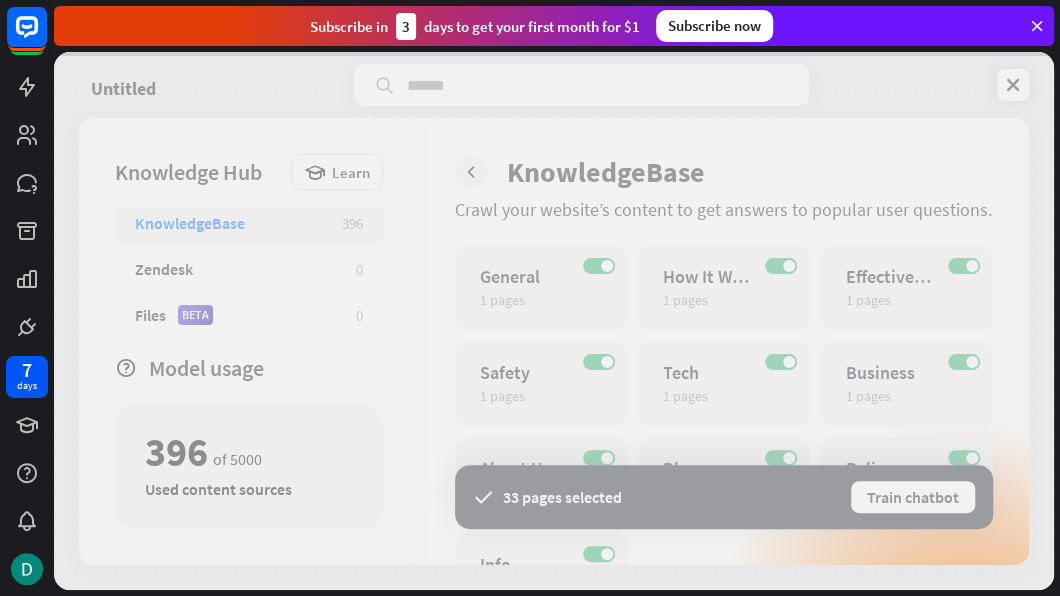 type 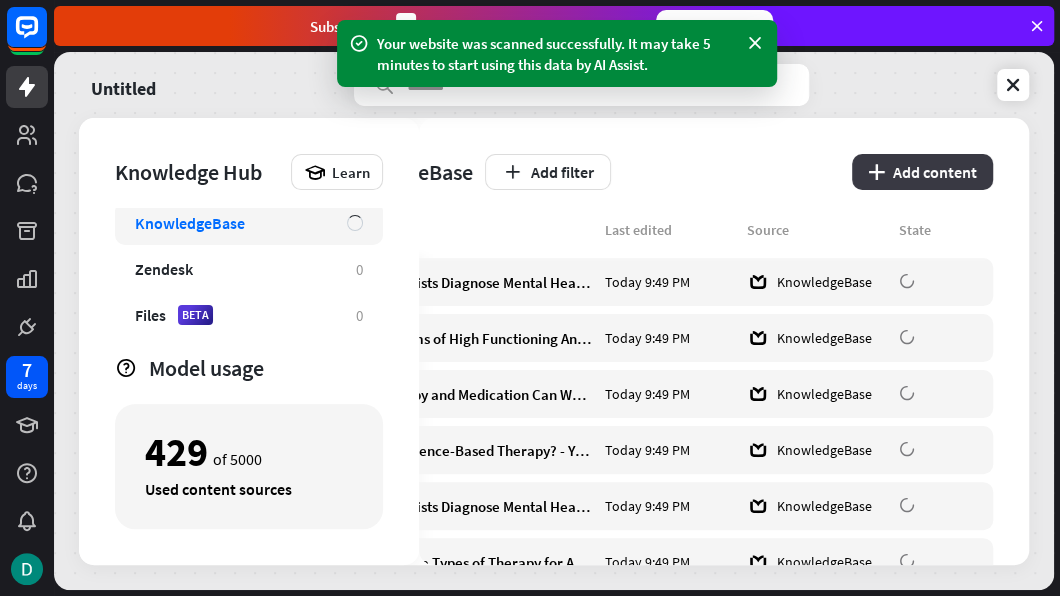 click on "plus
Add content" at bounding box center (922, 172) 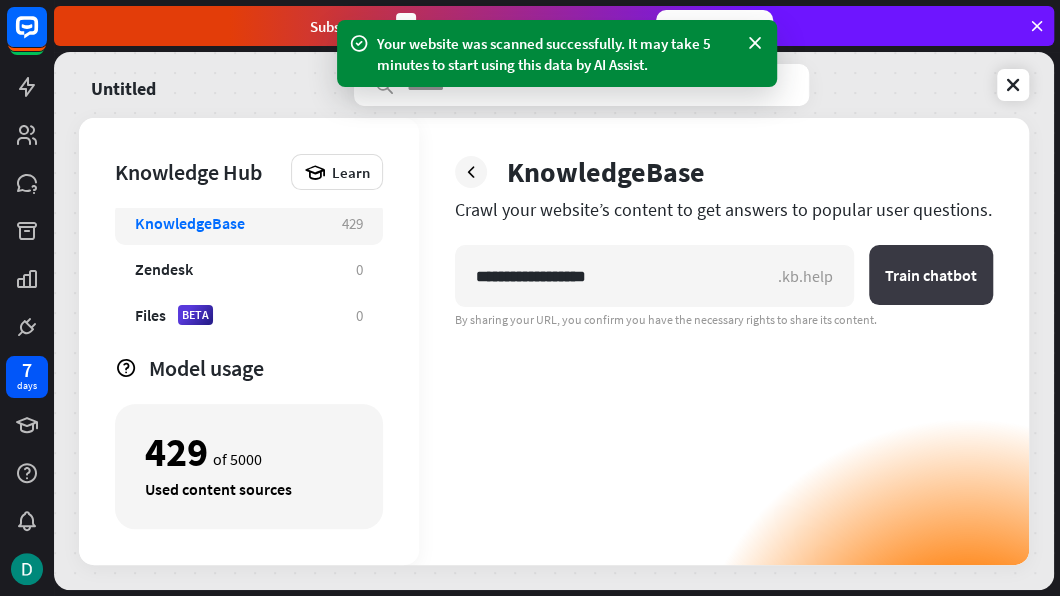 type on "**********" 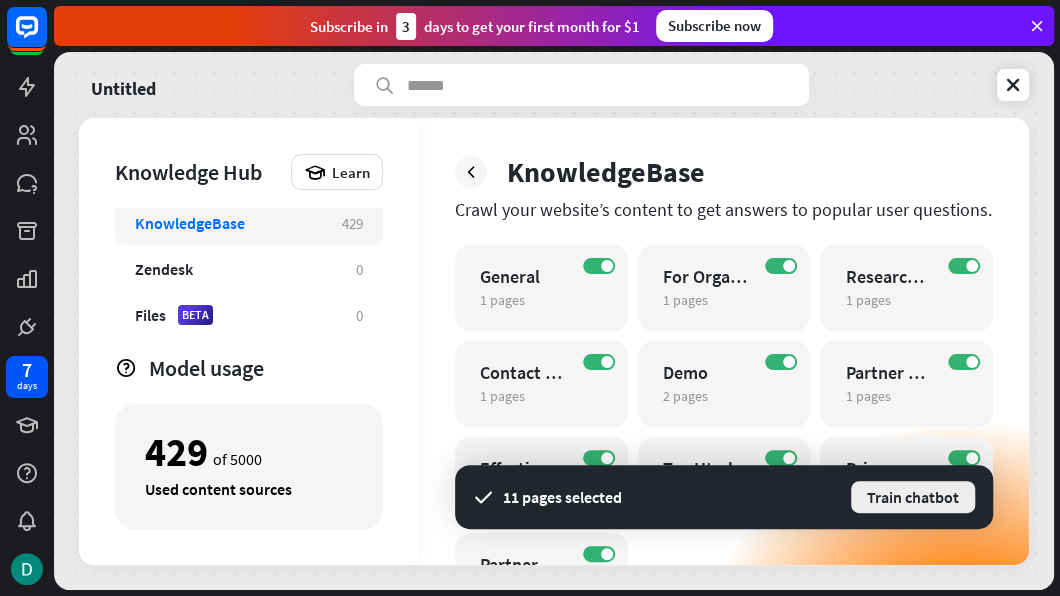 click on "Train chatbot" at bounding box center [913, 497] 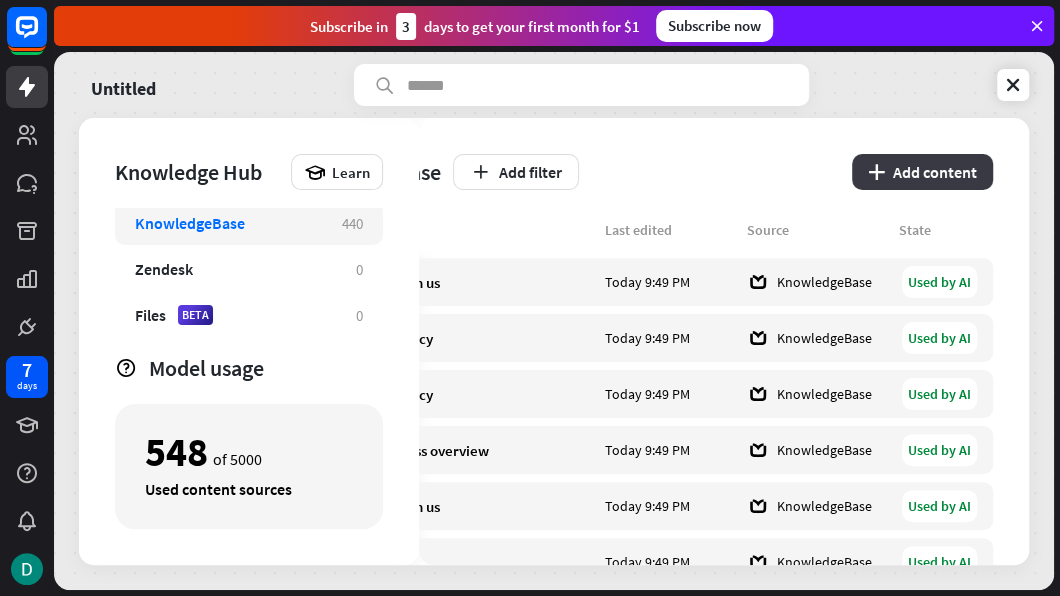 click on "plus
Add content" at bounding box center [922, 172] 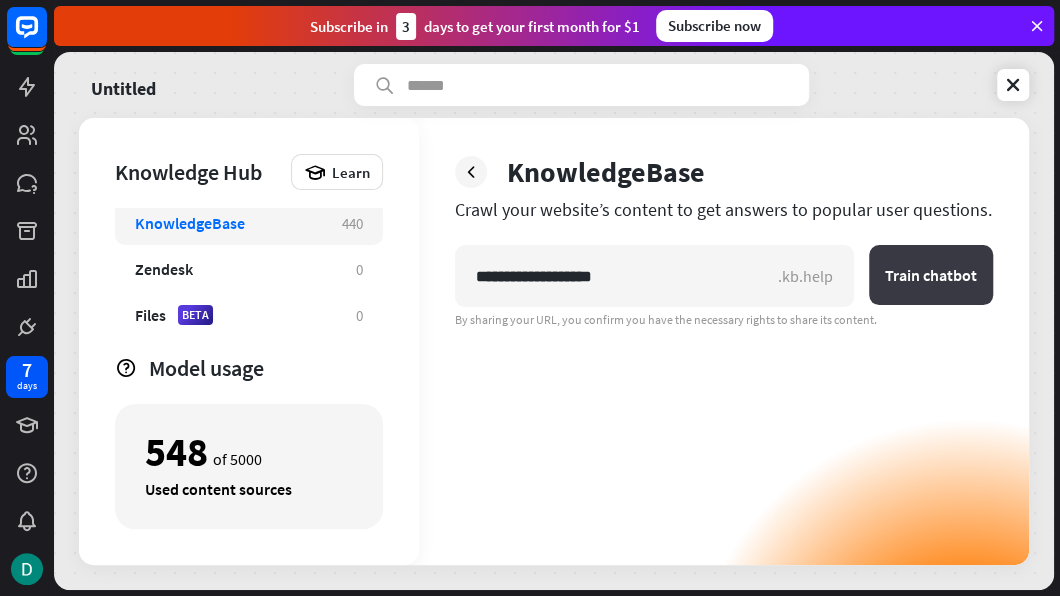 type on "**********" 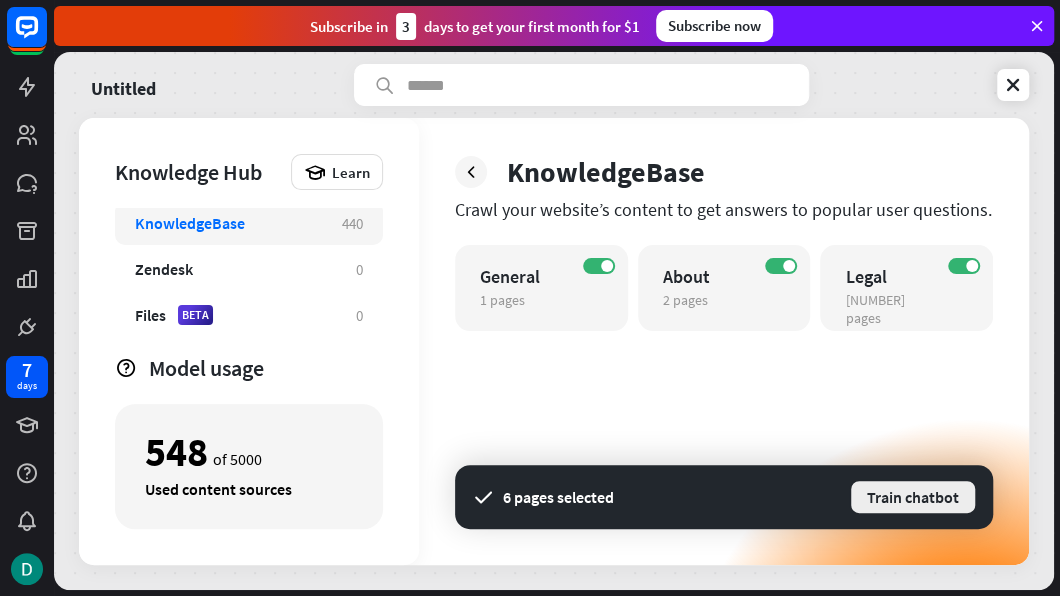 click on "Train chatbot" at bounding box center (913, 497) 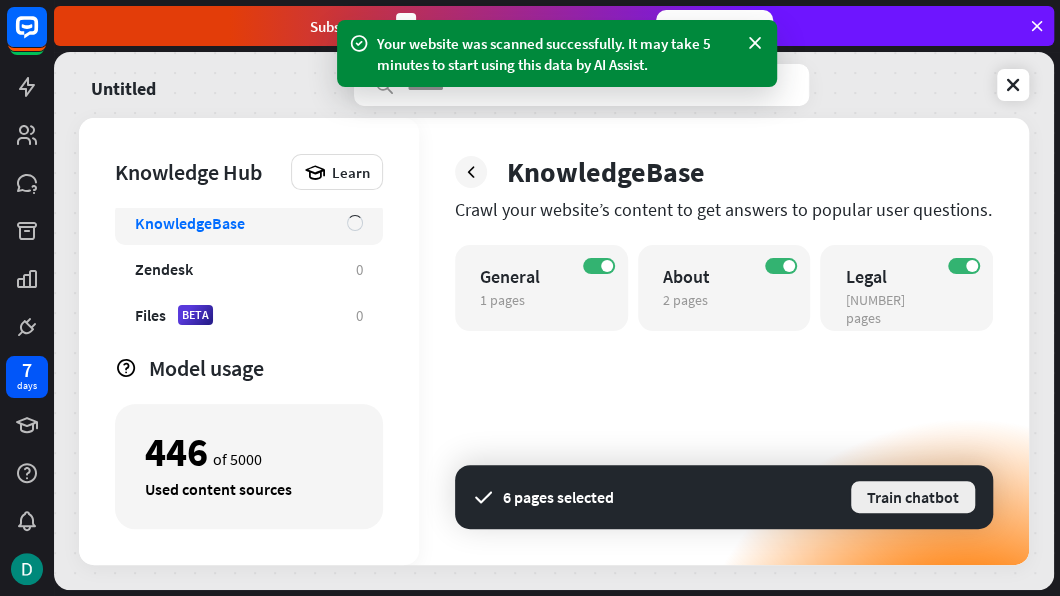 type 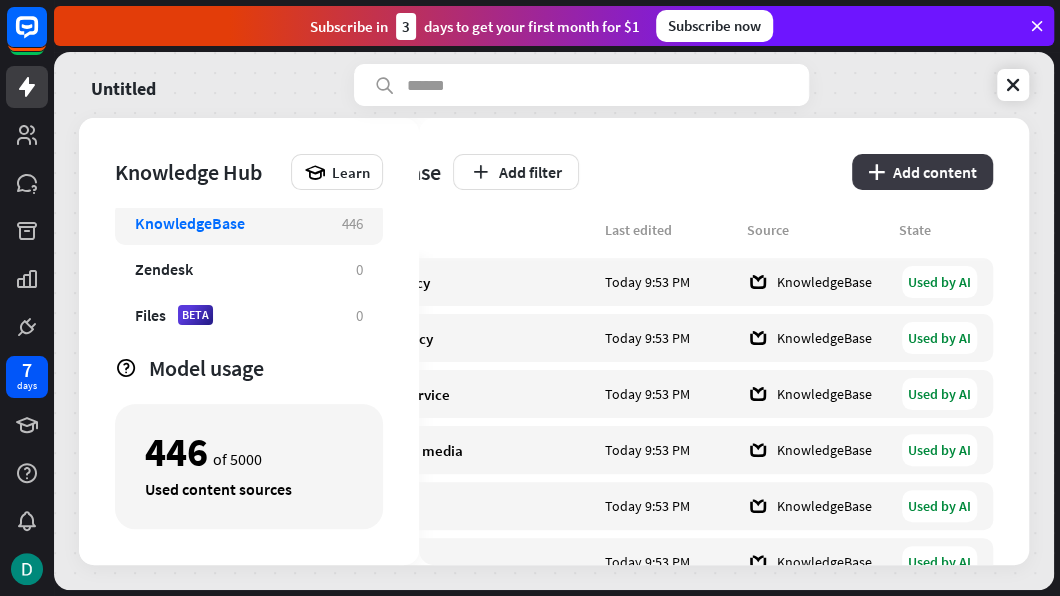 click on "plus" at bounding box center (876, 172) 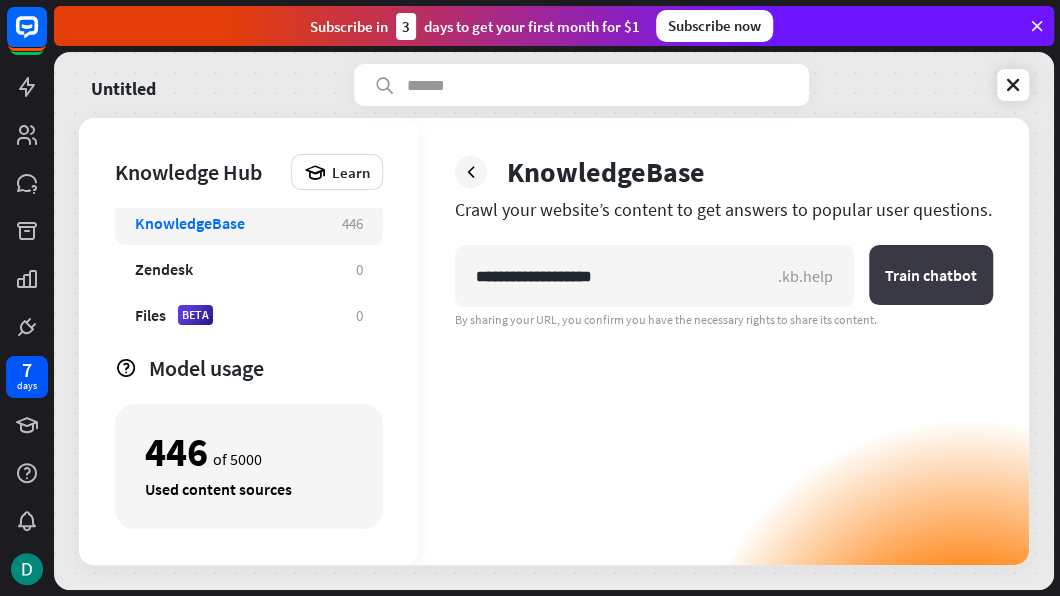 type on "**********" 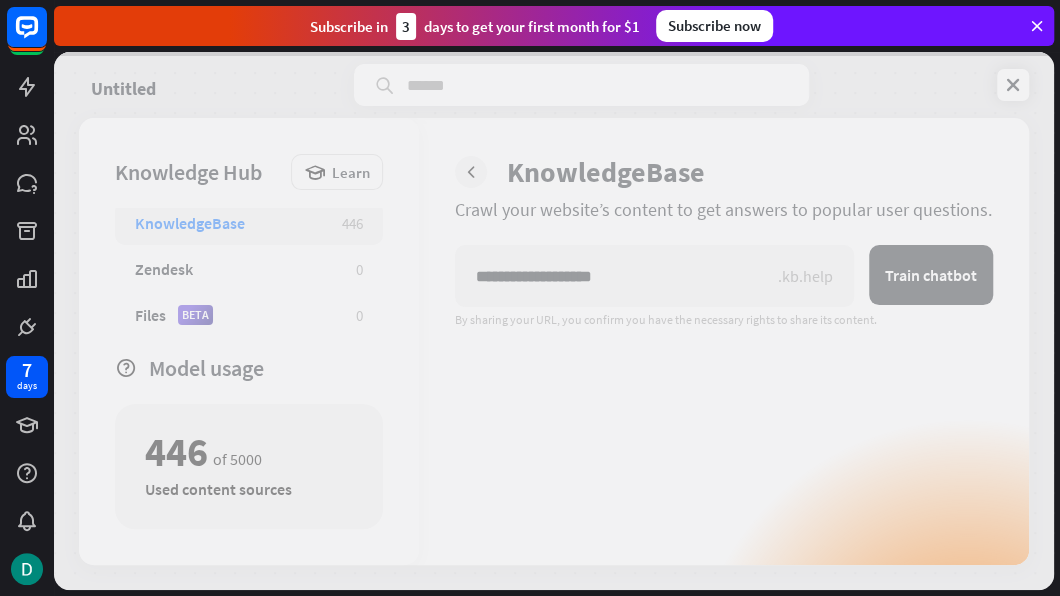 type 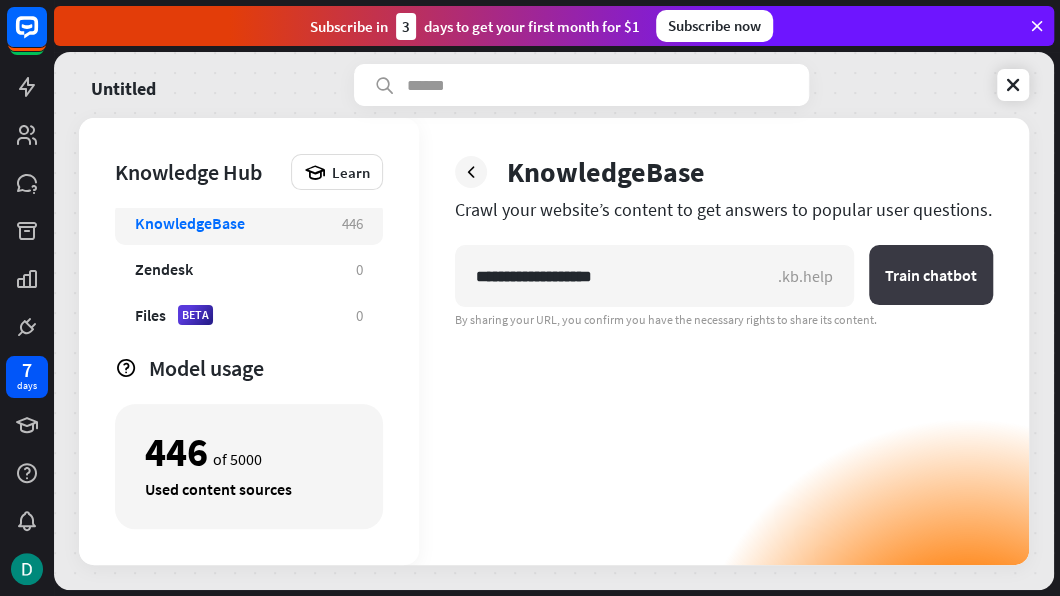 click on "Train chatbot" at bounding box center [931, 275] 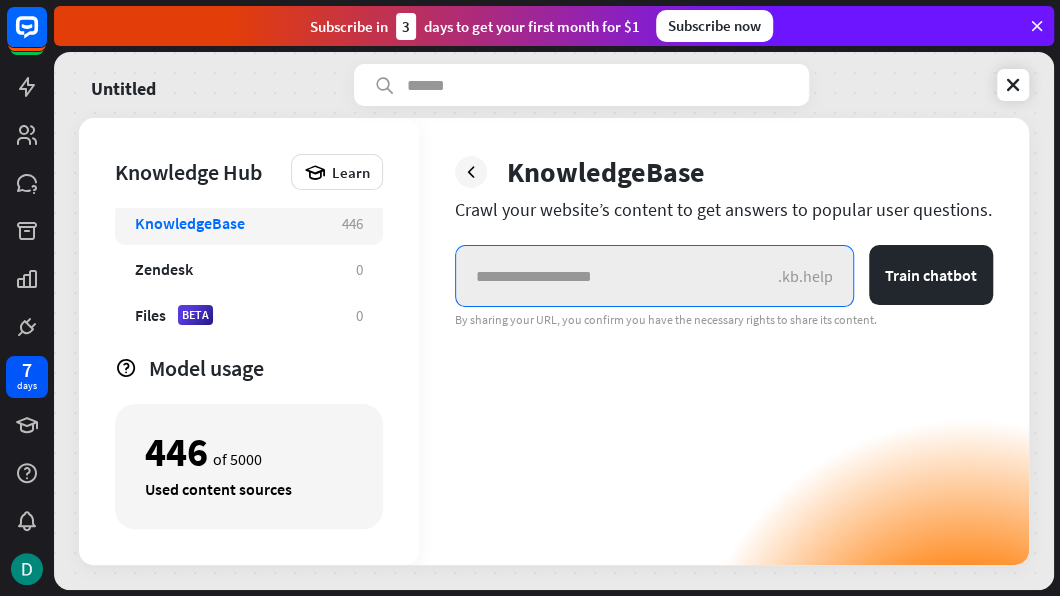 paste on "**********" 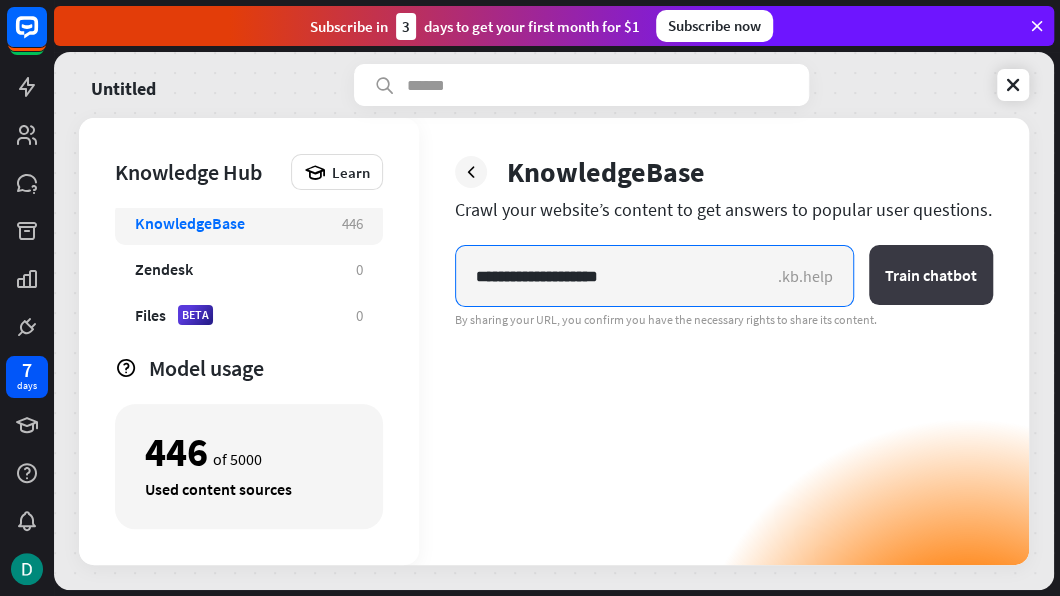type on "**********" 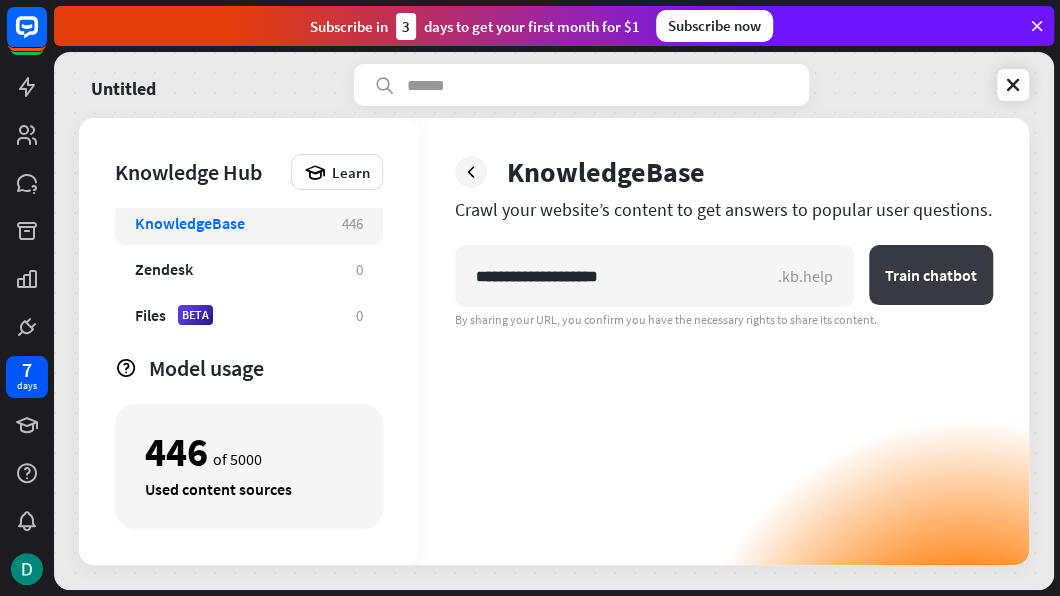 click on "Train chatbot" at bounding box center [931, 275] 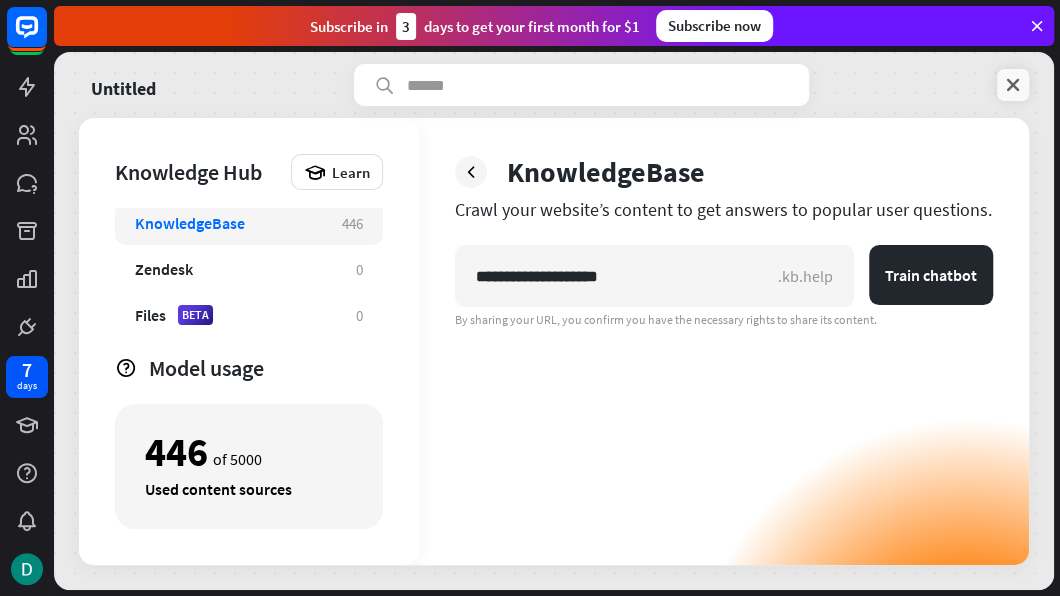 click at bounding box center [1013, 85] 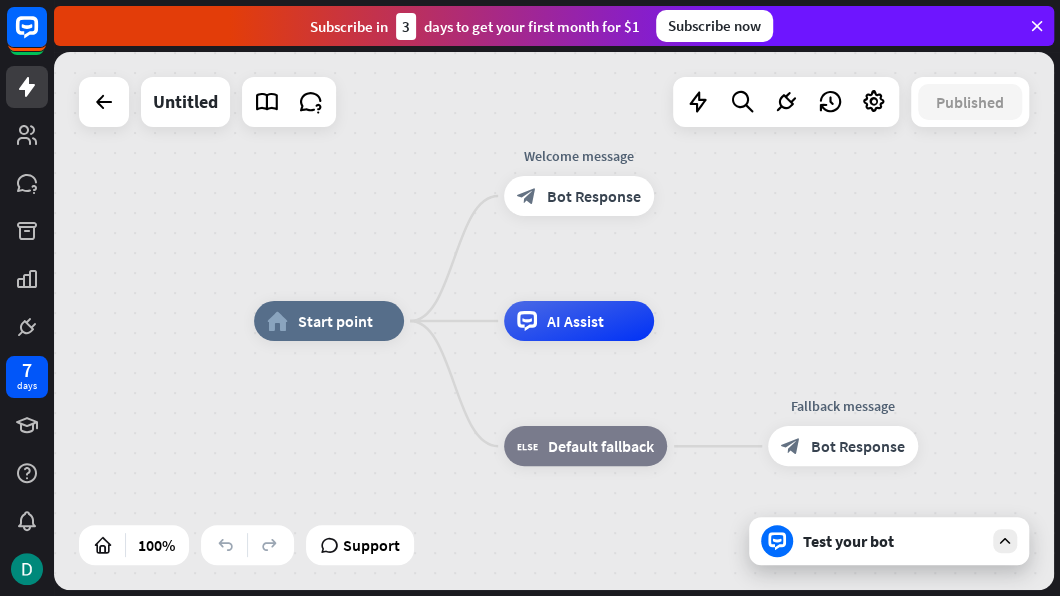 click on "Test your bot" at bounding box center [893, 541] 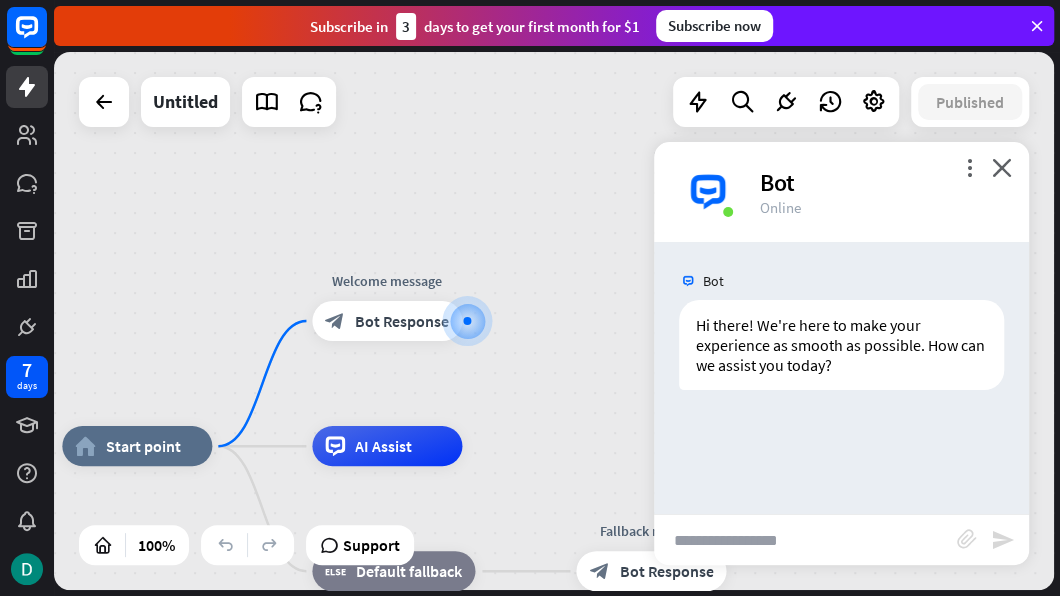 click at bounding box center [805, 540] 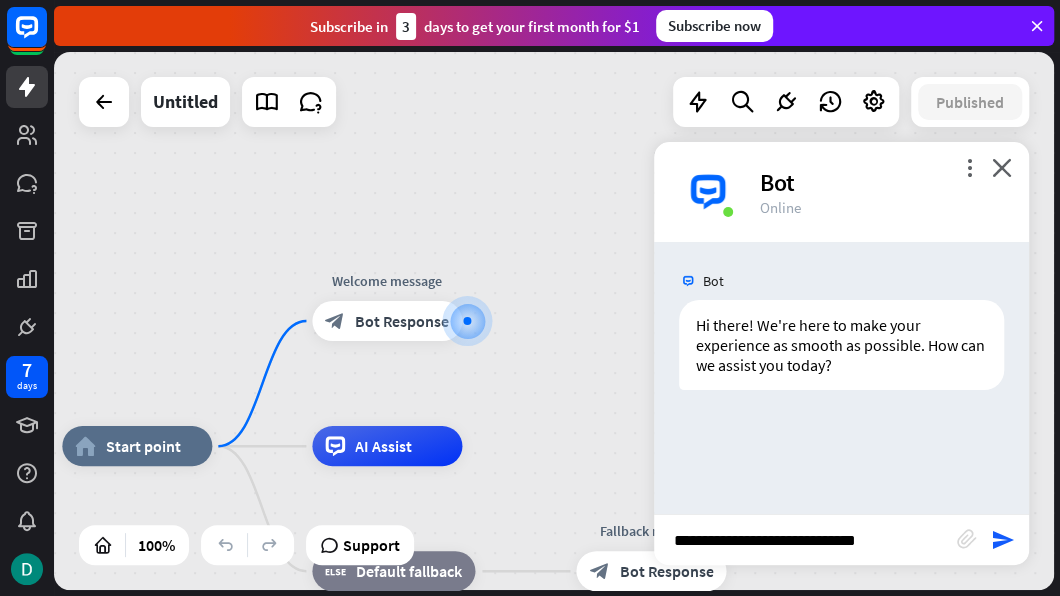 type on "**********" 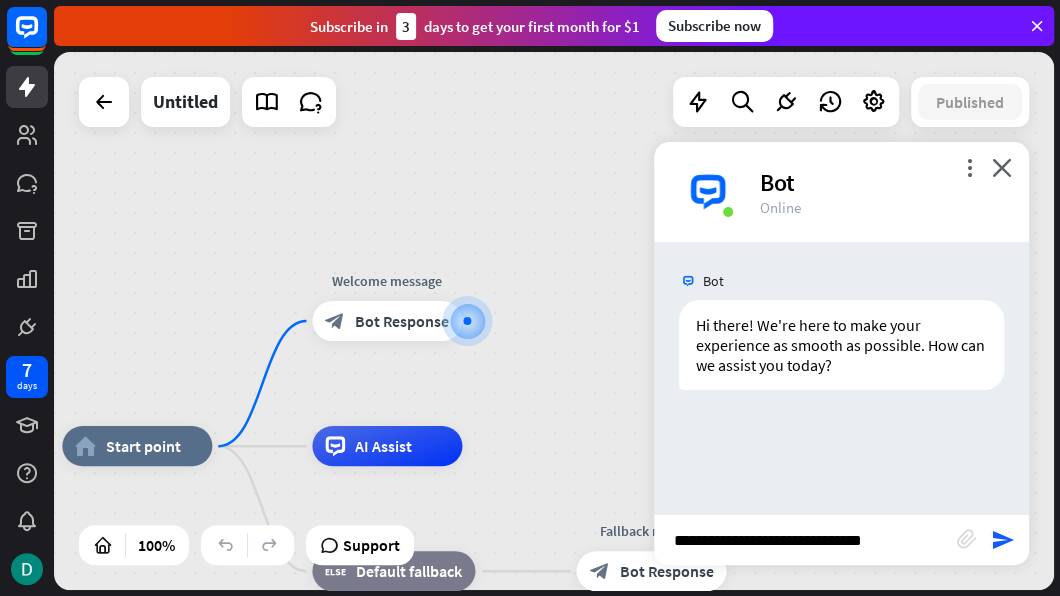 type 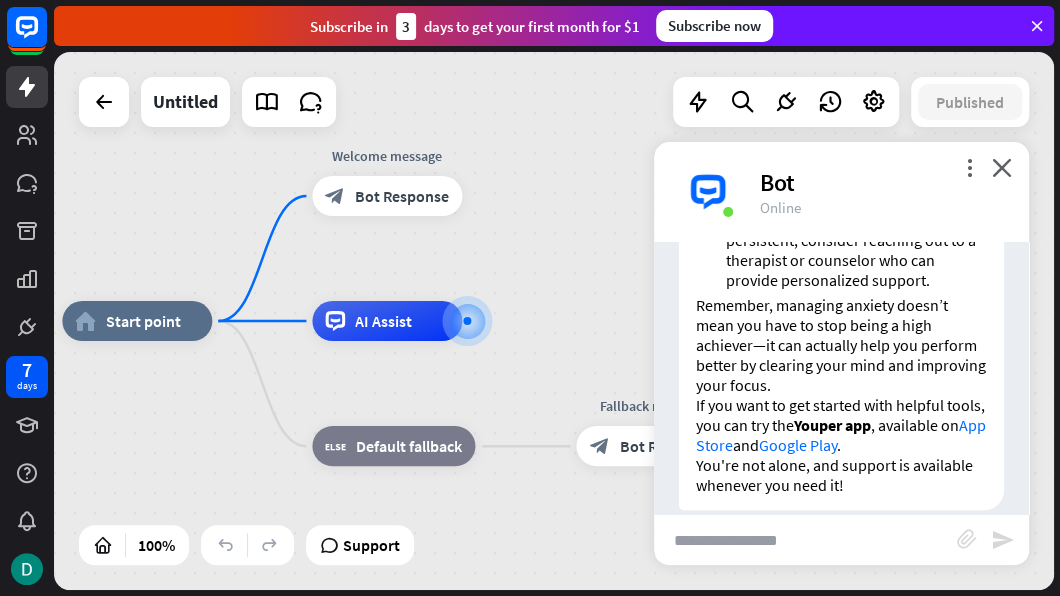 scroll, scrollTop: 745, scrollLeft: 0, axis: vertical 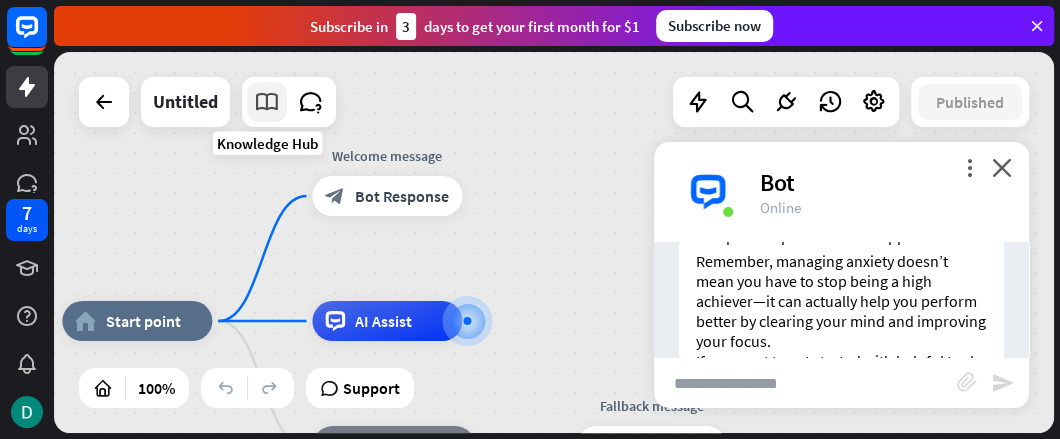 click at bounding box center (267, 102) 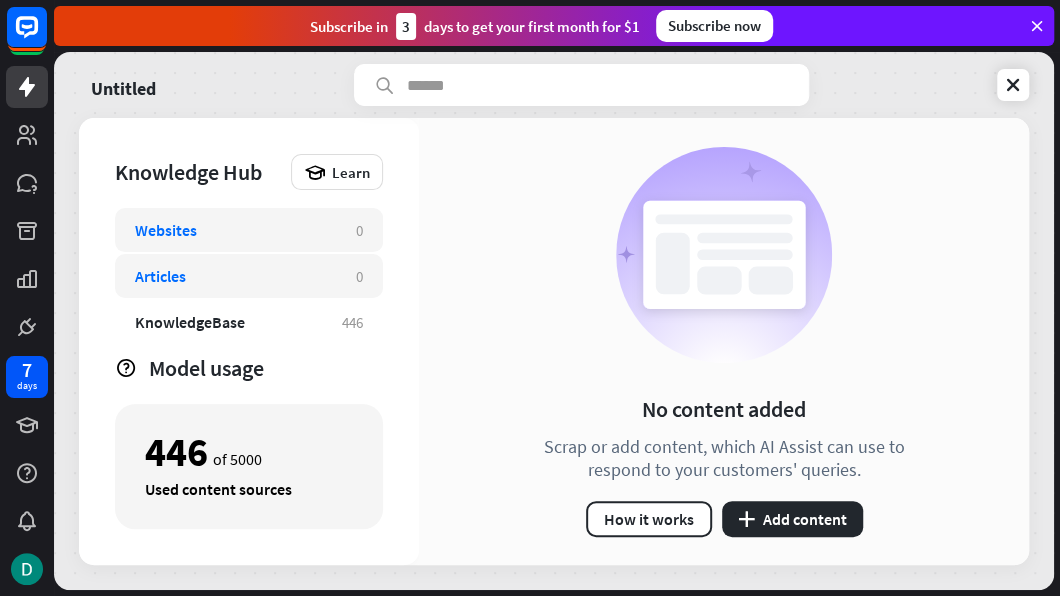 click on "Articles" at bounding box center (235, 276) 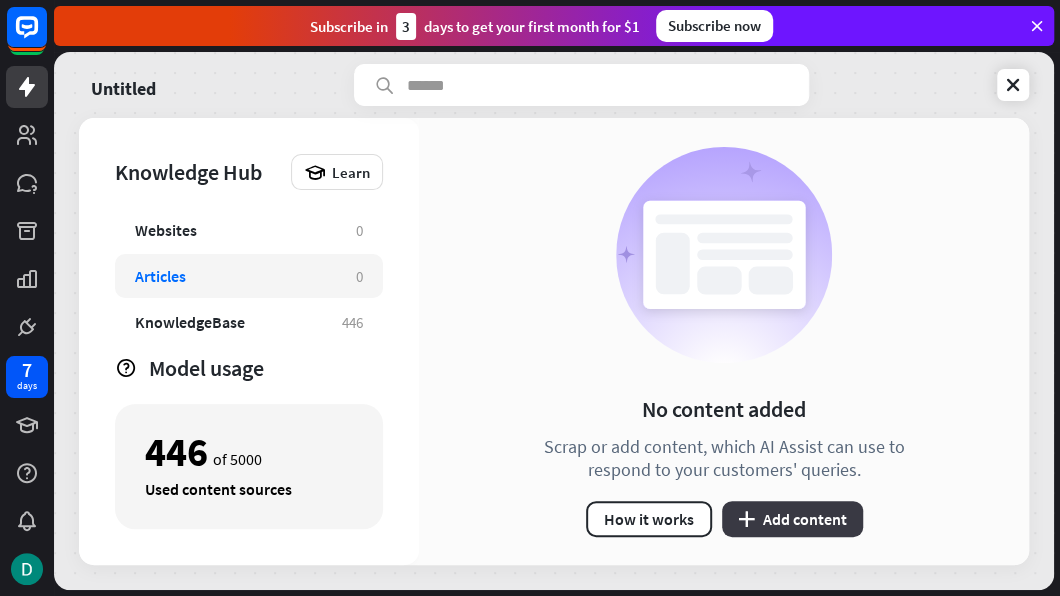 click on "plus
Add content" at bounding box center [792, 519] 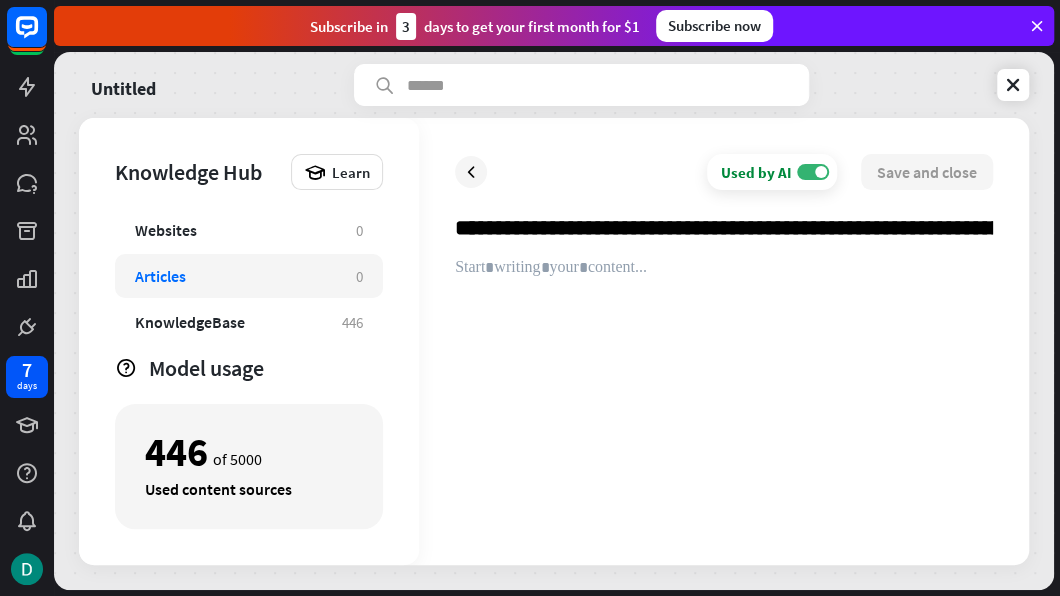 scroll, scrollTop: 0, scrollLeft: 844148, axis: horizontal 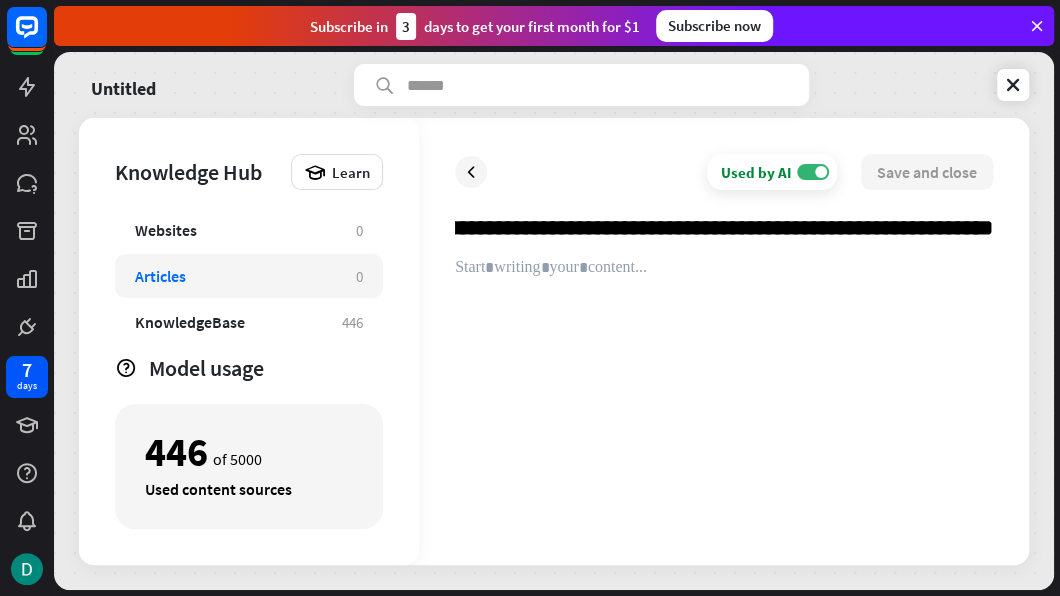type on "**********" 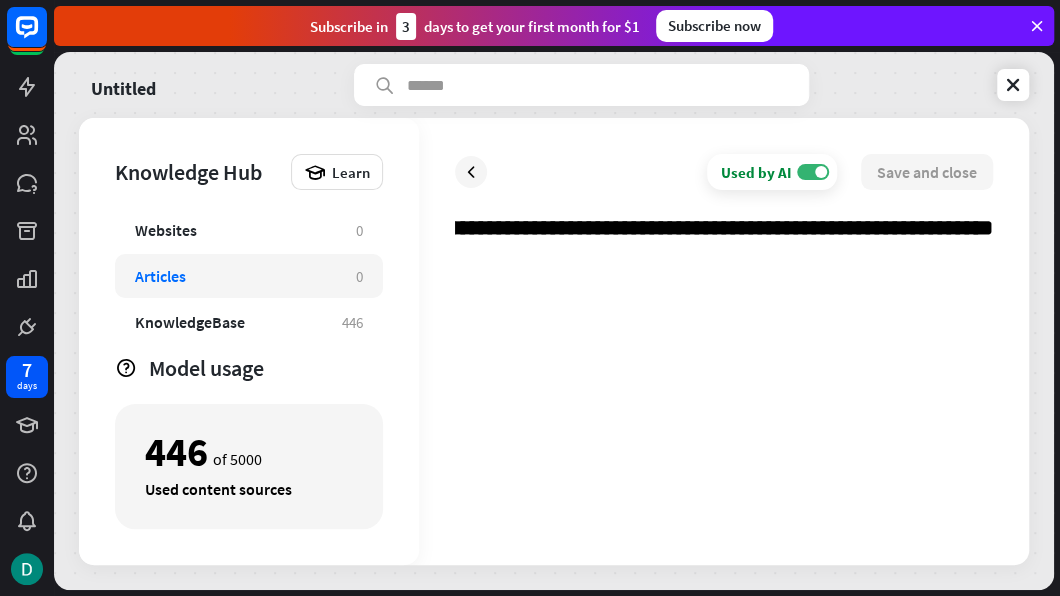 scroll, scrollTop: 0, scrollLeft: 0, axis: both 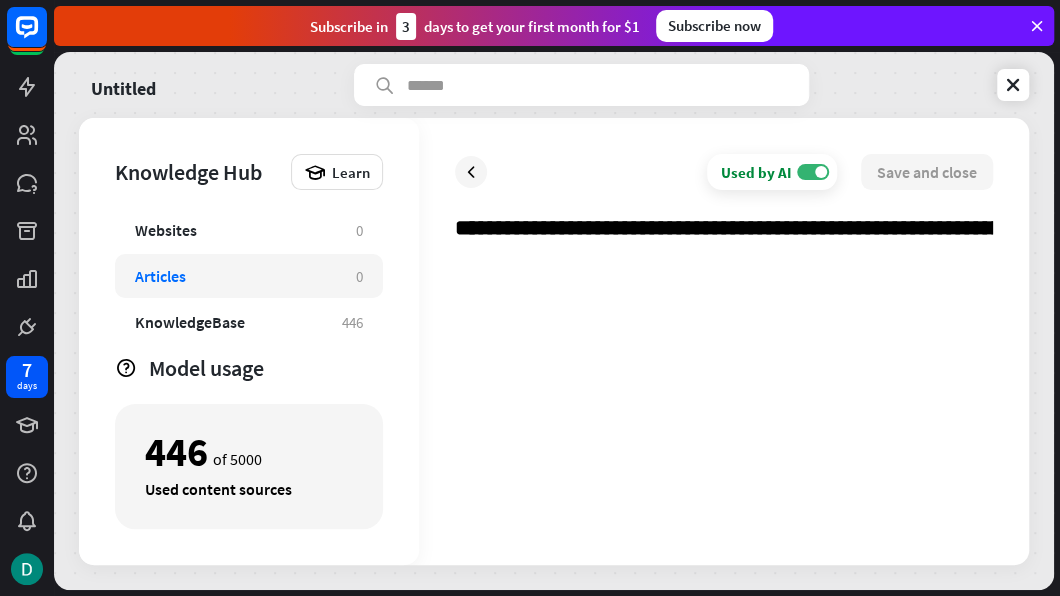 drag, startPoint x: 686, startPoint y: 348, endPoint x: 765, endPoint y: 365, distance: 80.80842 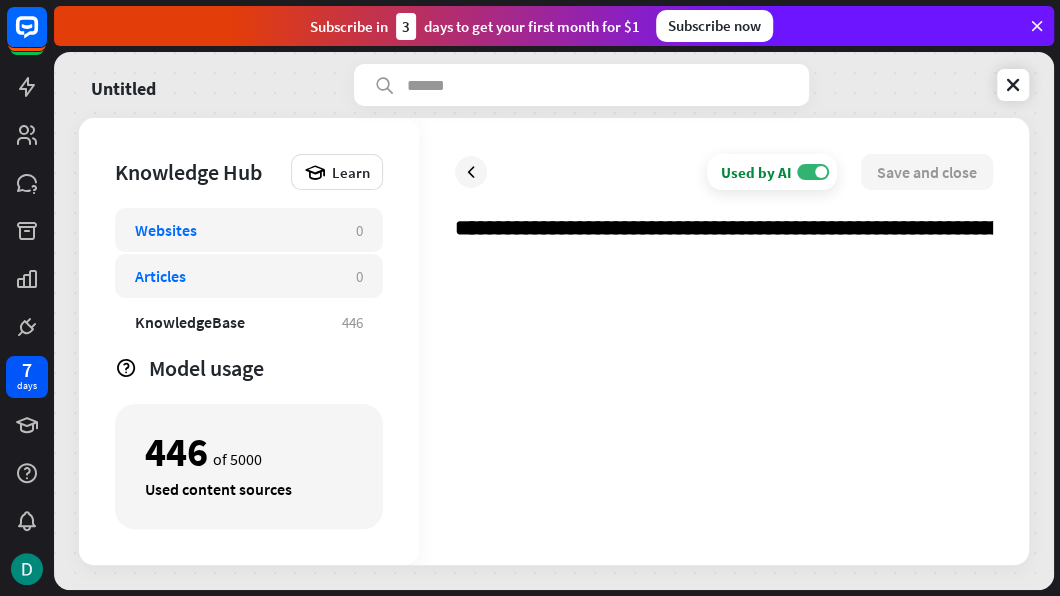 click on "Websites" at bounding box center (166, 230) 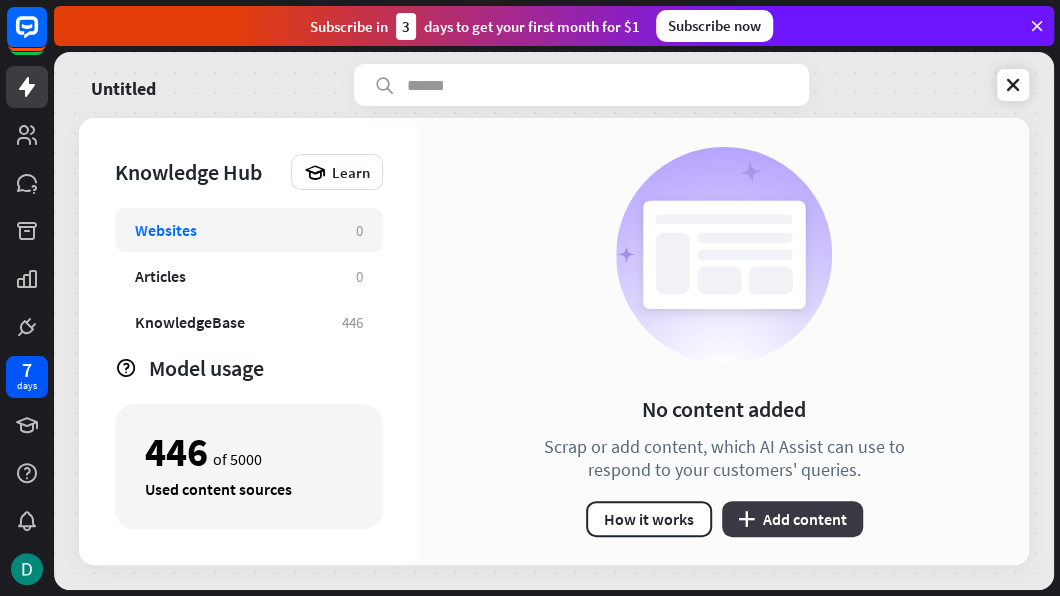 click on "plus
Add content" at bounding box center (792, 519) 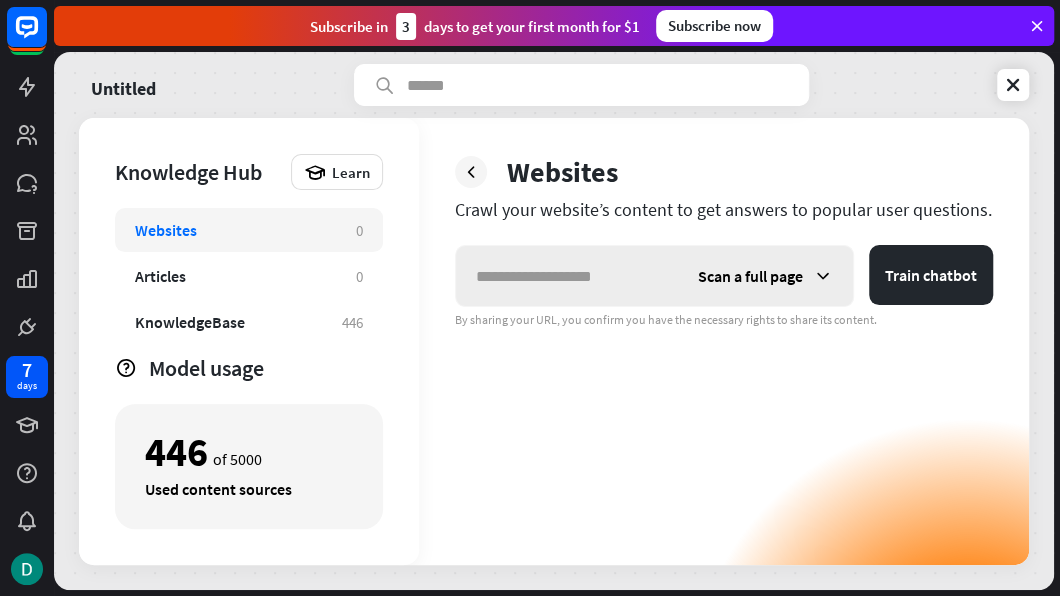 click on "Scan a full page" at bounding box center [750, 276] 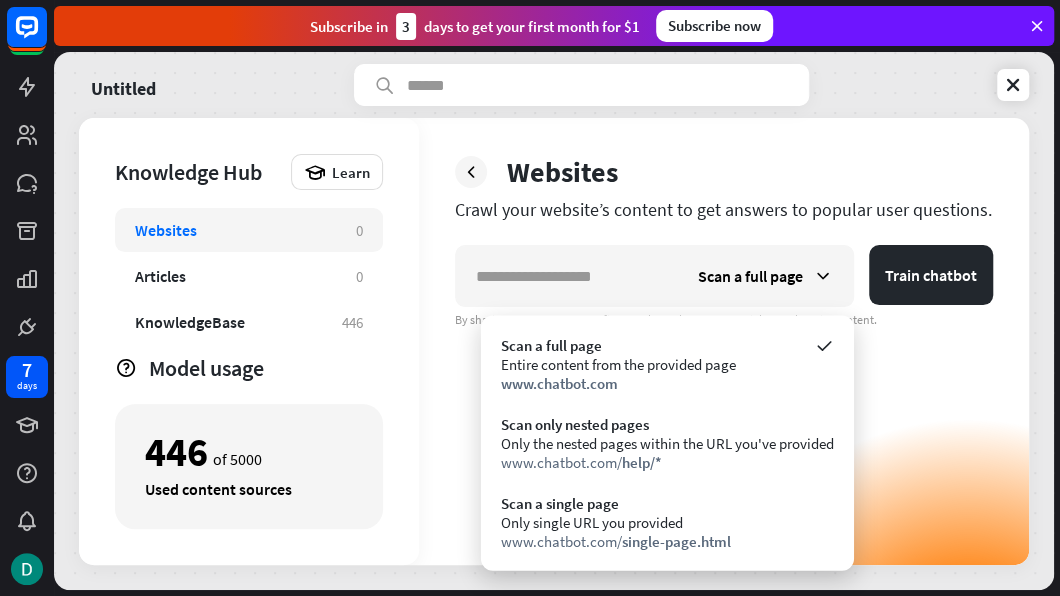 click on "Scan a full page
Train chatbot
By sharing your URL, you confirm you have the necessary rights to
share its content." at bounding box center (724, 405) 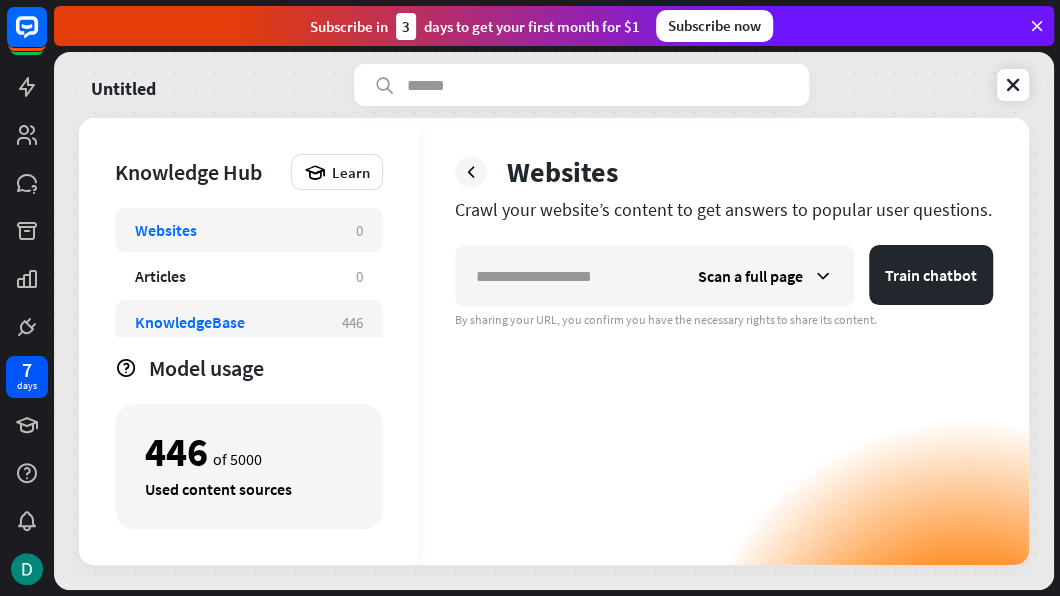 click on "KnowledgeBase" at bounding box center (190, 322) 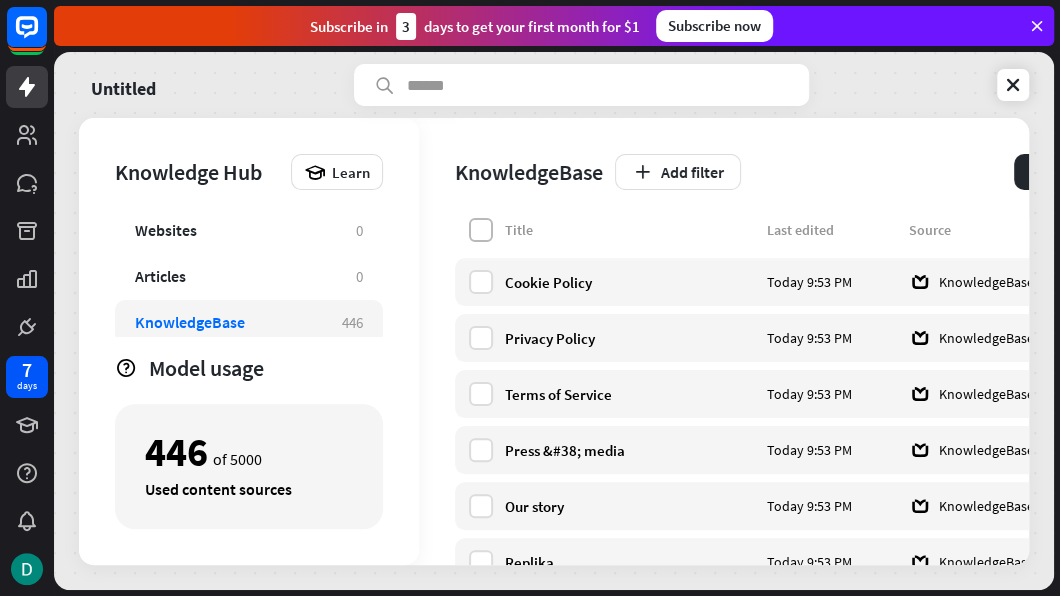 click at bounding box center (481, 230) 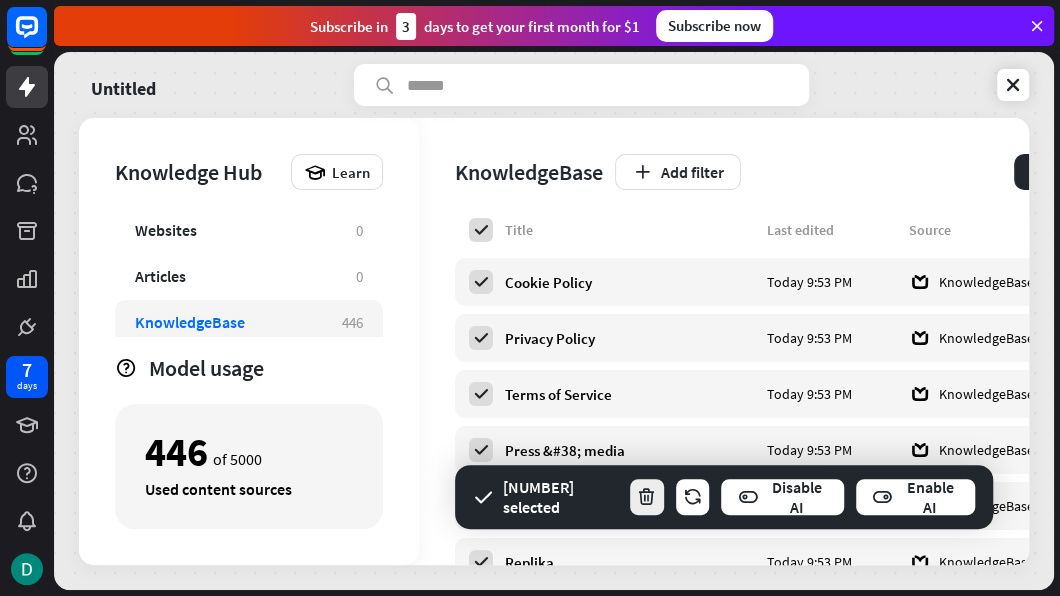 click at bounding box center [646, 497] 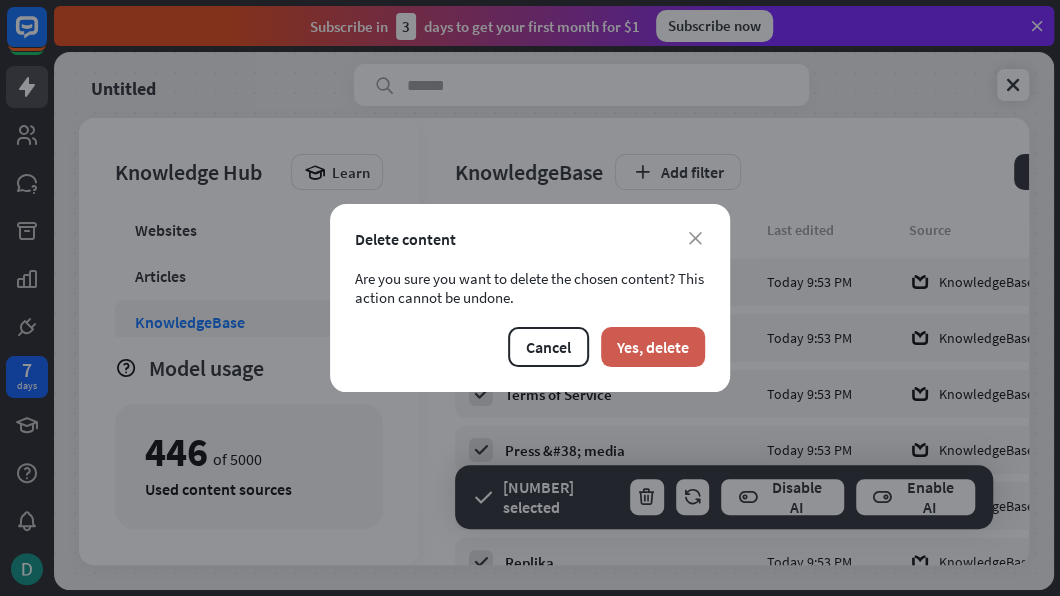 click on "Yes, delete" at bounding box center (653, 347) 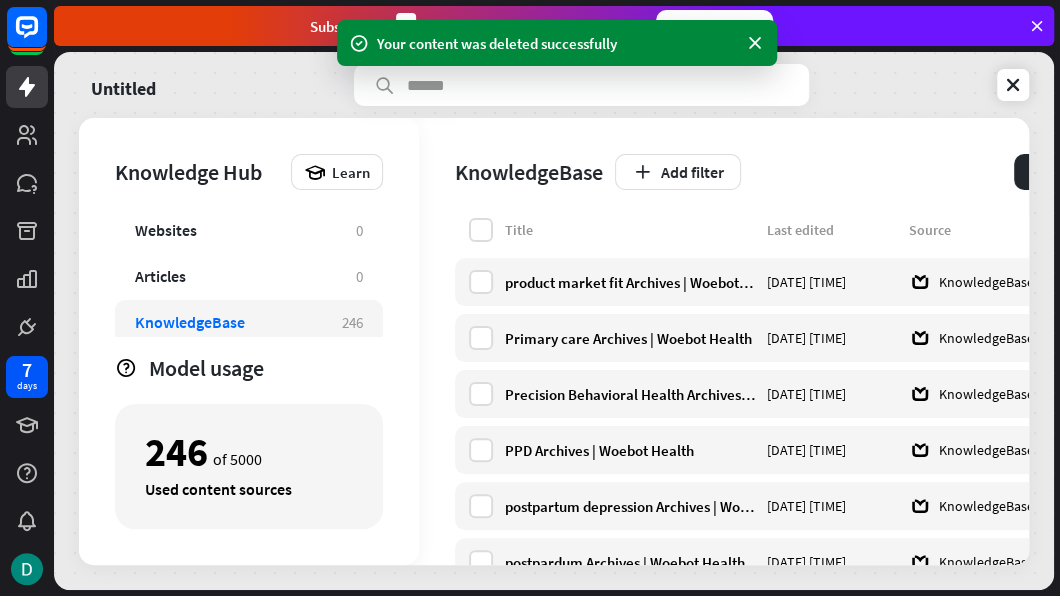 drag, startPoint x: 455, startPoint y: 194, endPoint x: 459, endPoint y: 206, distance: 12.649111 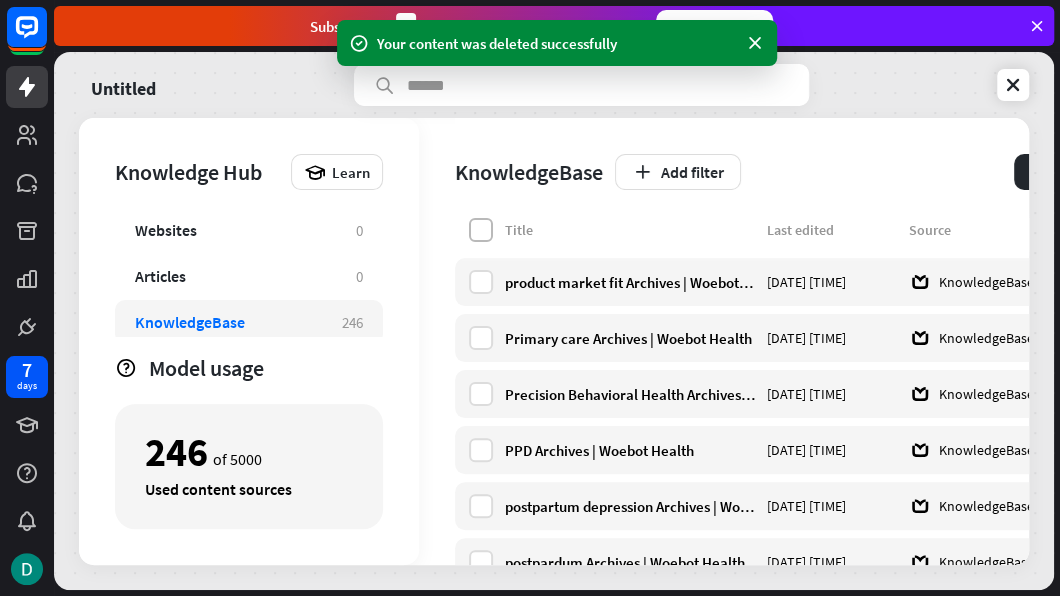 click at bounding box center (481, 230) 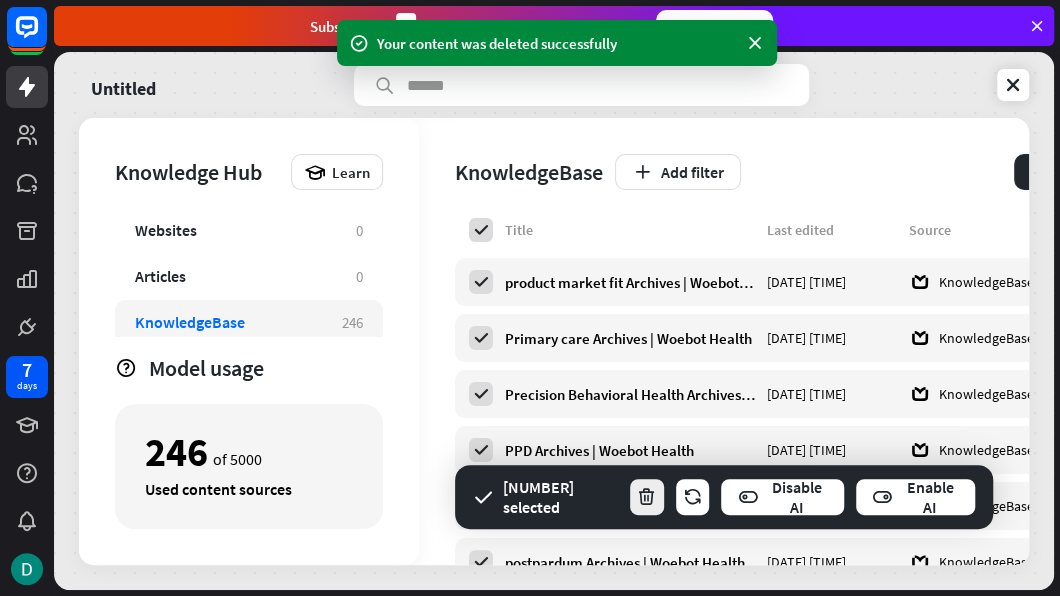 click at bounding box center [646, 497] 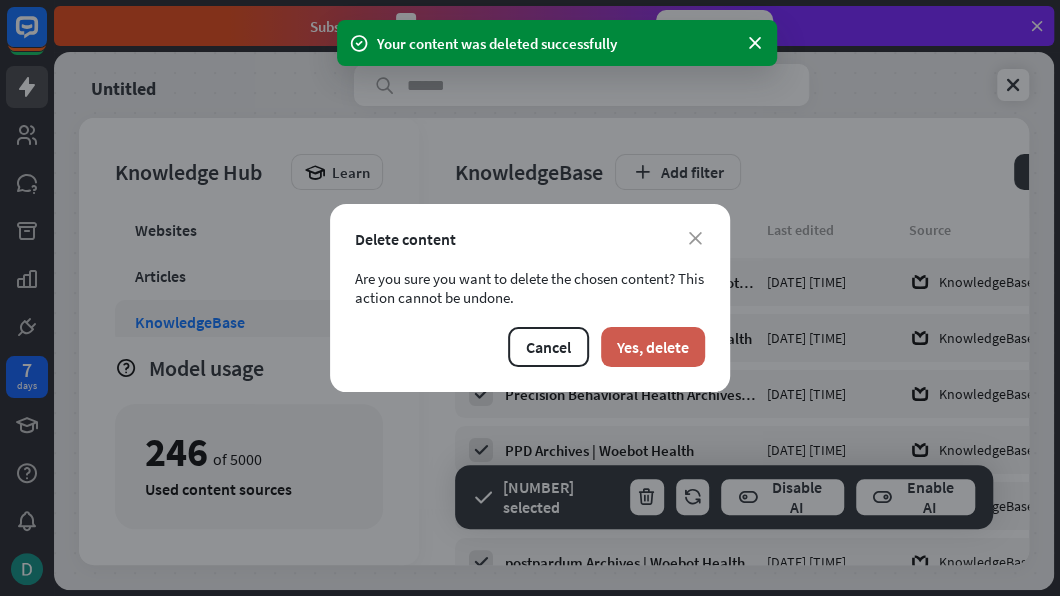 click on "Yes, delete" at bounding box center [653, 347] 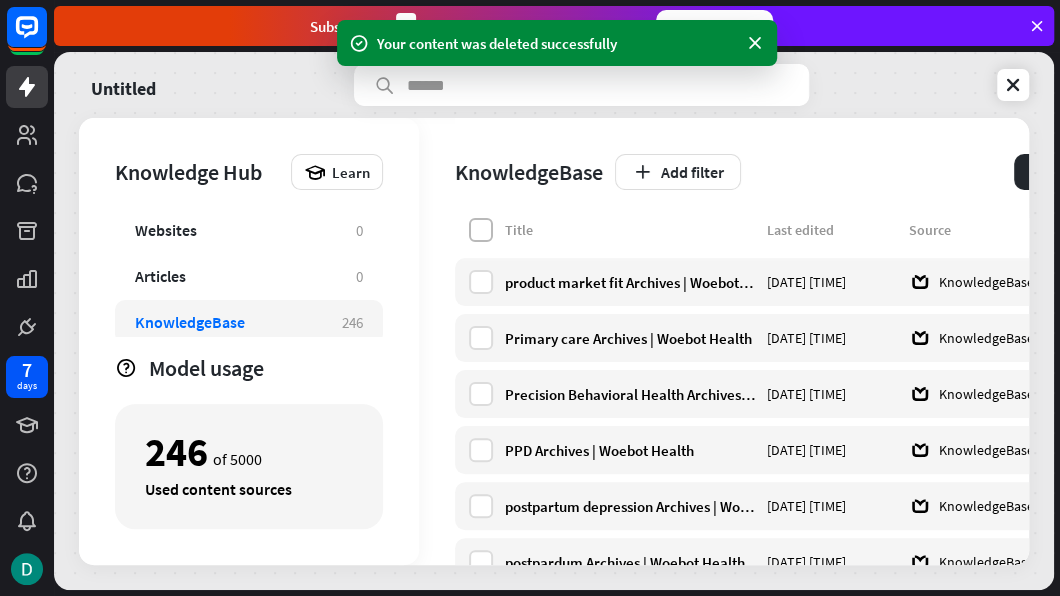 click at bounding box center (481, 230) 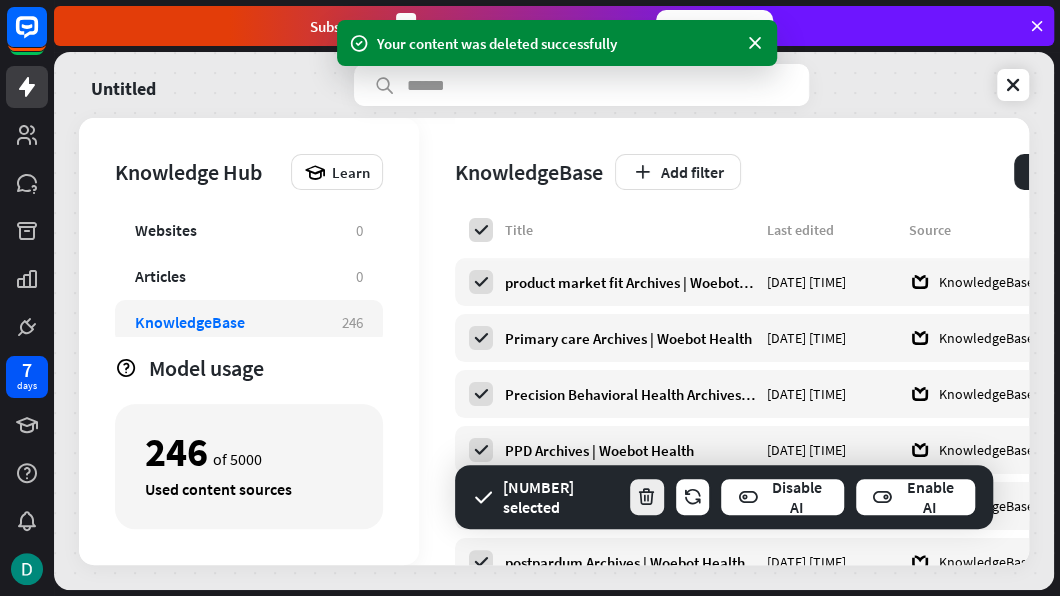 click at bounding box center (646, 497) 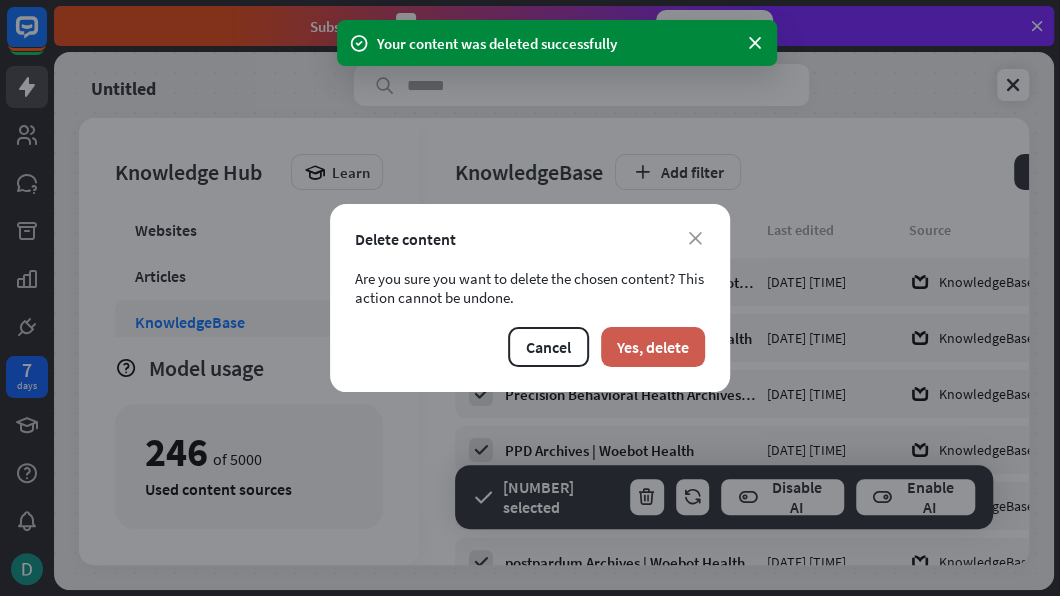 click on "Yes, delete" at bounding box center [653, 347] 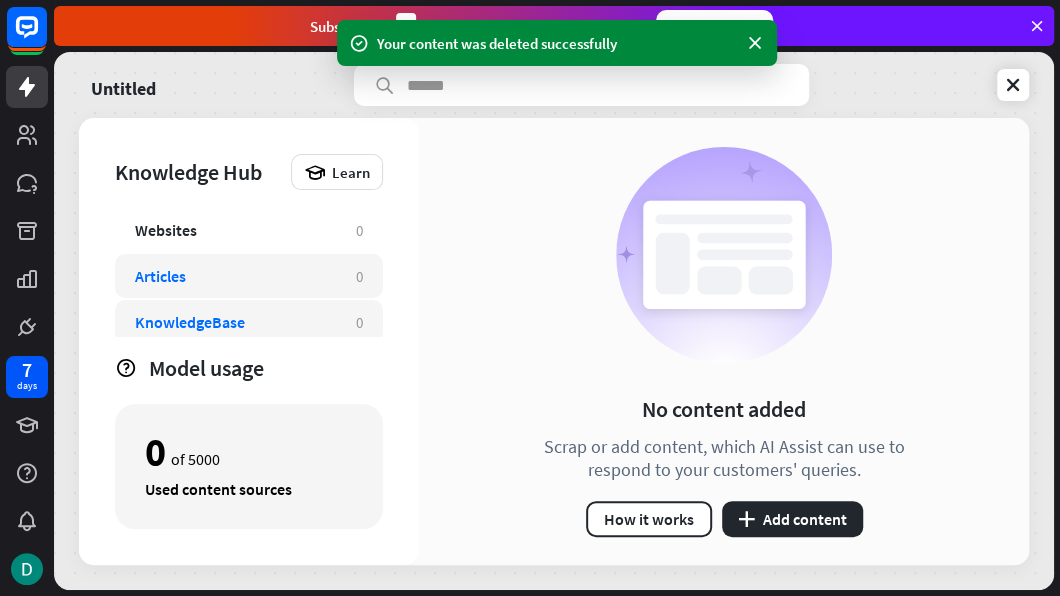 click on "Articles     0" at bounding box center [249, 276] 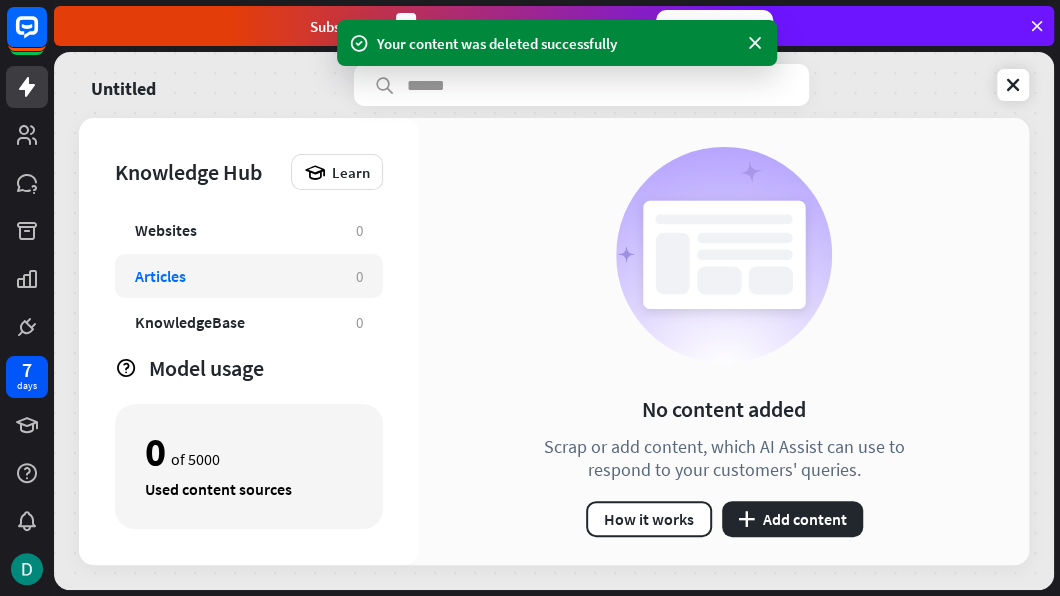 click on "Articles" at bounding box center (235, 276) 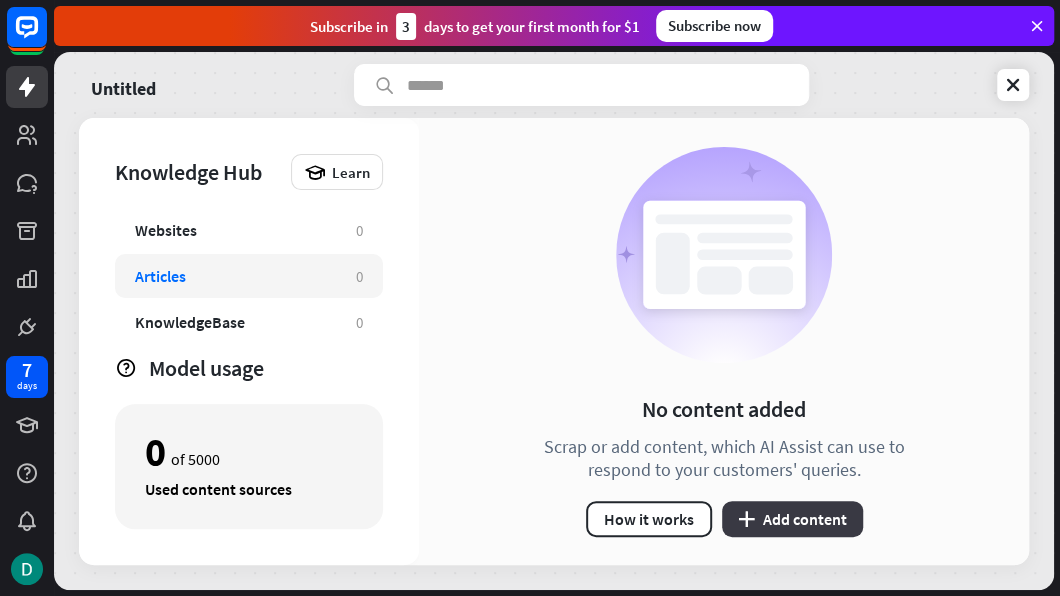 click on "plus
Add content" at bounding box center (792, 519) 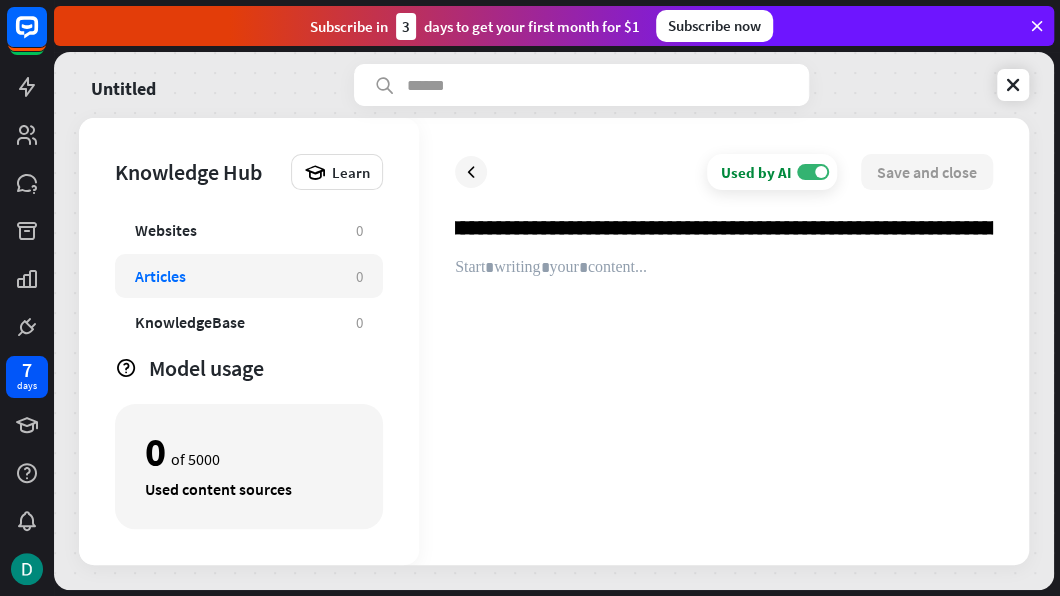 scroll, scrollTop: 0, scrollLeft: 11379, axis: horizontal 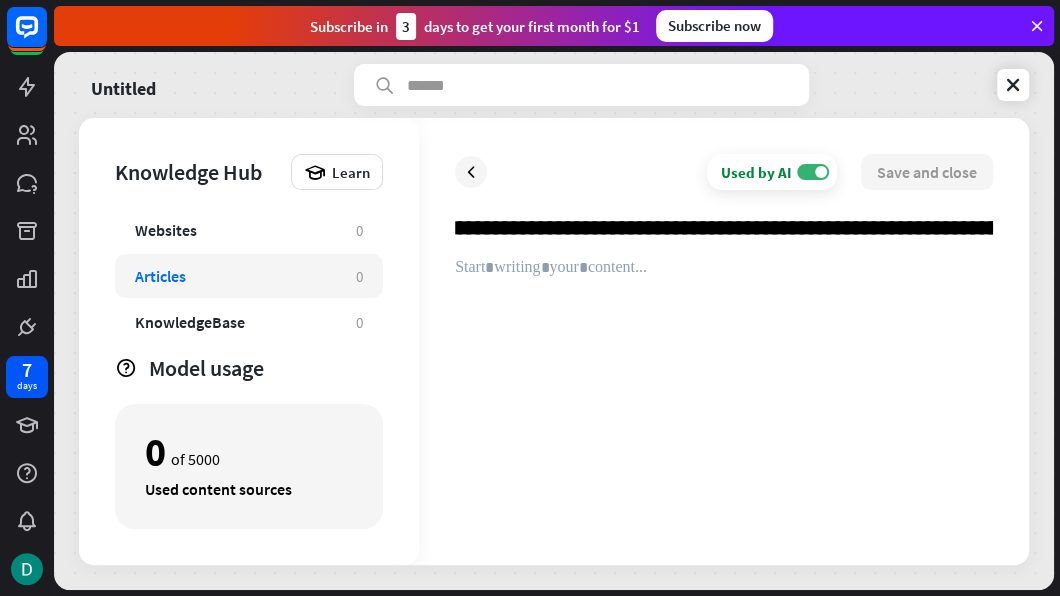 type on "**********" 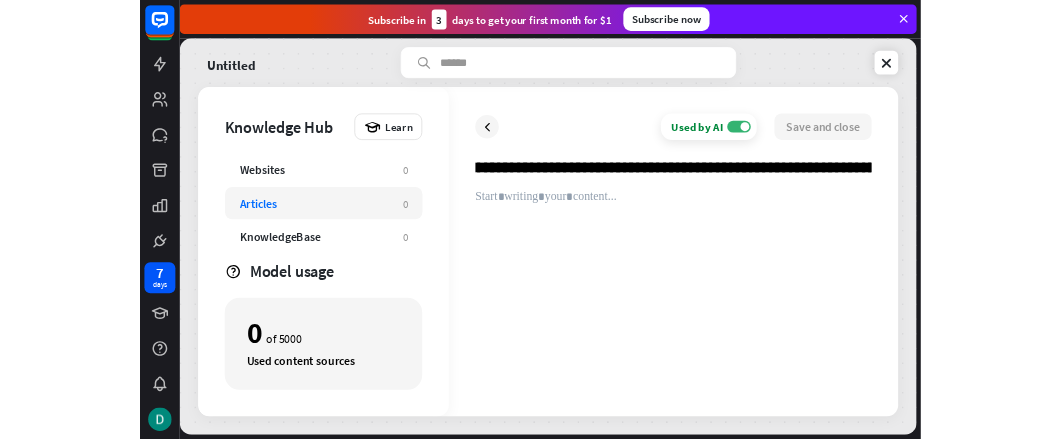 scroll, scrollTop: 0, scrollLeft: 0, axis: both 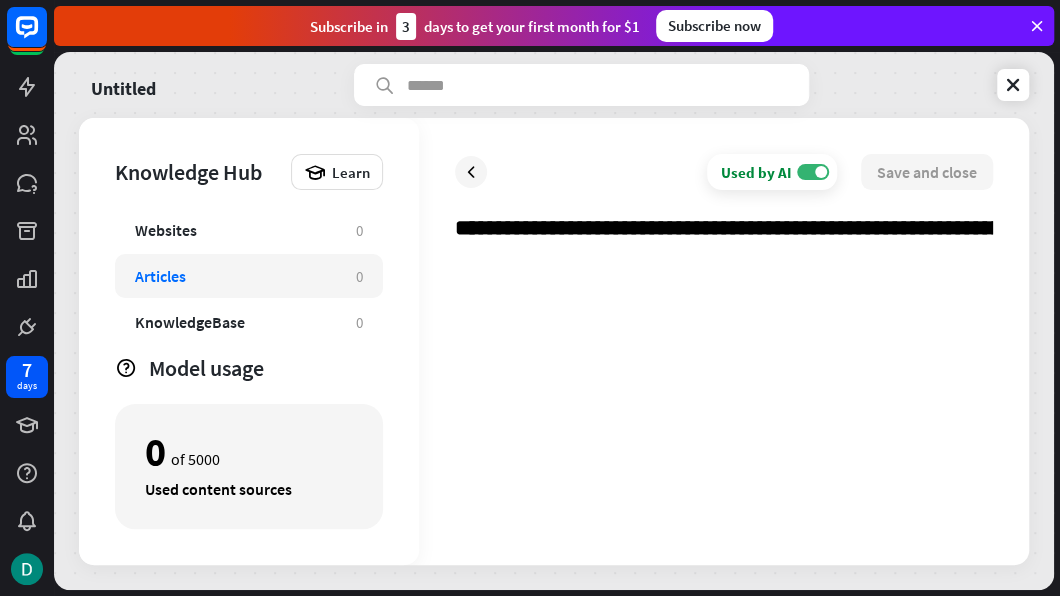 click at bounding box center [724, 393] 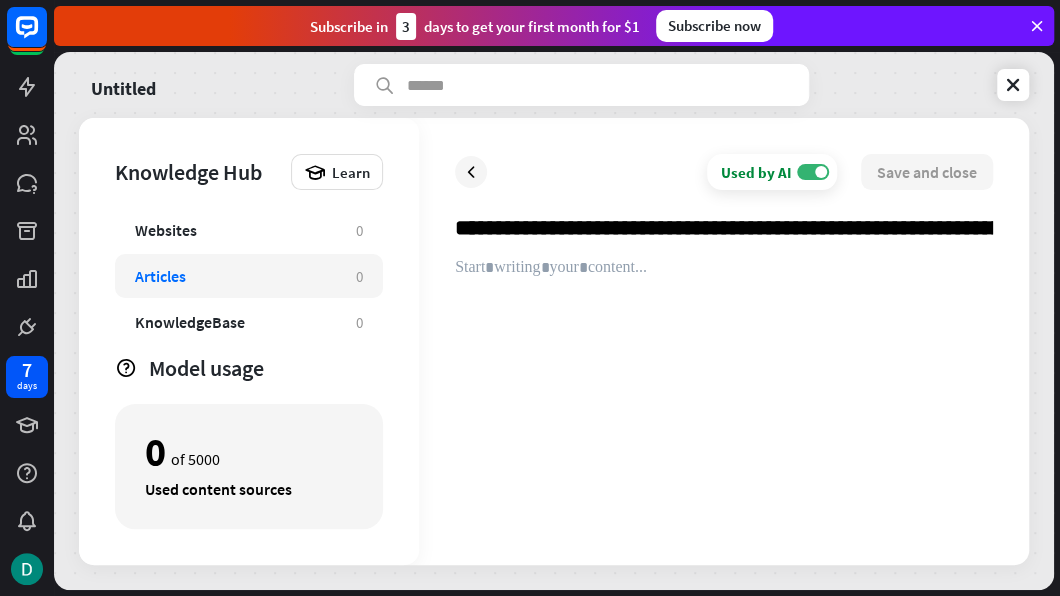 click at bounding box center (724, 236) 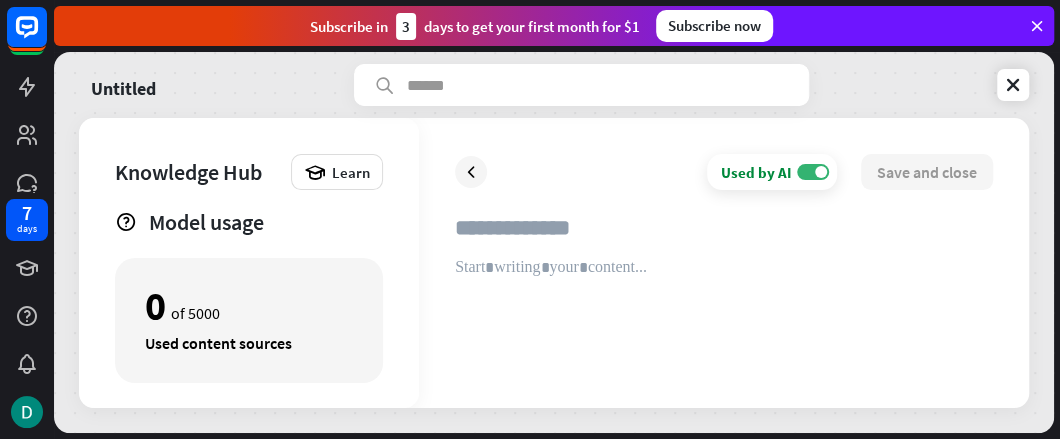 paste on "**********" 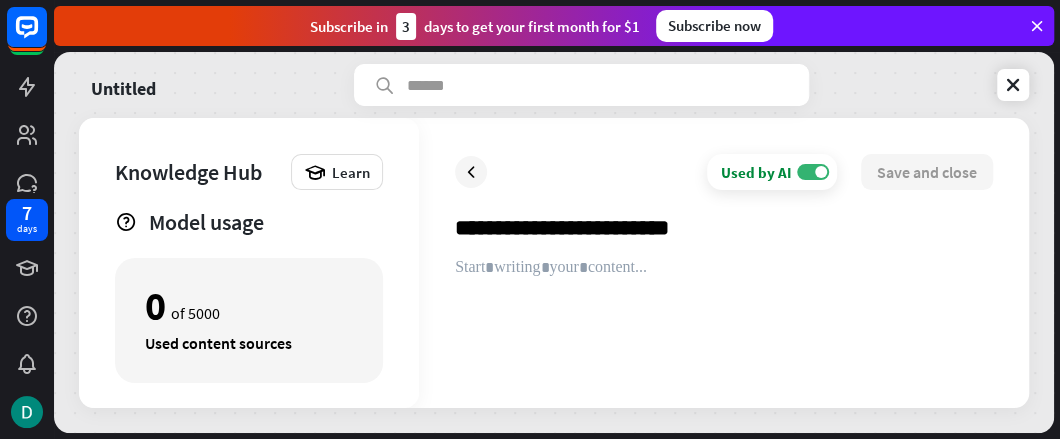 type on "**********" 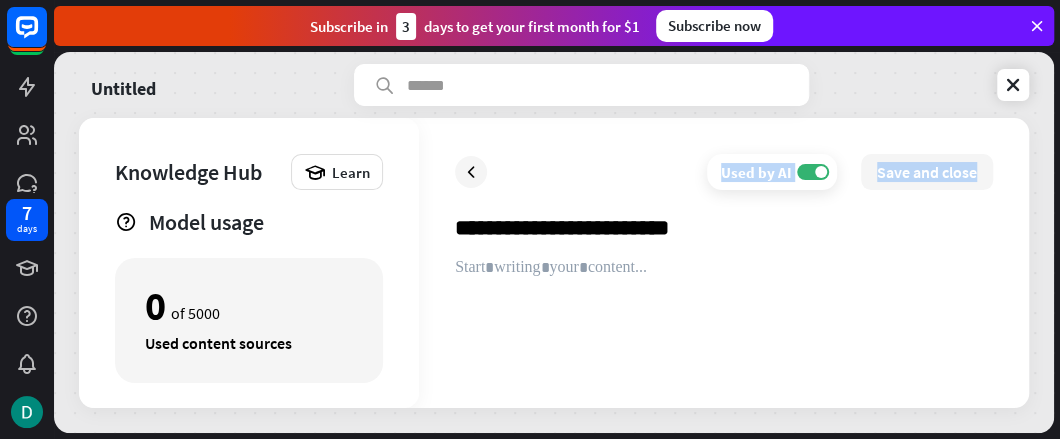 drag, startPoint x: 486, startPoint y: 199, endPoint x: 525, endPoint y: 205, distance: 39.45884 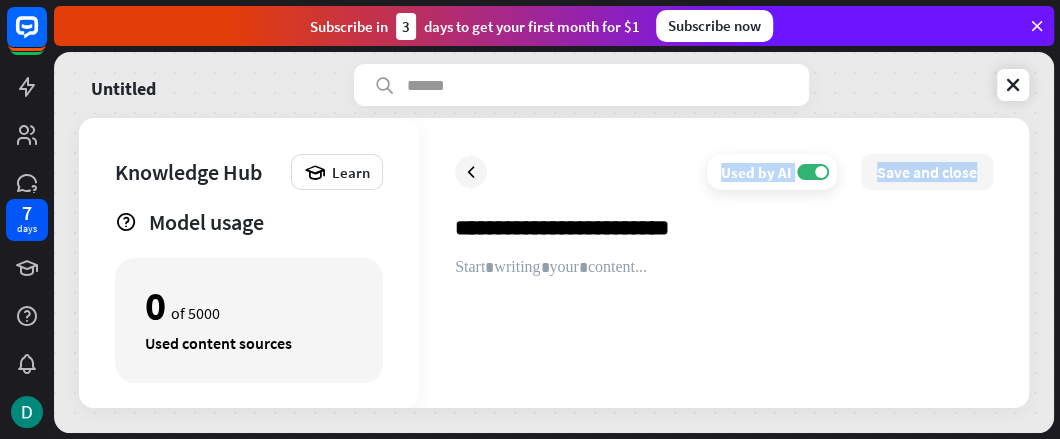 click on "**********" at bounding box center (724, 263) 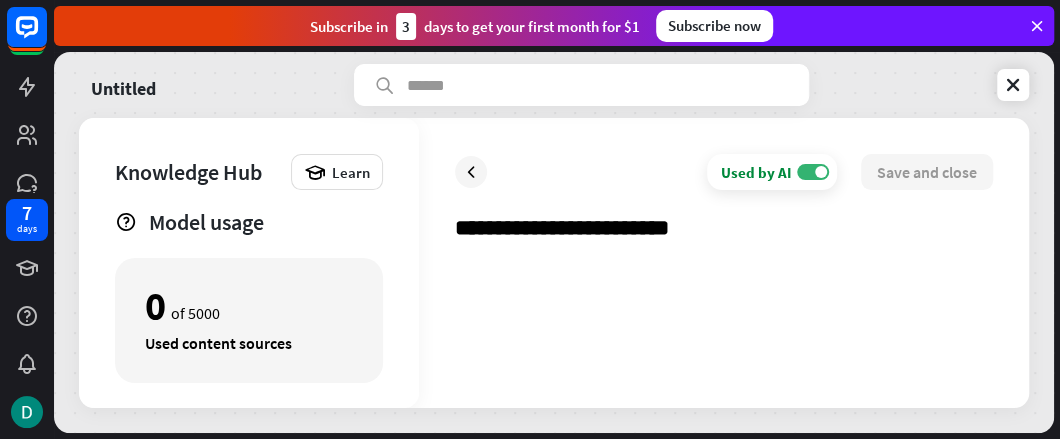 click at bounding box center [724, 315] 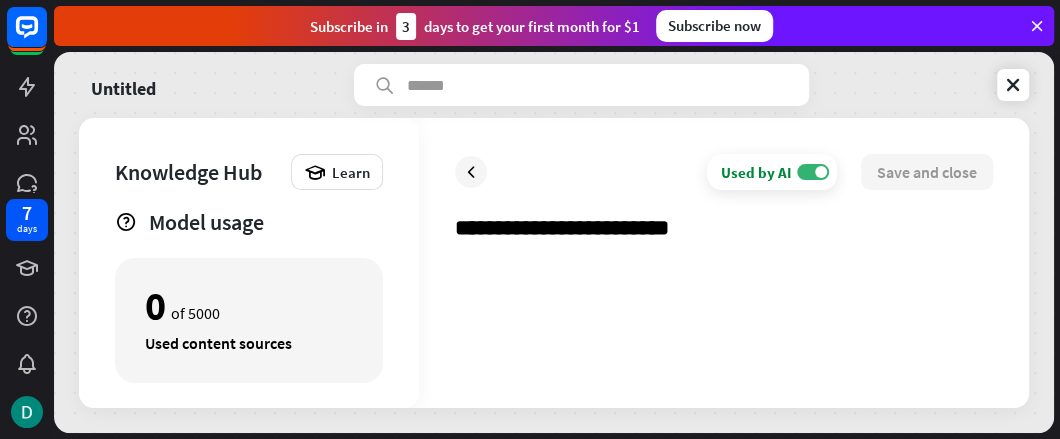 click at bounding box center (724, 266) 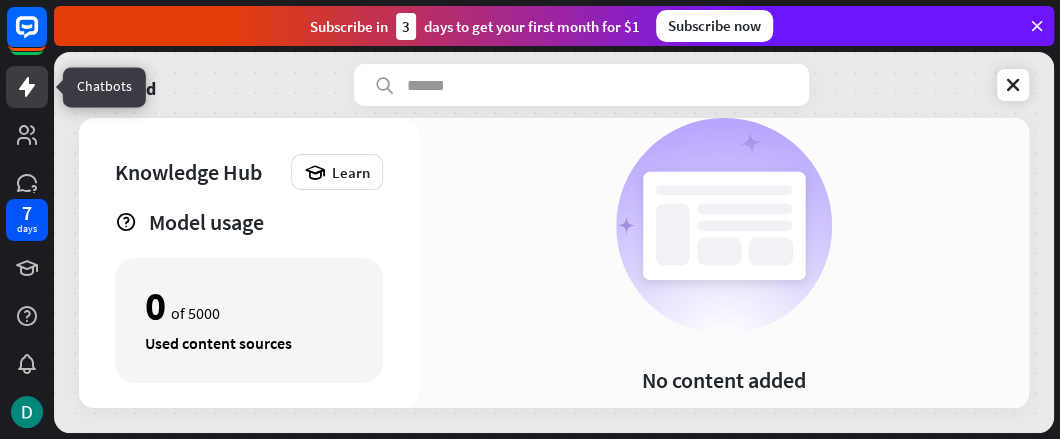 click 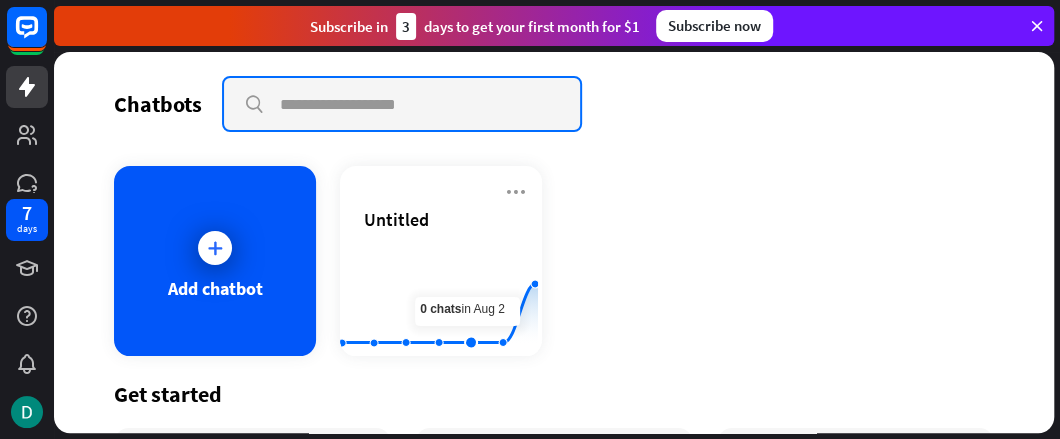 drag, startPoint x: 483, startPoint y: 281, endPoint x: 412, endPoint y: 109, distance: 186.07794 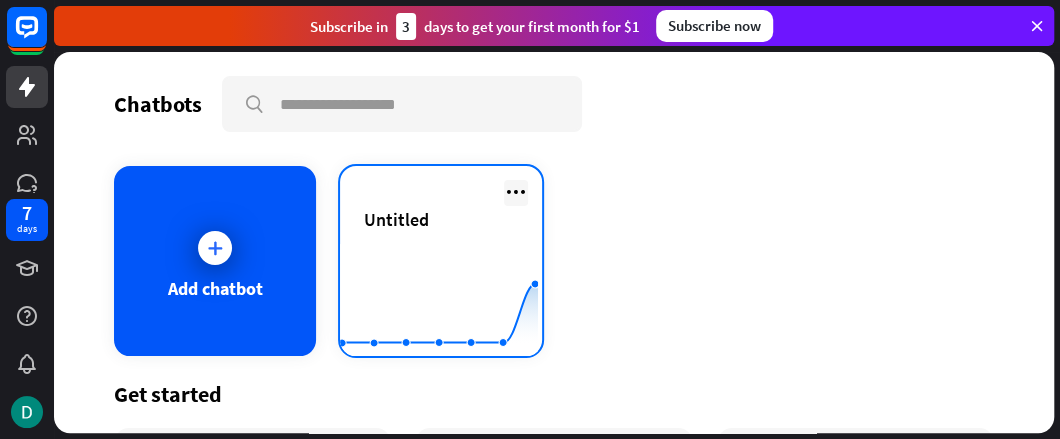 click at bounding box center (516, 192) 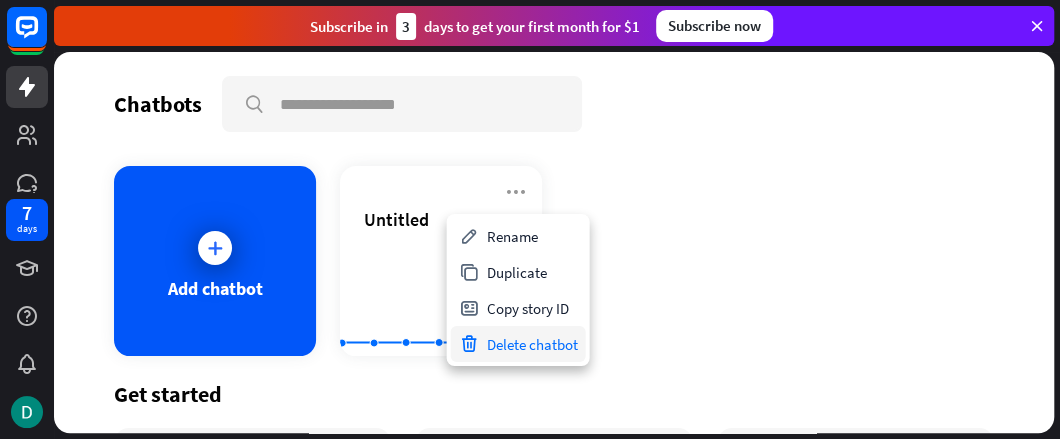 click on "Delete chatbot" at bounding box center (518, 344) 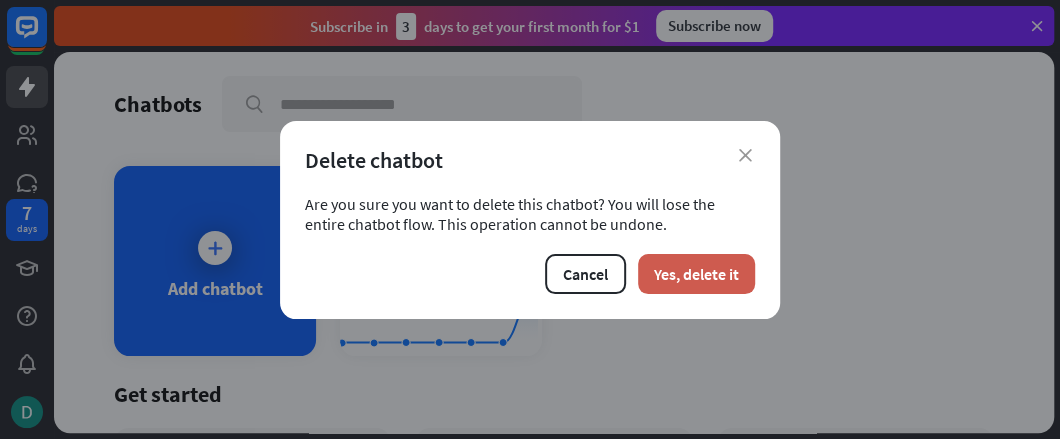 click on "Yes, delete it" at bounding box center (696, 274) 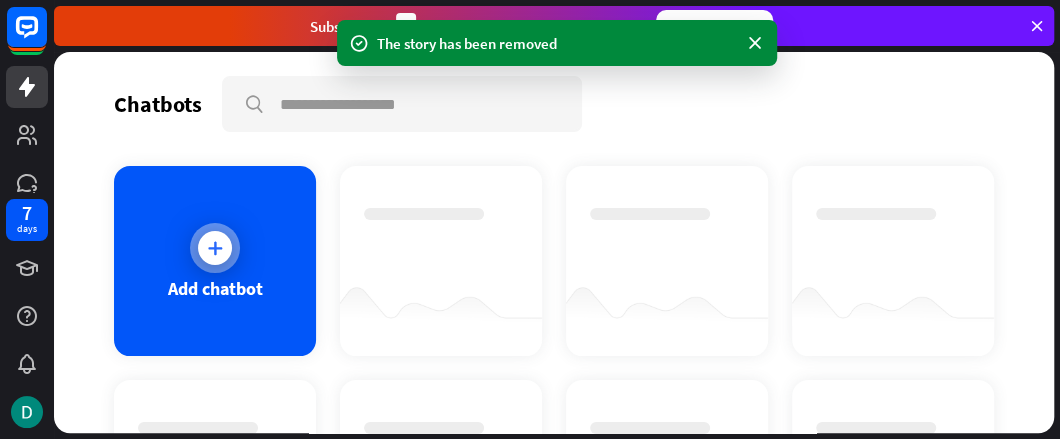 click on "Add chatbot" at bounding box center [215, 261] 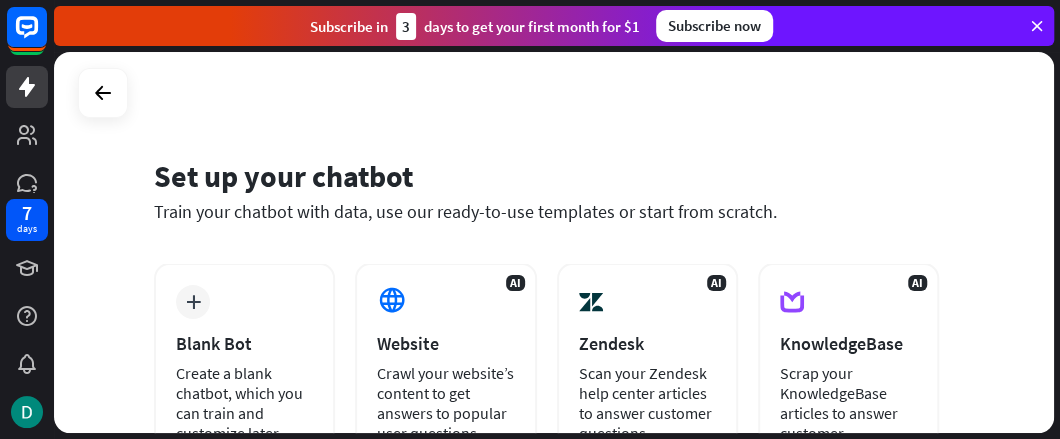 scroll, scrollTop: 100, scrollLeft: 0, axis: vertical 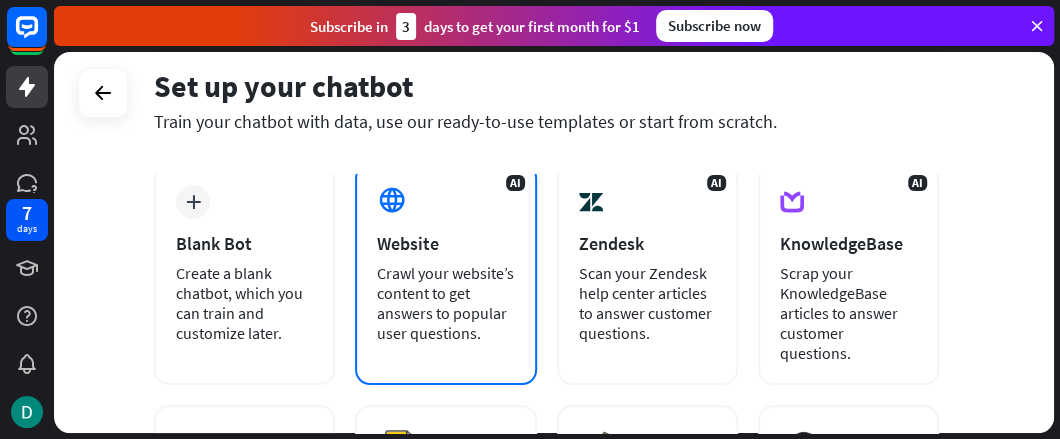 click on "AI     Website
Crawl your website’s content to get answers to
popular user questions." at bounding box center (445, 274) 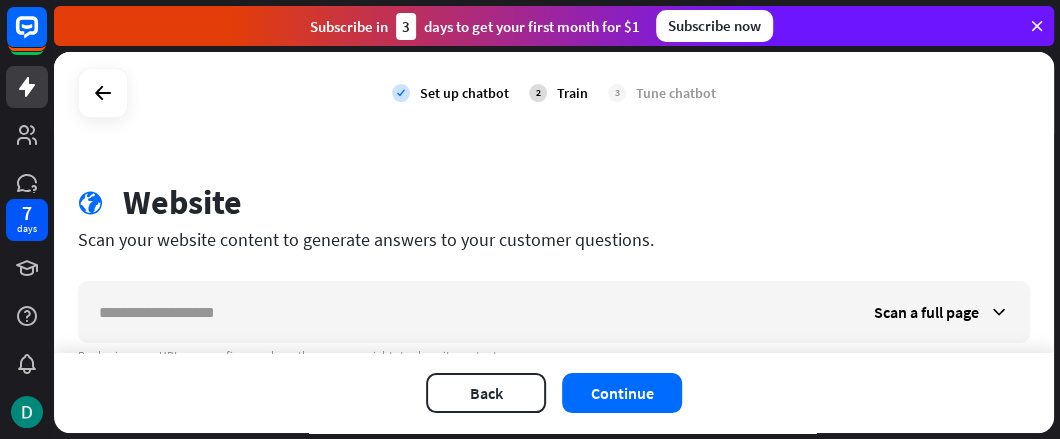 scroll, scrollTop: 74, scrollLeft: 0, axis: vertical 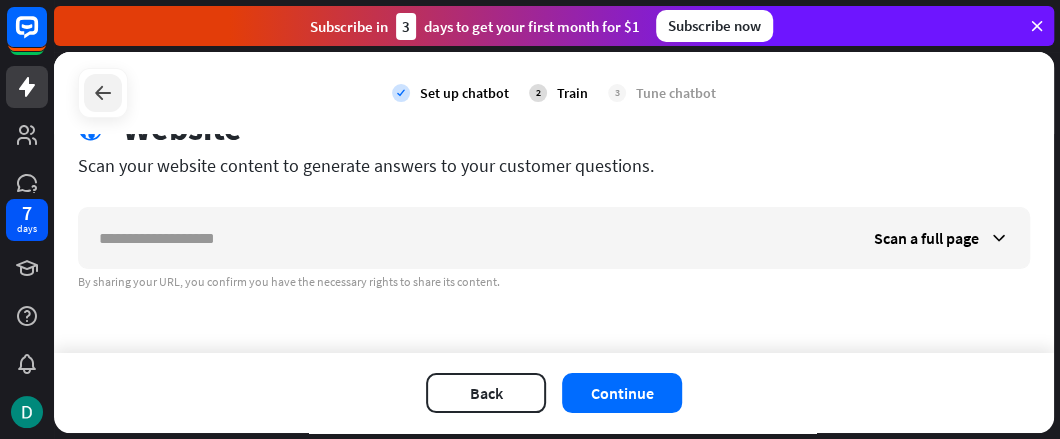 click at bounding box center (103, 93) 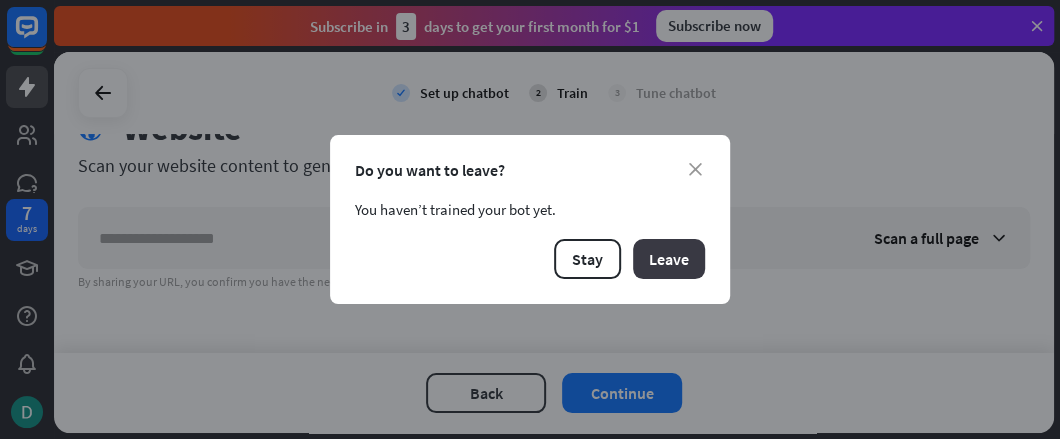 click on "Leave" at bounding box center [669, 259] 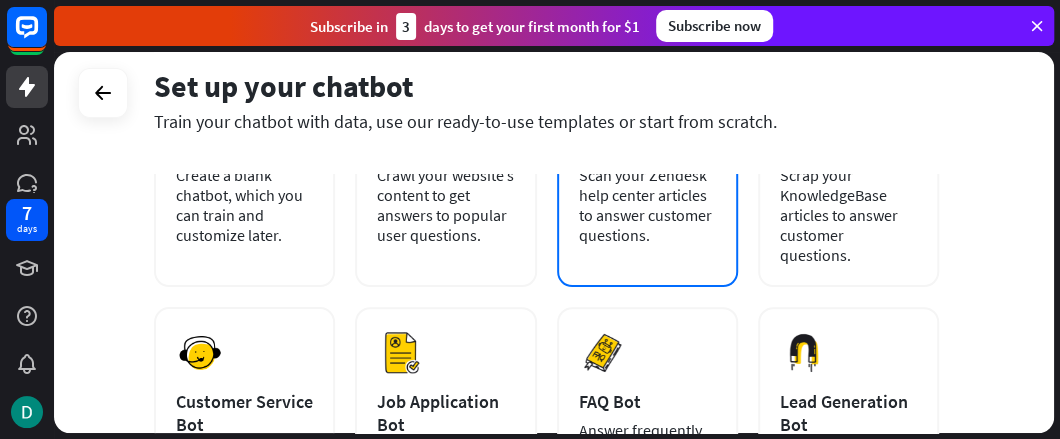 scroll, scrollTop: 200, scrollLeft: 0, axis: vertical 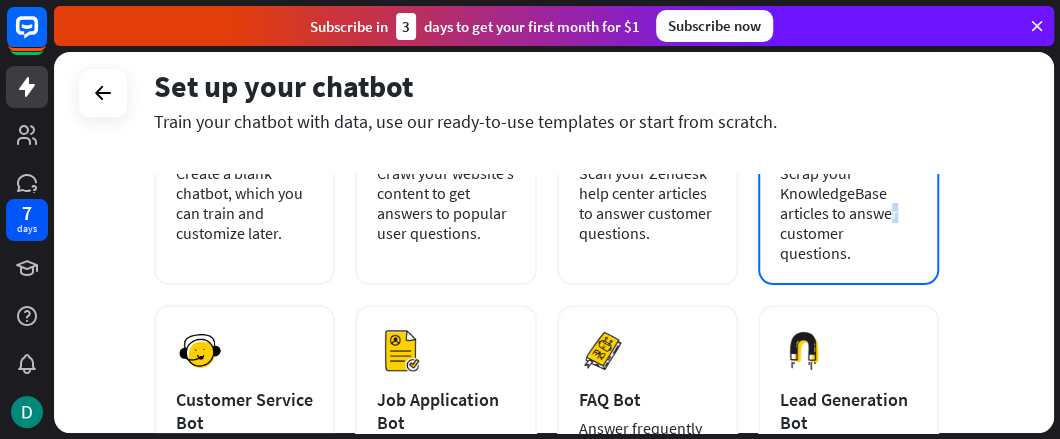 click on "Scrap your KnowledgeBase articles to answer customer
questions." at bounding box center [848, 213] 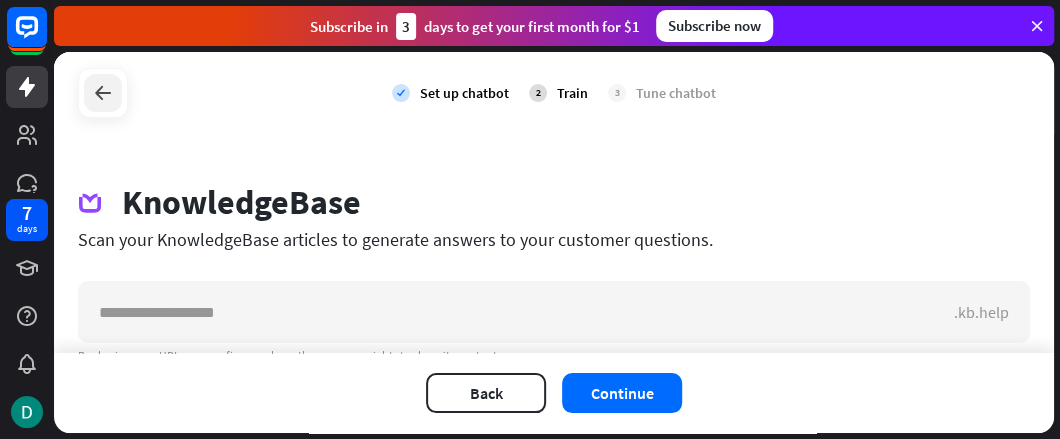 click at bounding box center [103, 93] 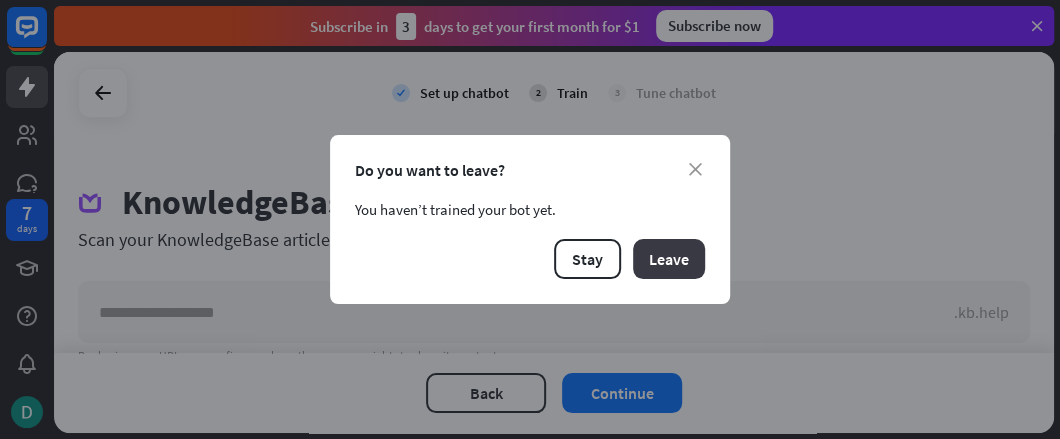 click on "Leave" at bounding box center (669, 259) 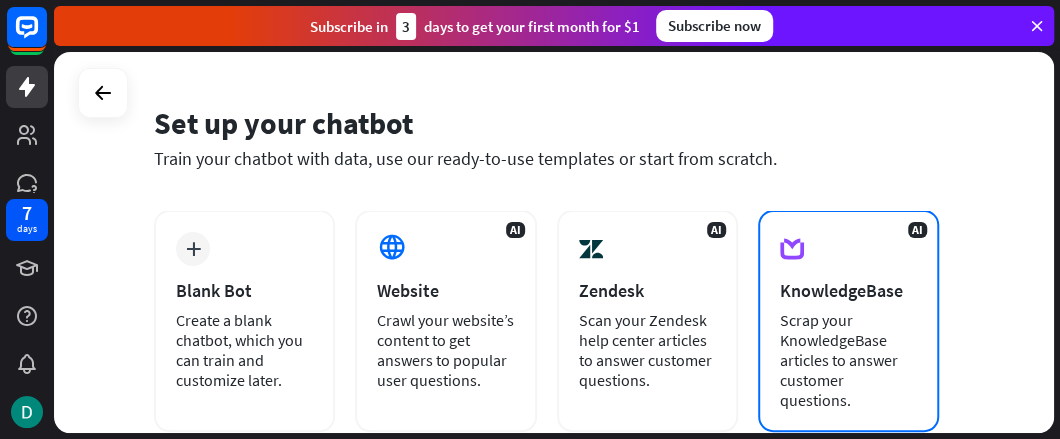 scroll, scrollTop: 100, scrollLeft: 0, axis: vertical 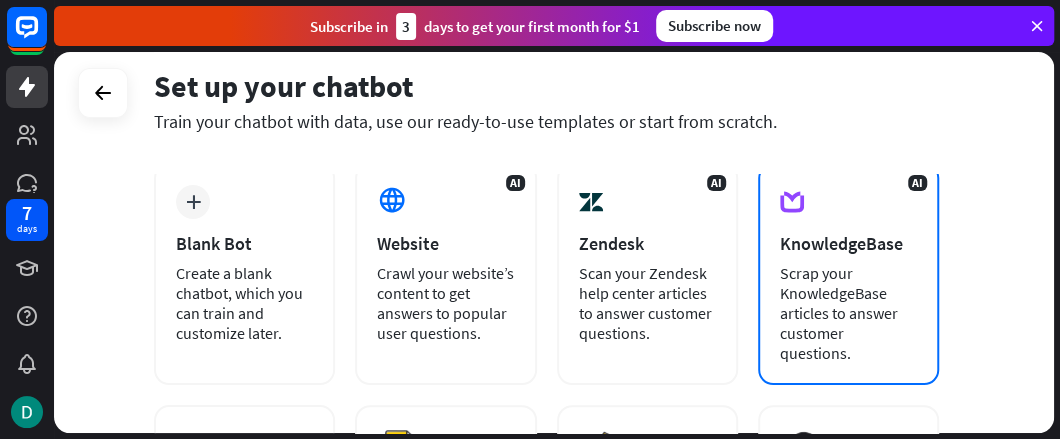 click on "AI         KnowledgeBase
Scrap your KnowledgeBase articles to answer customer
questions." at bounding box center [848, 274] 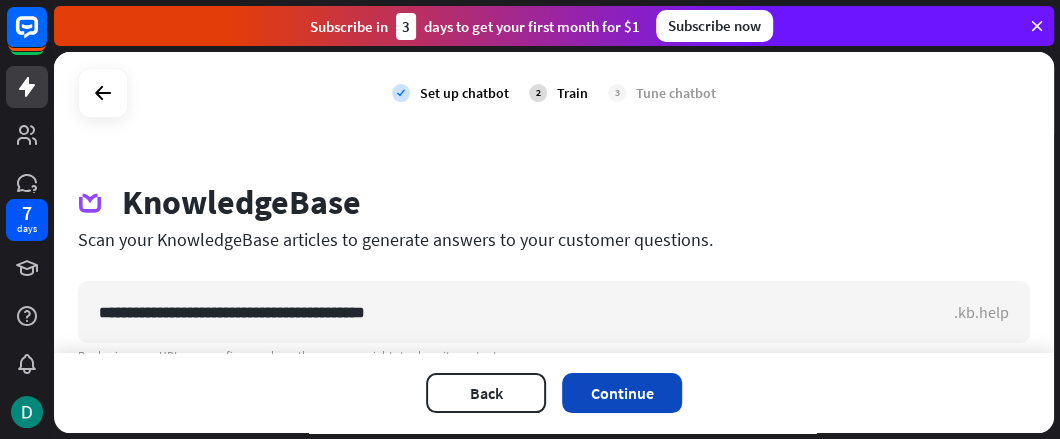 type on "**********" 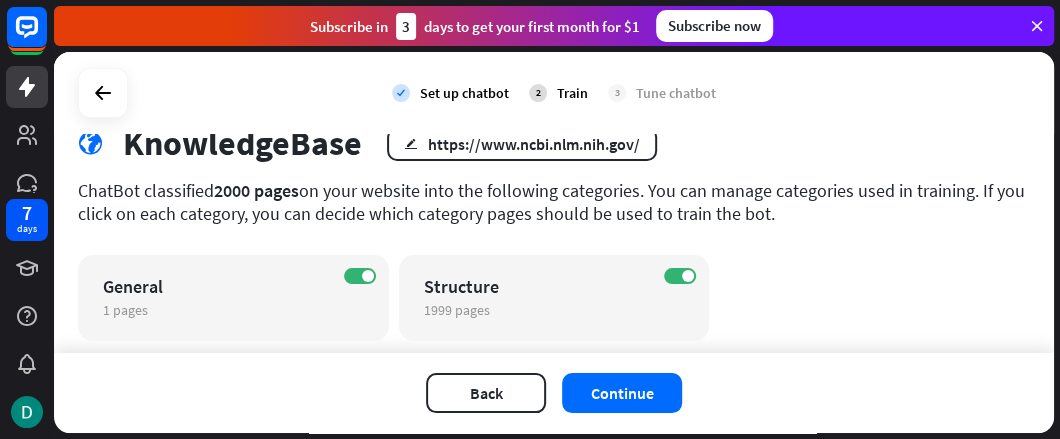 scroll, scrollTop: 110, scrollLeft: 0, axis: vertical 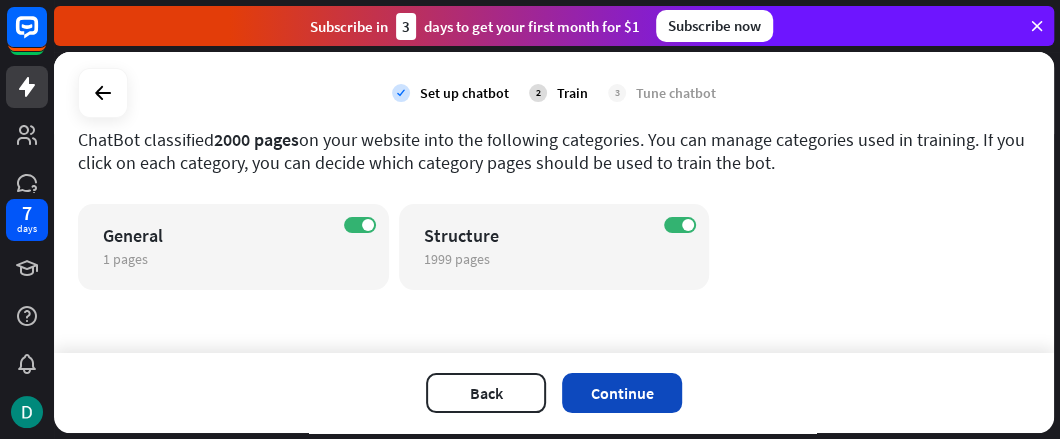 click on "Continue" at bounding box center (622, 393) 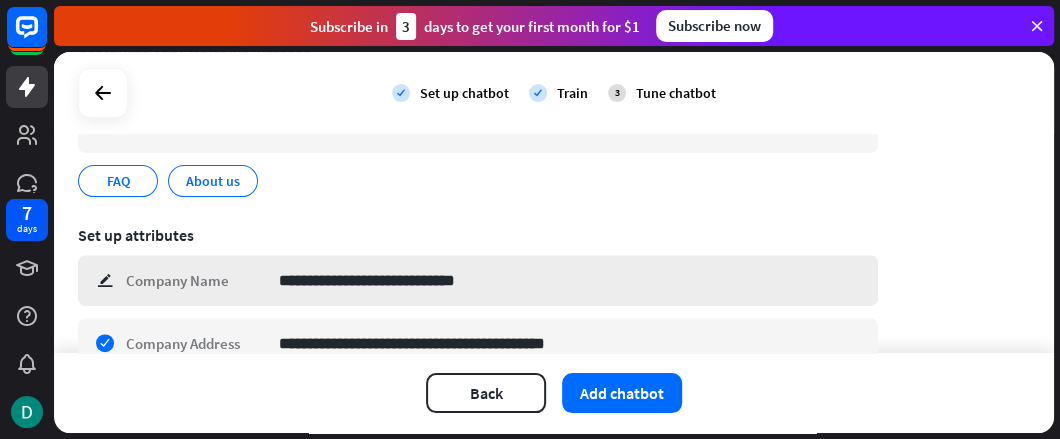 scroll, scrollTop: 58, scrollLeft: 0, axis: vertical 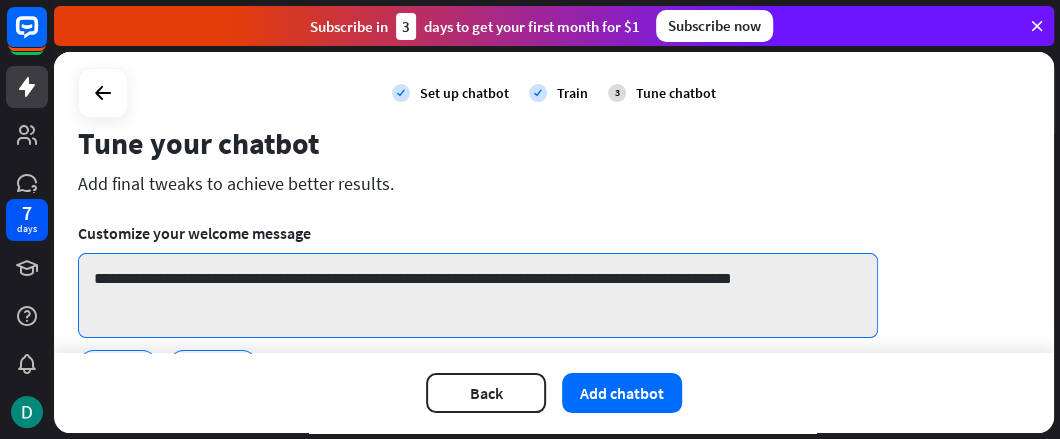 click on "**********" at bounding box center [478, 295] 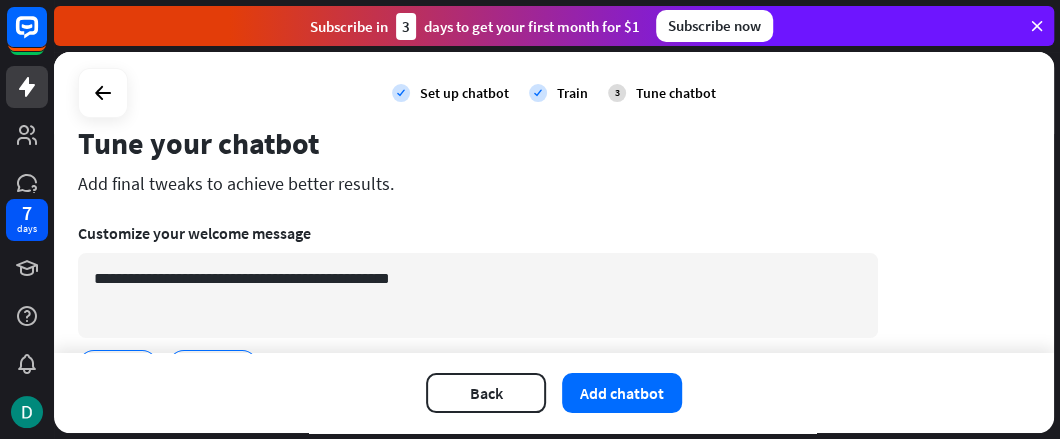 click on "**********" at bounding box center (478, 509) 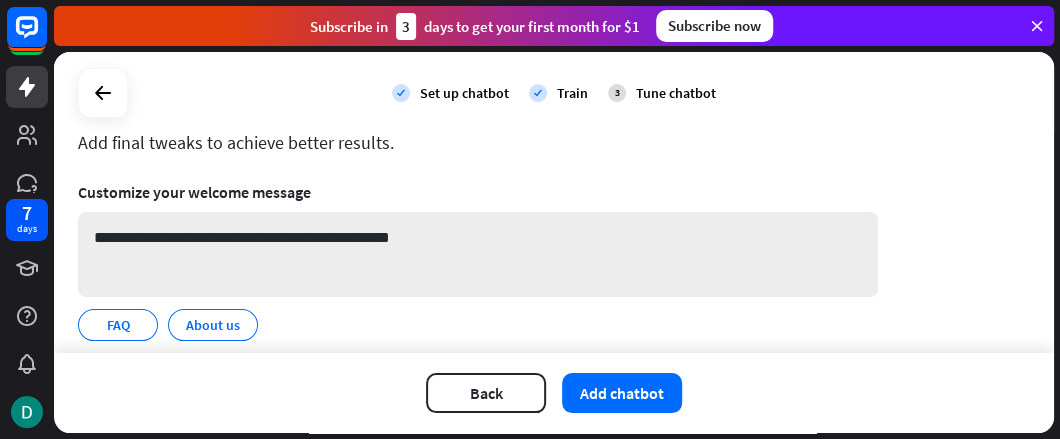scroll, scrollTop: 100, scrollLeft: 0, axis: vertical 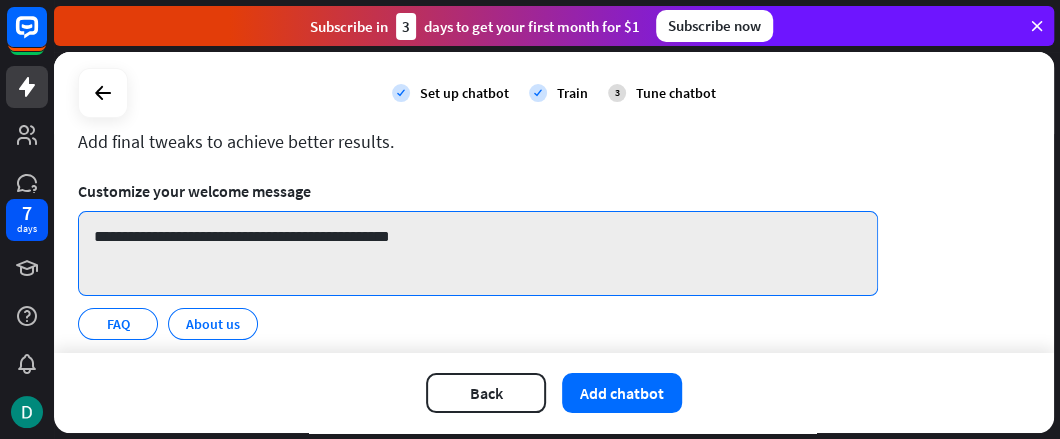 click on "**********" at bounding box center (478, 253) 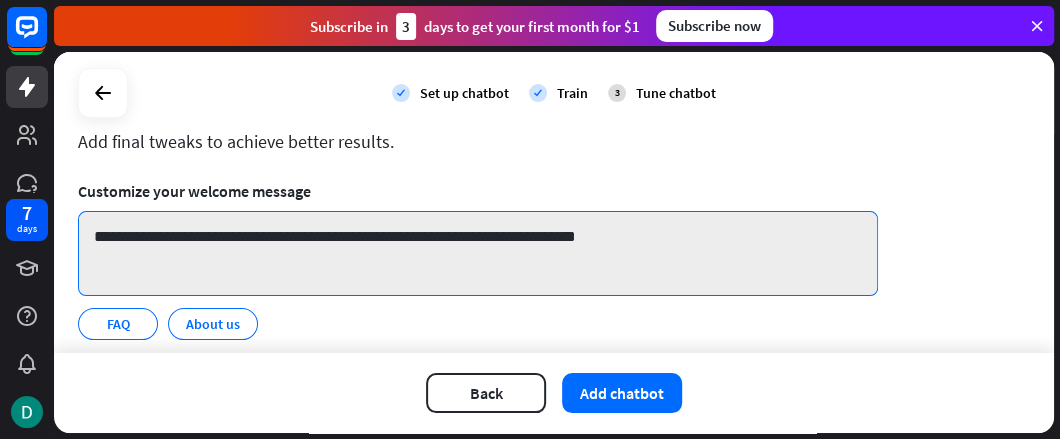 click on "**********" at bounding box center (478, 253) 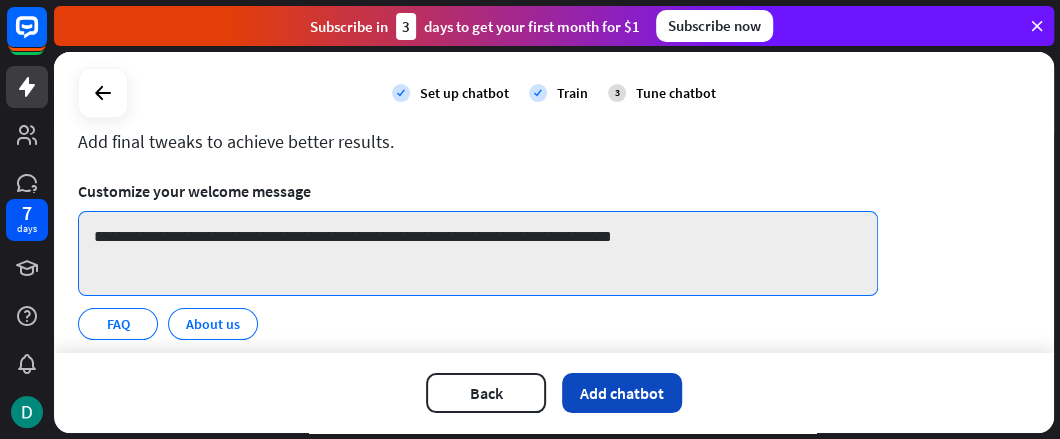 type on "**********" 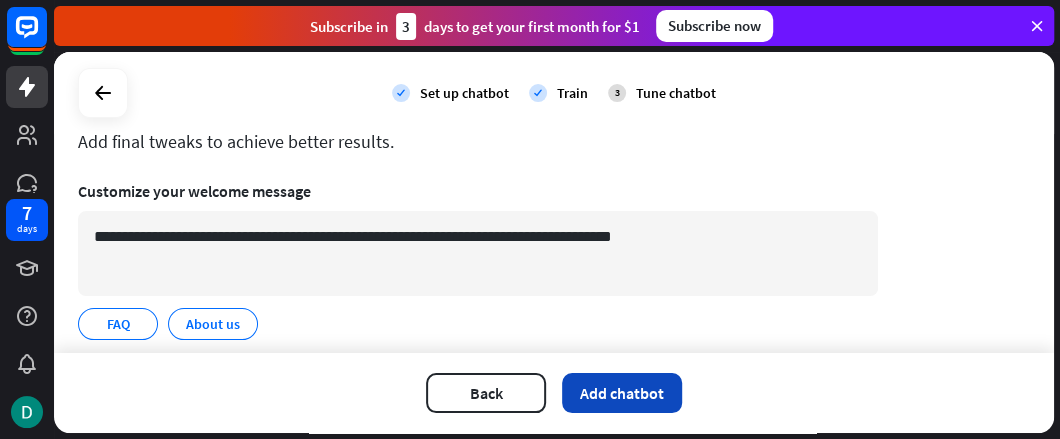 click on "Add chatbot" at bounding box center (622, 393) 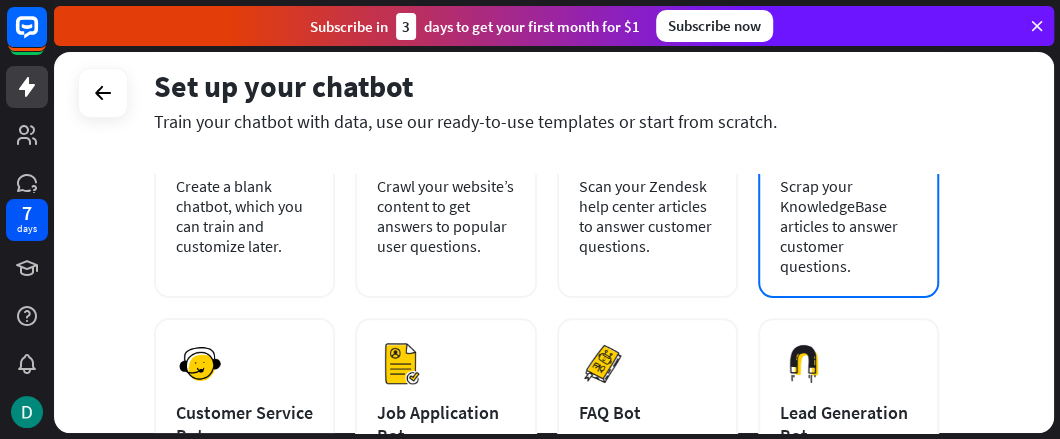 scroll, scrollTop: 200, scrollLeft: 0, axis: vertical 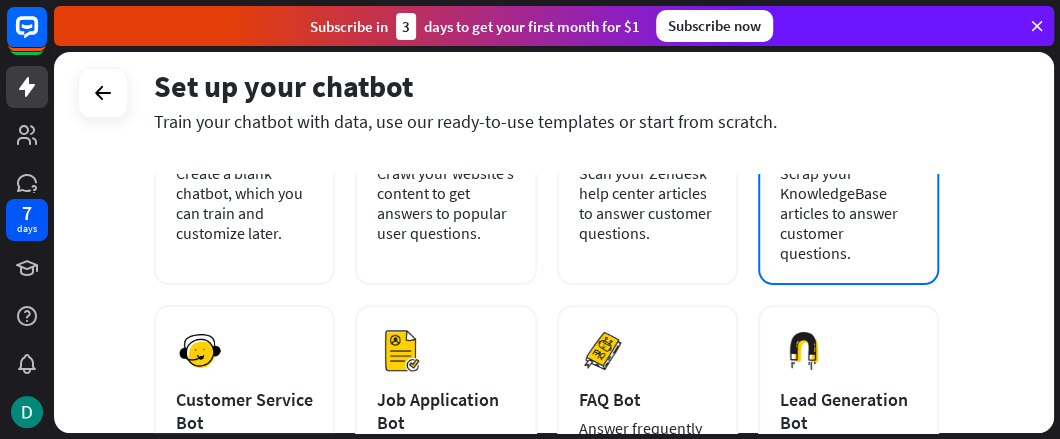 click on "Scrap your KnowledgeBase articles to answer customer
questions." at bounding box center [848, 213] 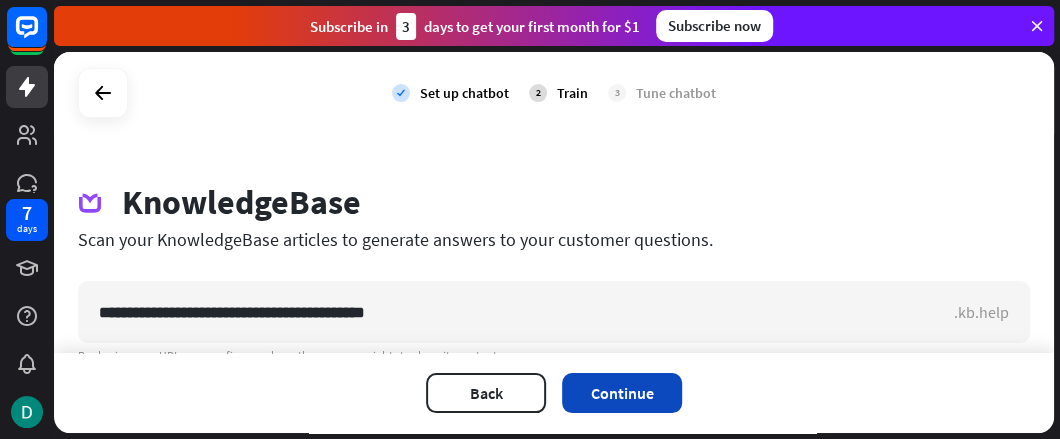 type on "**********" 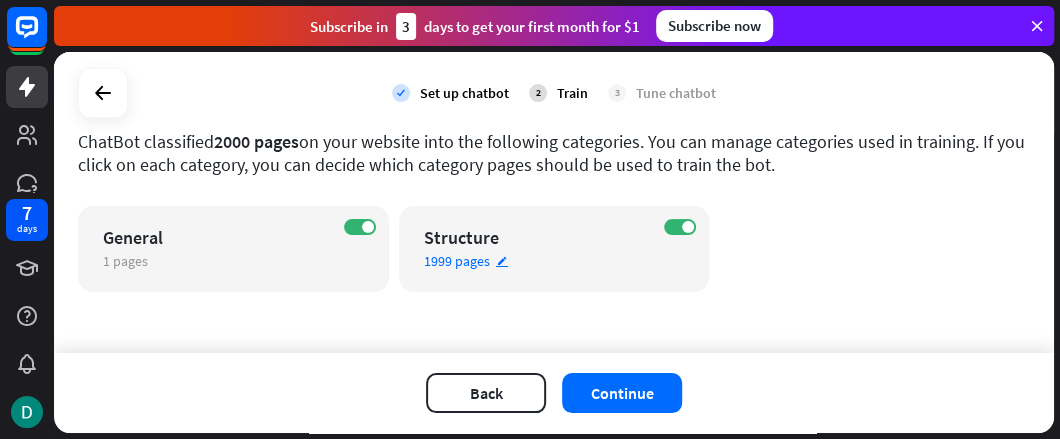 scroll, scrollTop: 110, scrollLeft: 0, axis: vertical 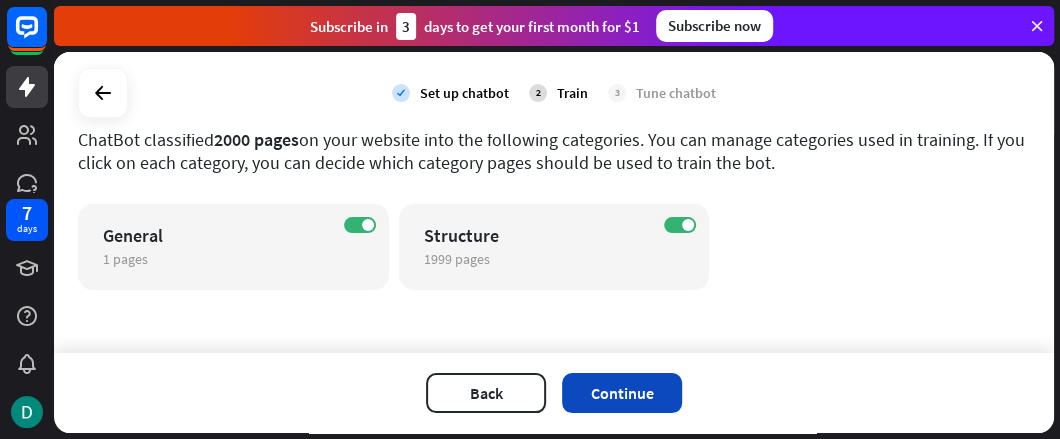 click on "Continue" at bounding box center (622, 393) 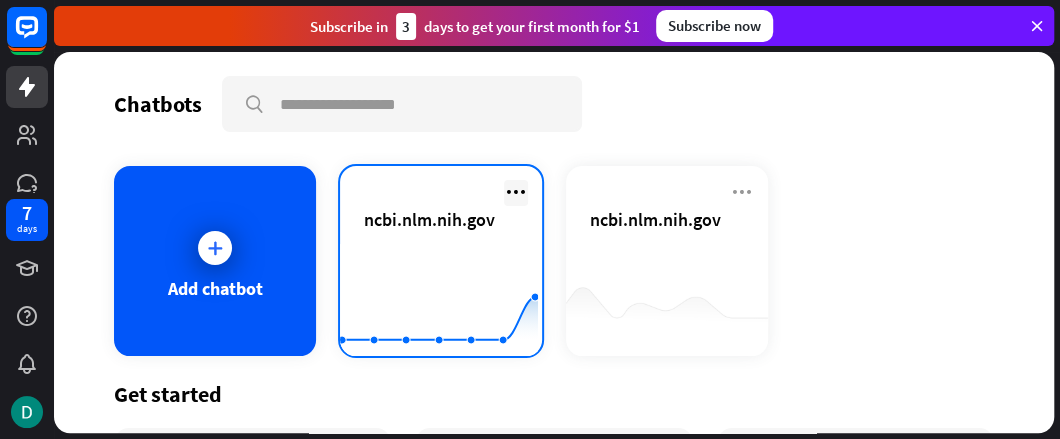 click at bounding box center (516, 192) 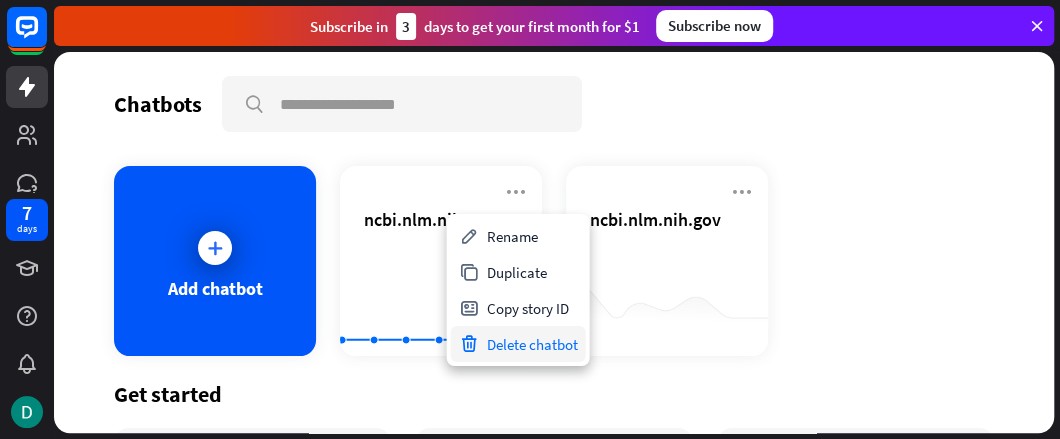 click on "Delete chatbot" at bounding box center [518, 344] 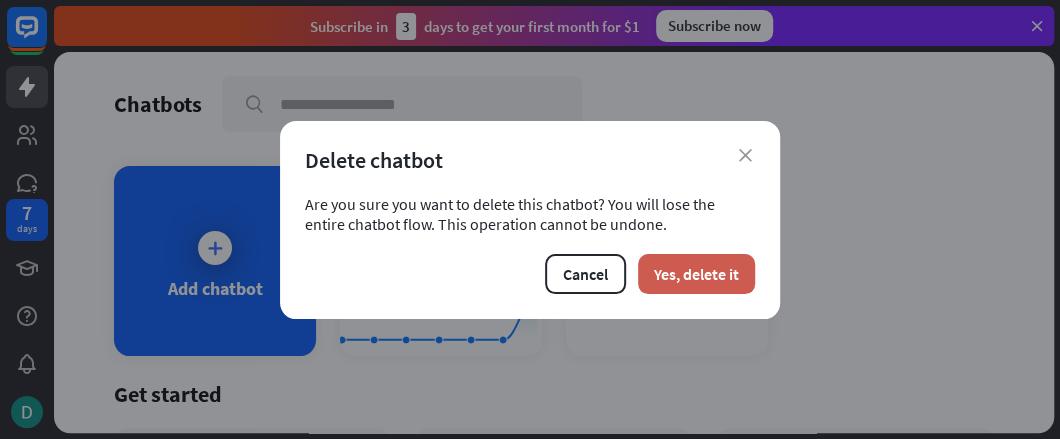 click on "Yes, delete it" at bounding box center (696, 274) 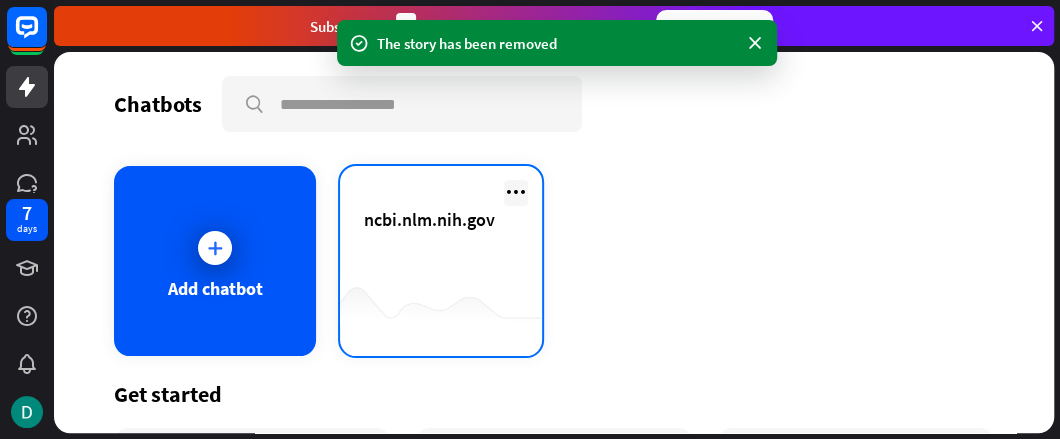 click at bounding box center [516, 192] 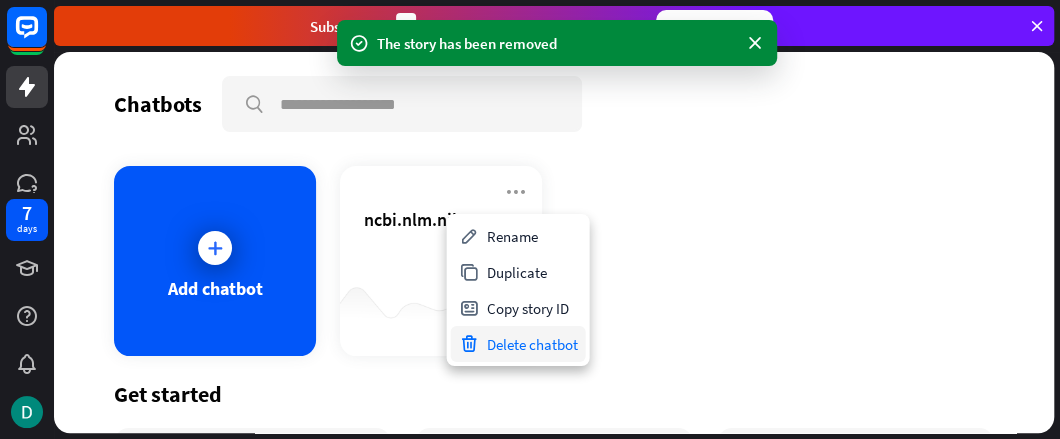 click on "Delete chatbot" at bounding box center [518, 344] 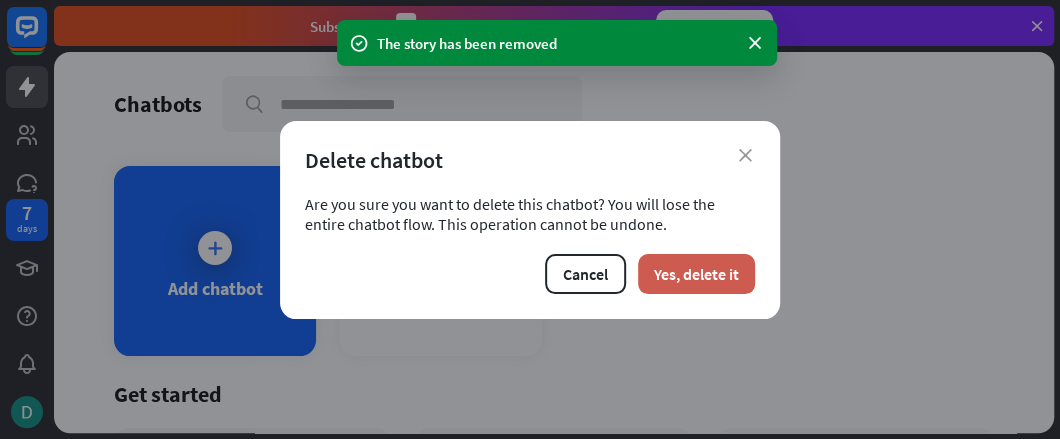 click on "Yes, delete it" at bounding box center (696, 274) 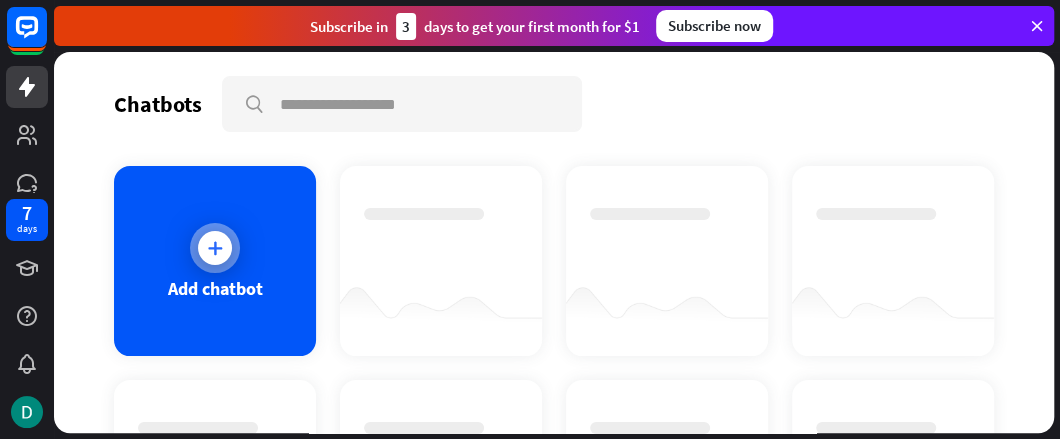 click on "Add chatbot" at bounding box center (215, 261) 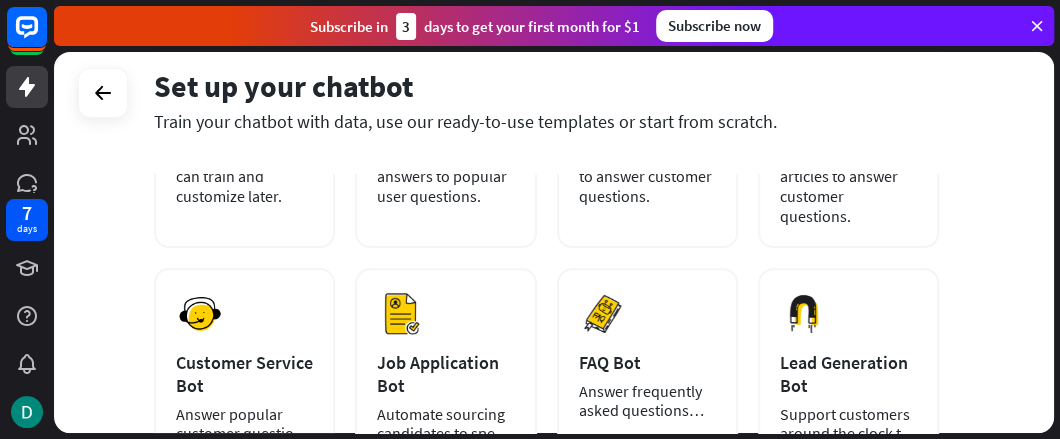 scroll, scrollTop: 487, scrollLeft: 0, axis: vertical 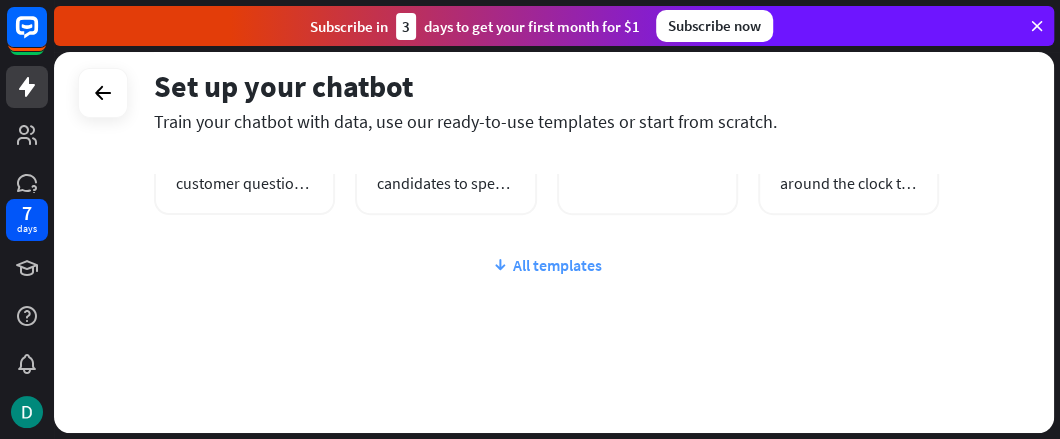 click on "All templates" at bounding box center [546, 265] 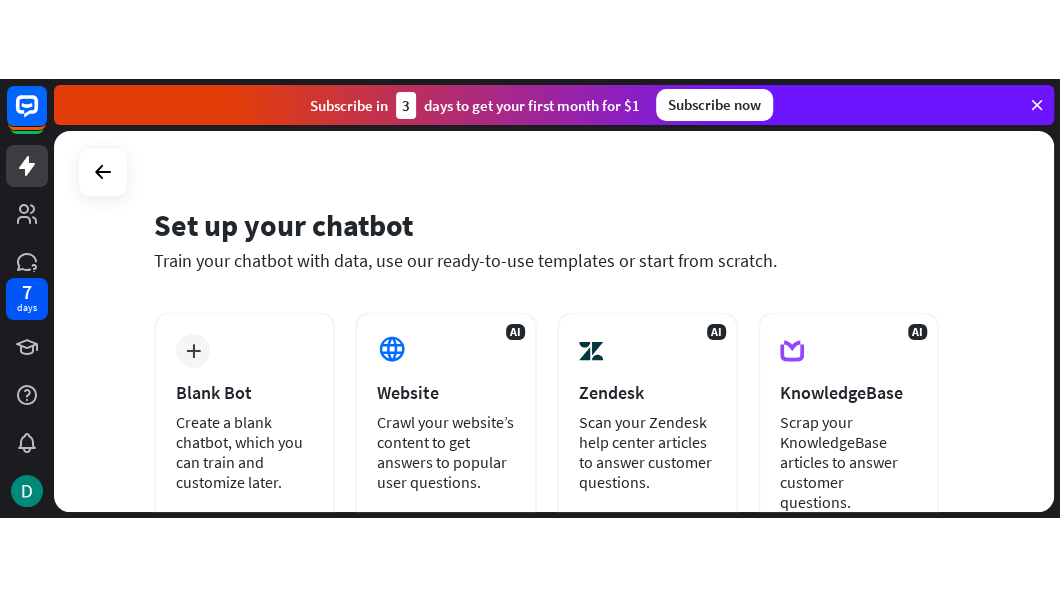 scroll, scrollTop: 0, scrollLeft: 0, axis: both 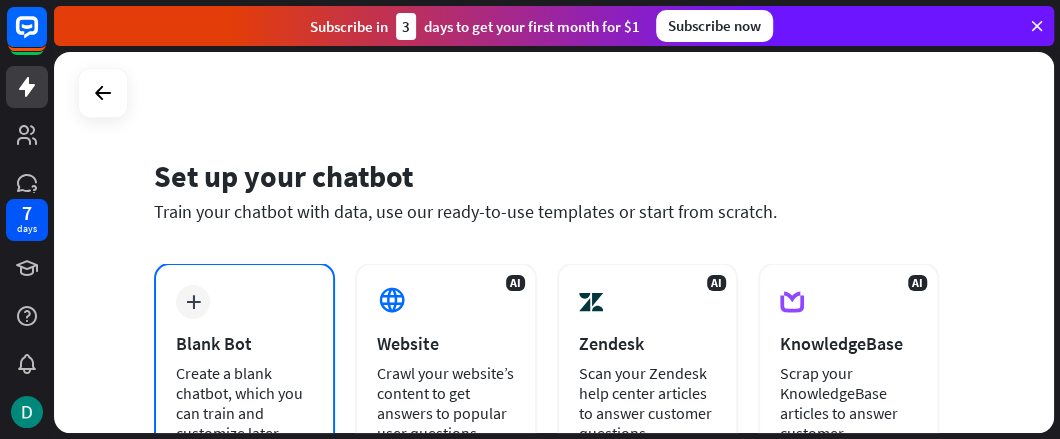 click on "plus   Blank Bot
Create a blank chatbot, which you can train and
customize later." at bounding box center (244, 374) 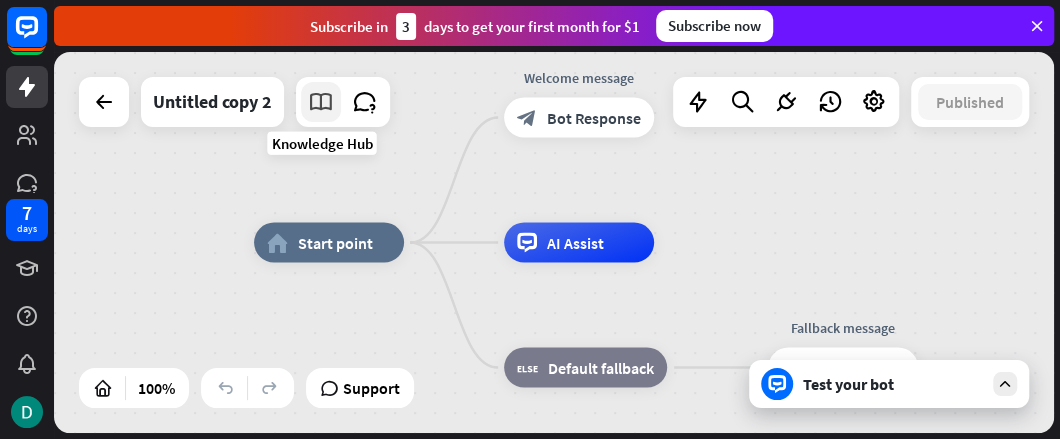 click at bounding box center (321, 102) 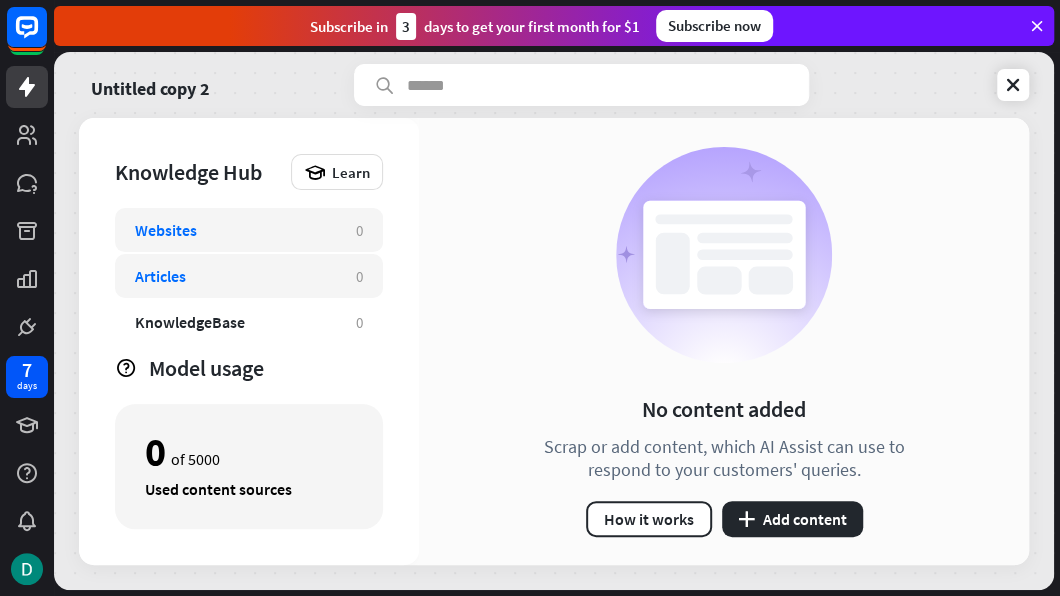 click on "Articles" at bounding box center (235, 276) 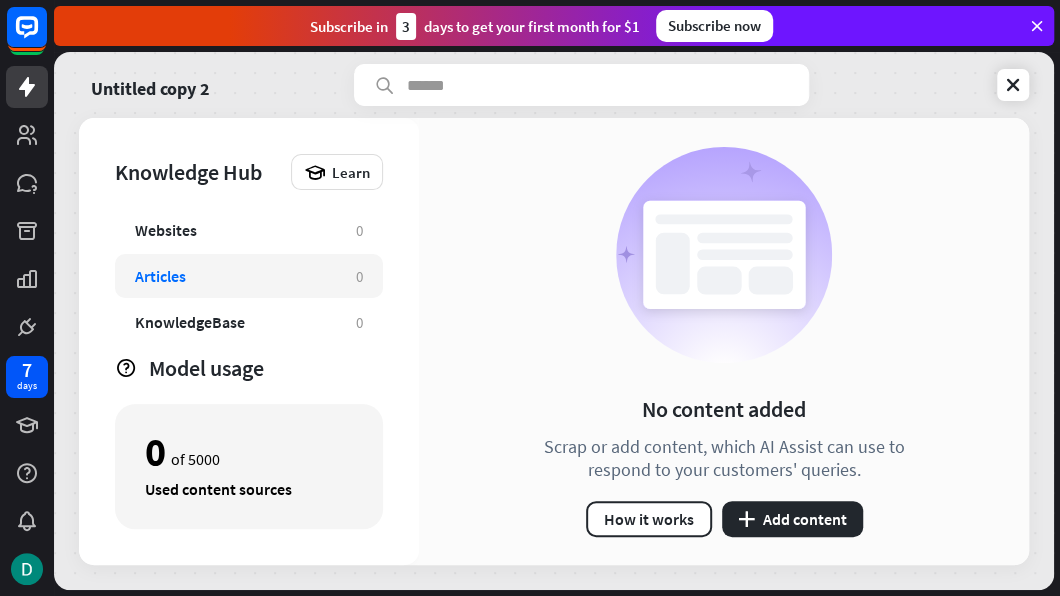 click on "Articles     0" at bounding box center (249, 276) 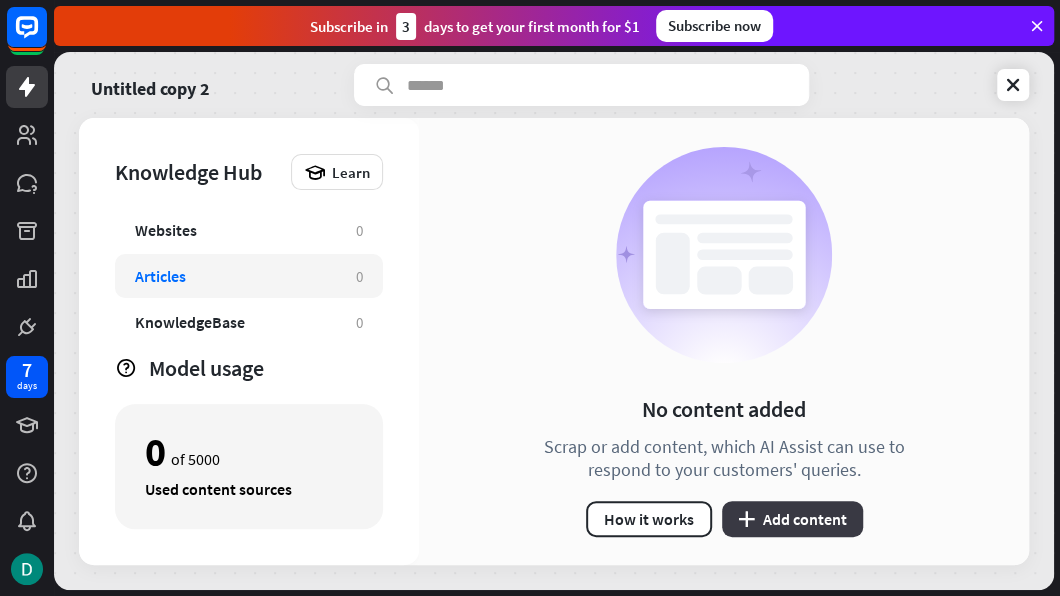 click on "plus" at bounding box center (746, 519) 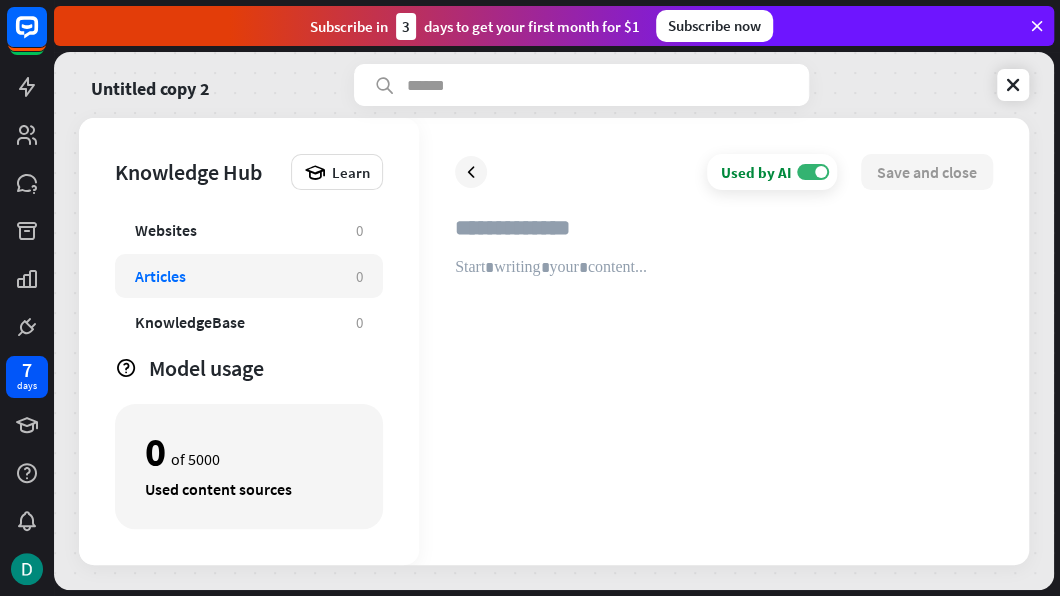 click at bounding box center [724, 371] 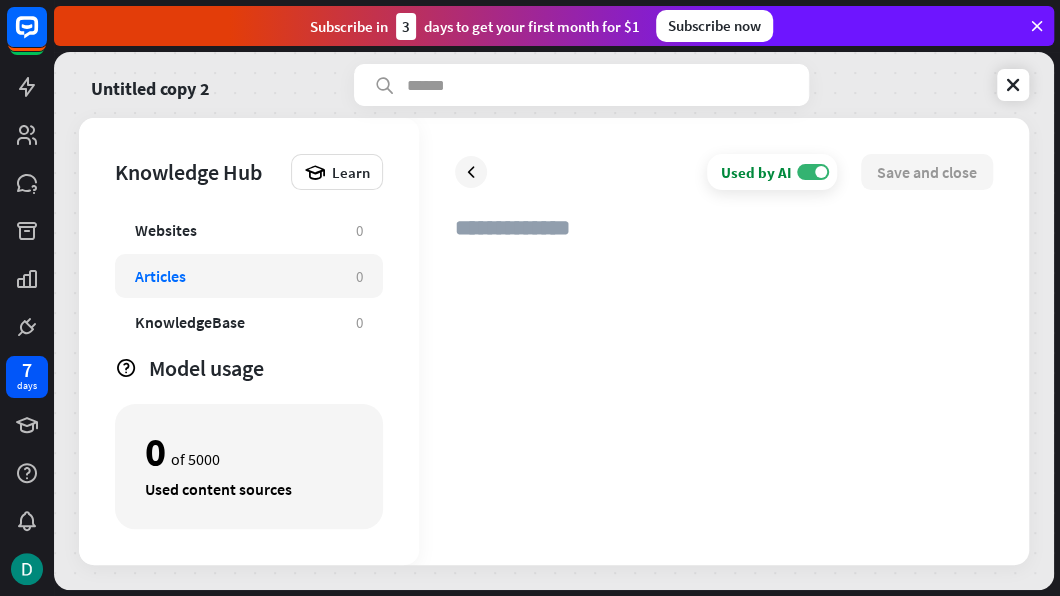 click at bounding box center [724, 393] 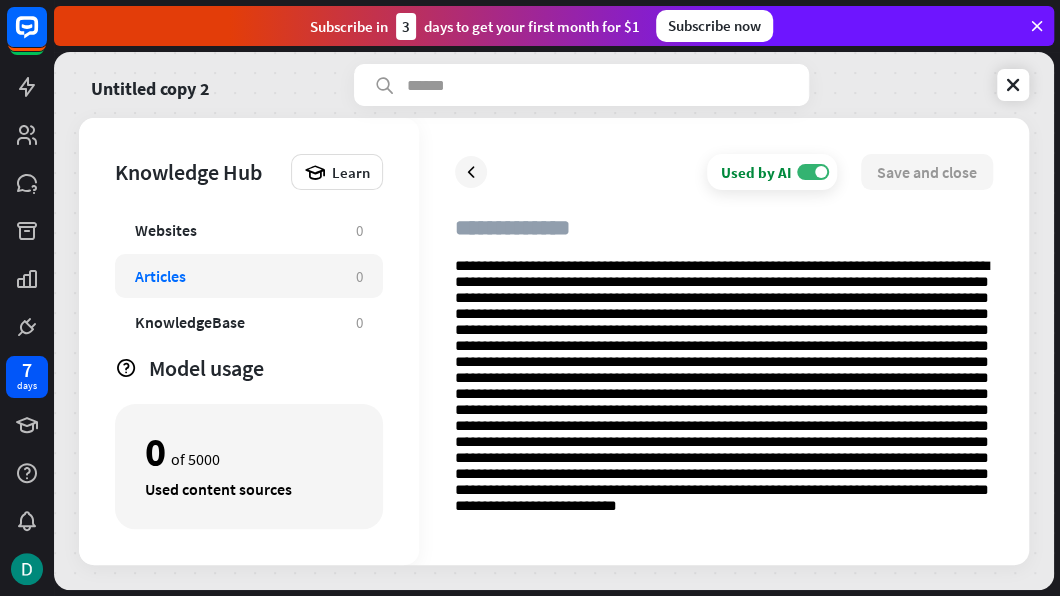 click at bounding box center (724, 236) 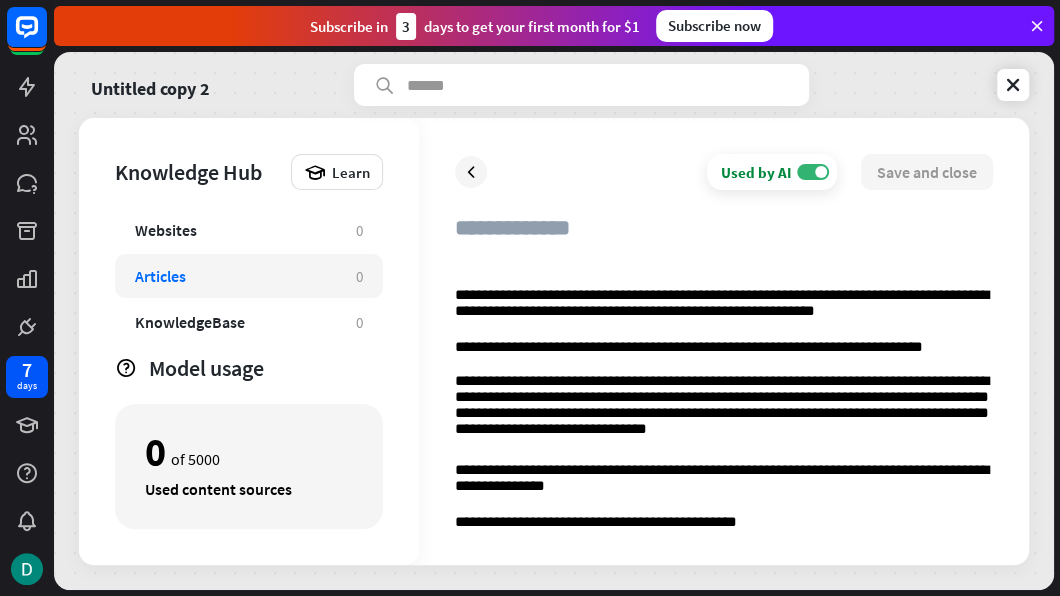 scroll, scrollTop: 500, scrollLeft: 0, axis: vertical 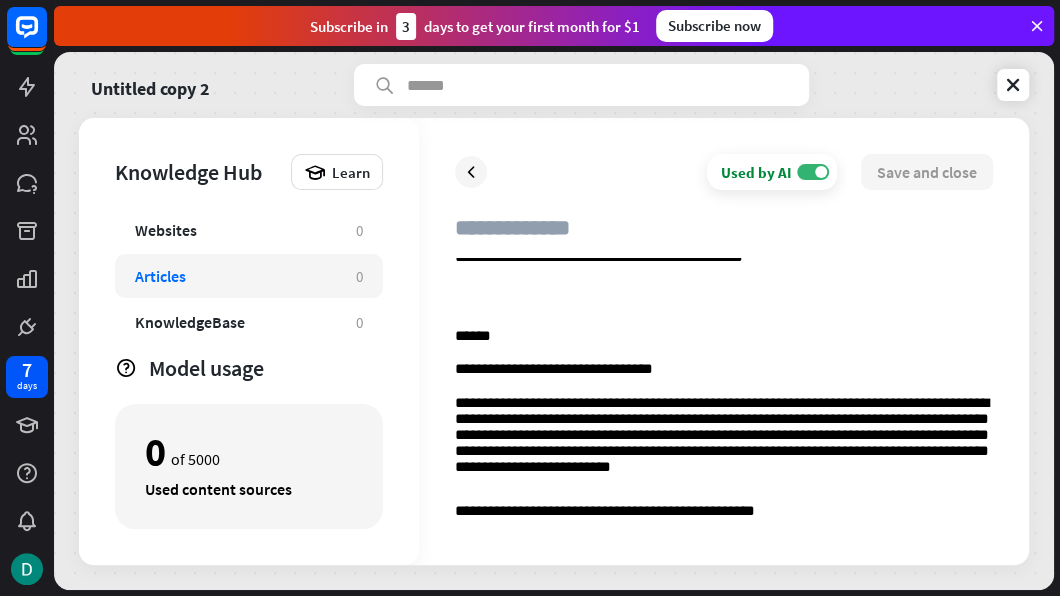 paste on "**********" 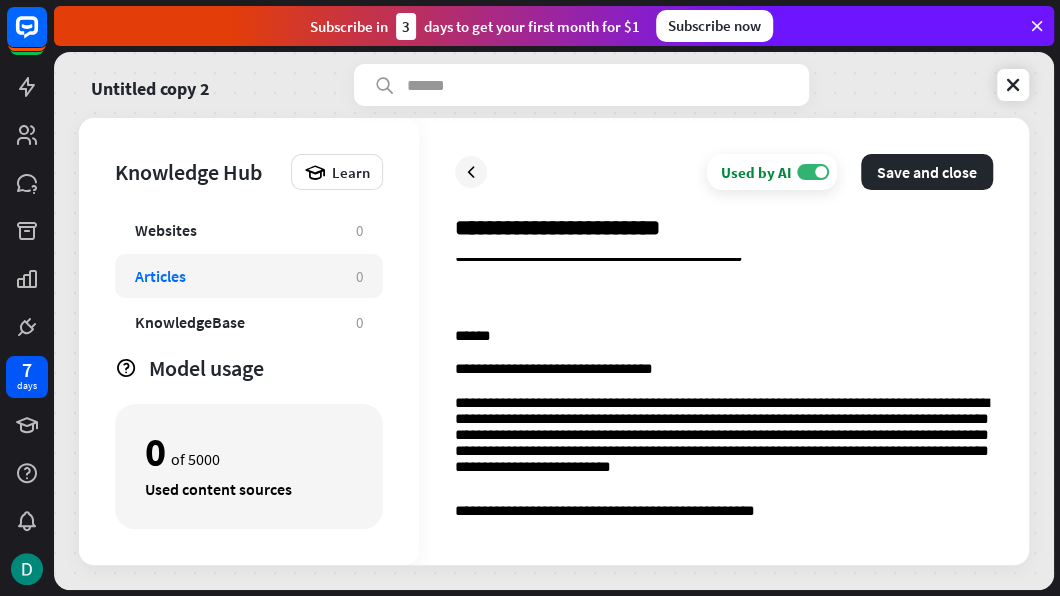 click on "**********" at bounding box center (724, 341) 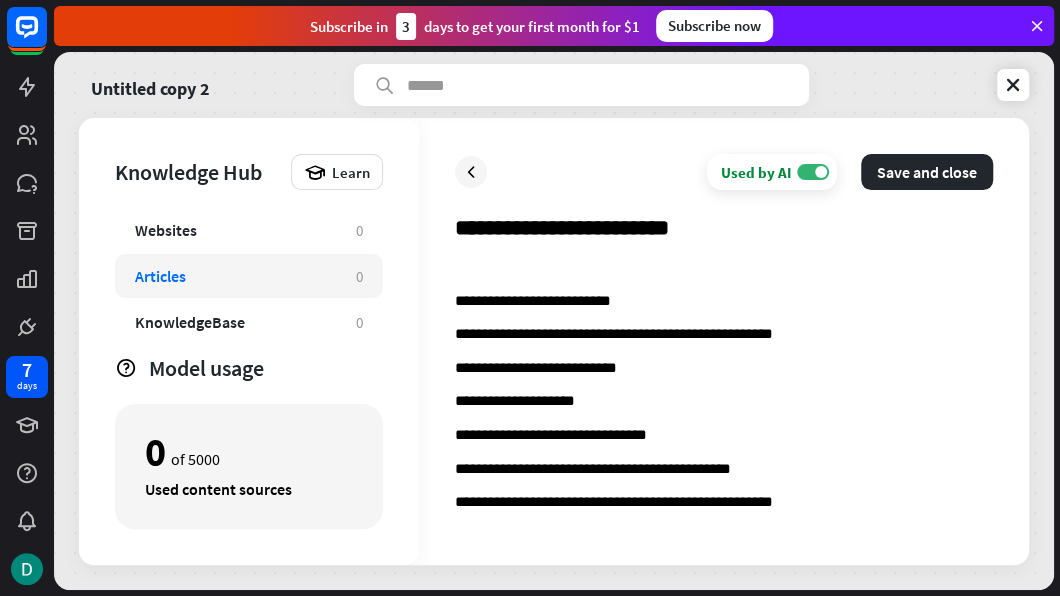 scroll, scrollTop: 2300, scrollLeft: 0, axis: vertical 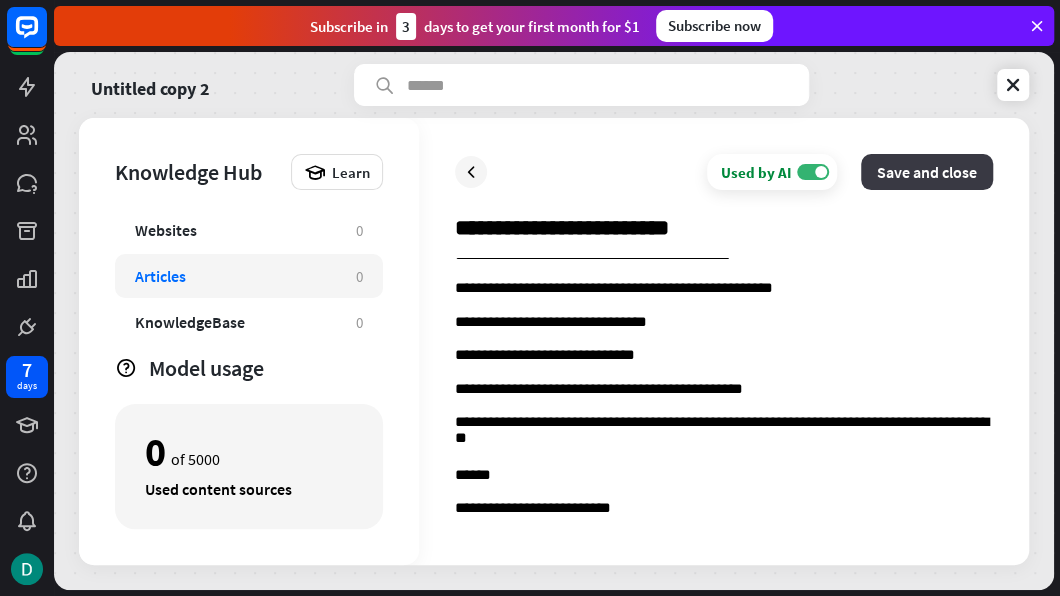 type on "**********" 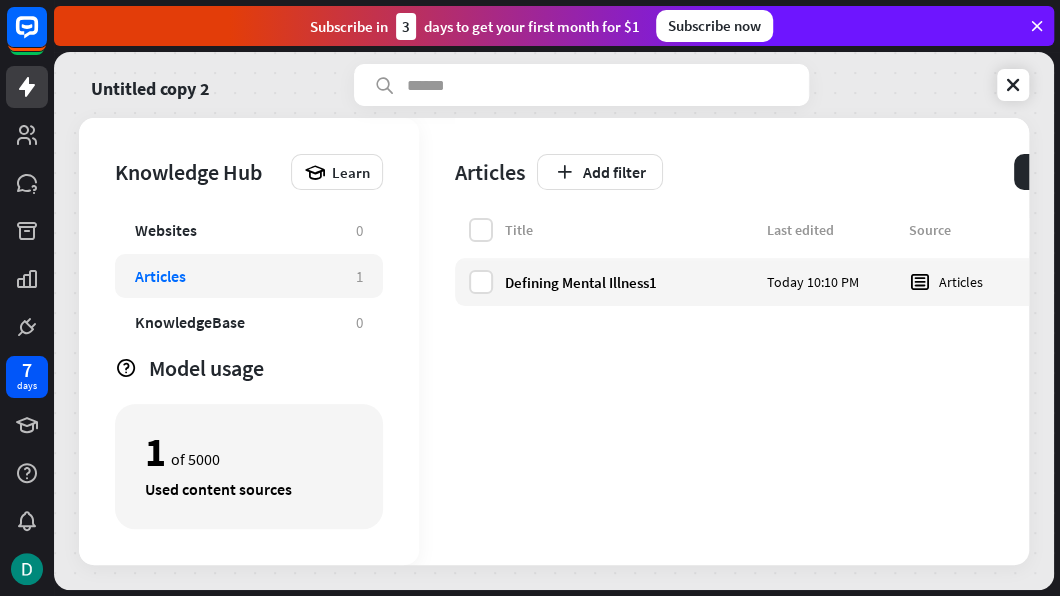 scroll, scrollTop: 0, scrollLeft: 162, axis: horizontal 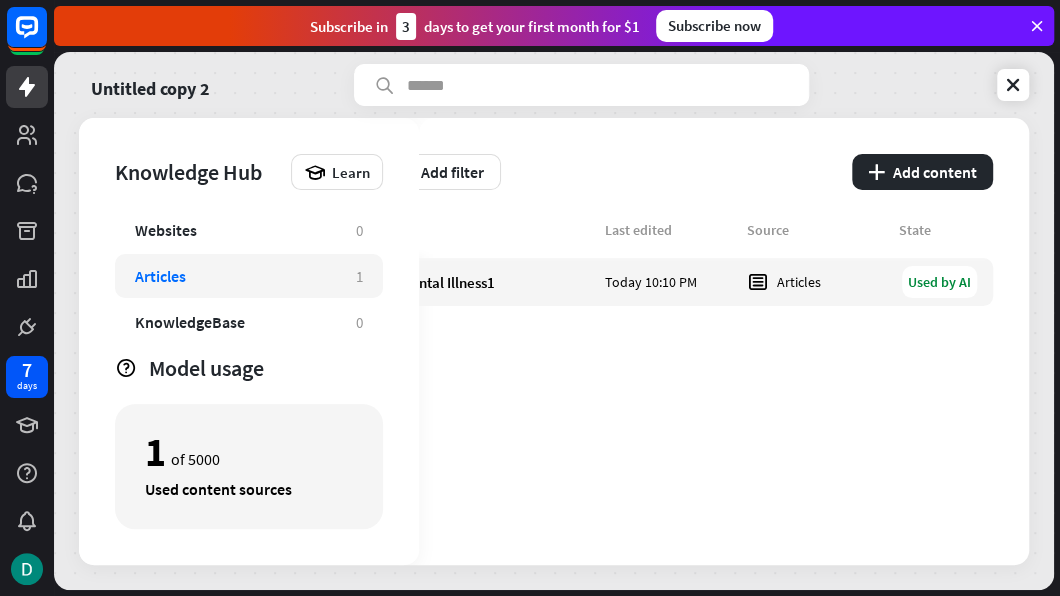 click on "Untitled copy 2" at bounding box center (554, 85) 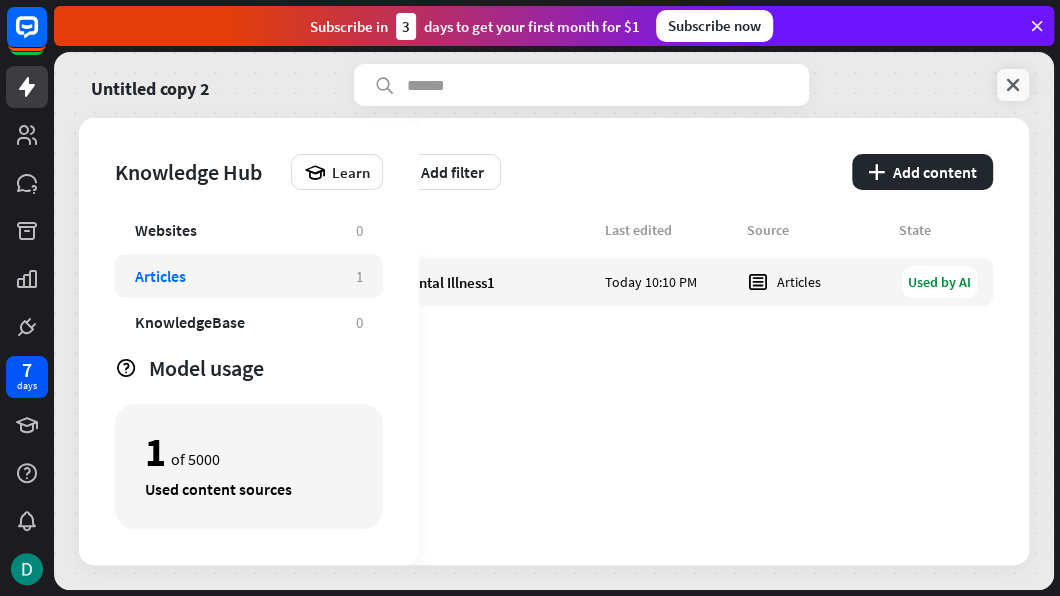 click at bounding box center [1013, 85] 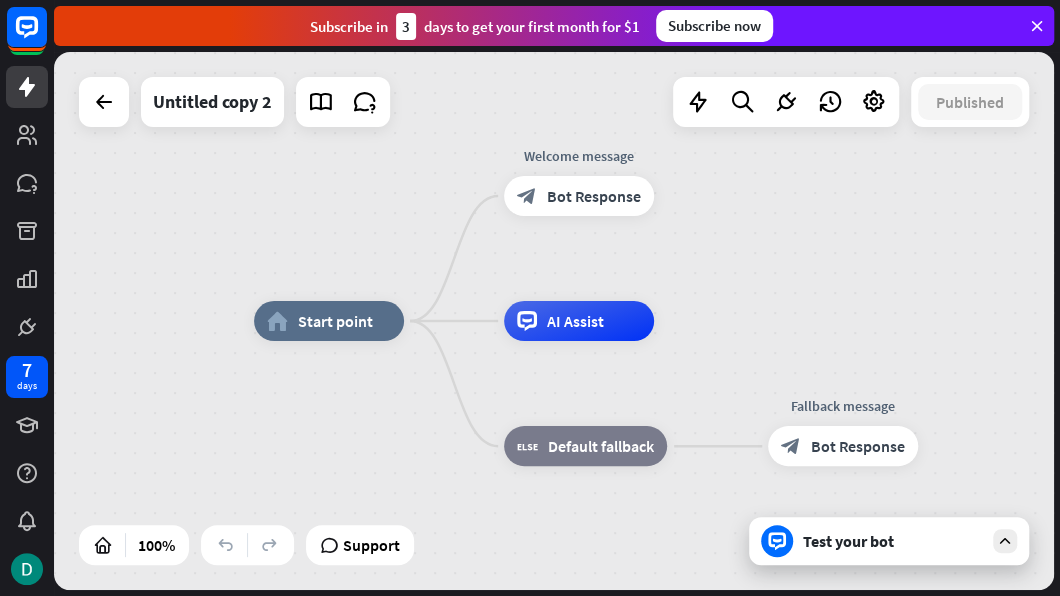 click on "Test your bot" at bounding box center [893, 541] 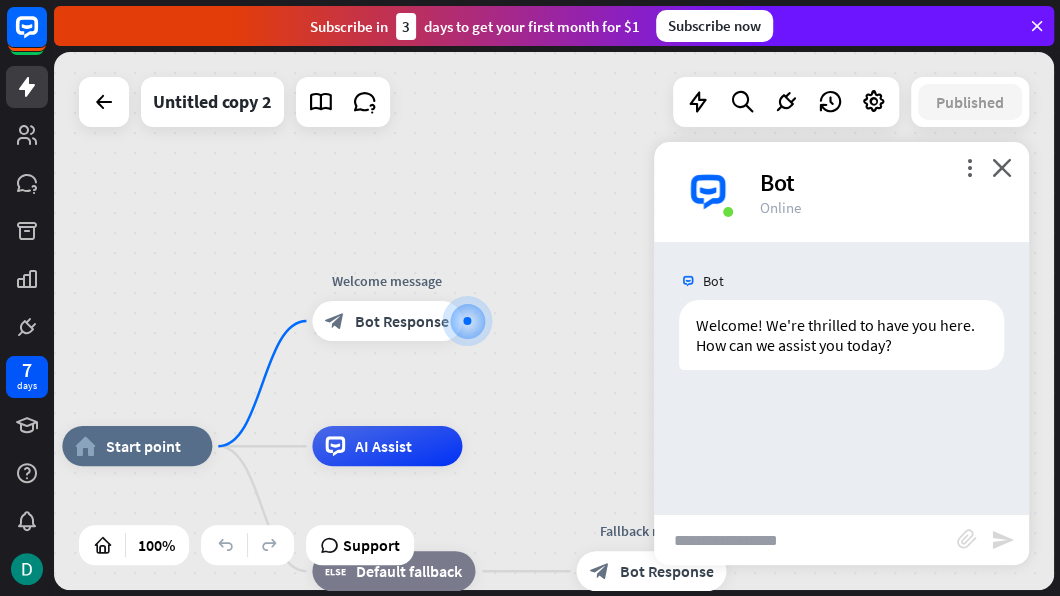 click at bounding box center [805, 540] 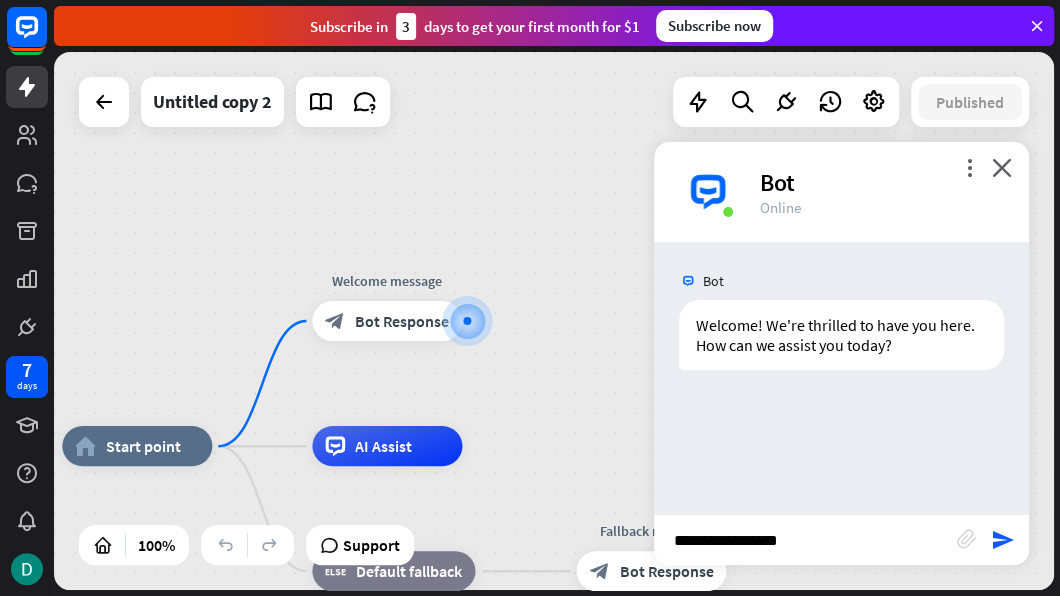 type on "**********" 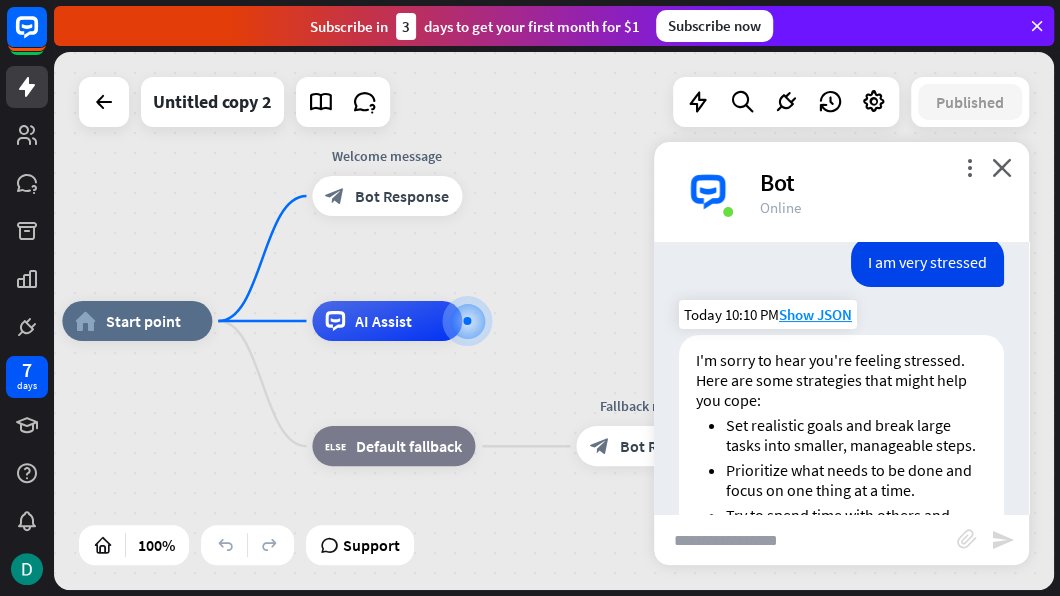 scroll, scrollTop: 281, scrollLeft: 0, axis: vertical 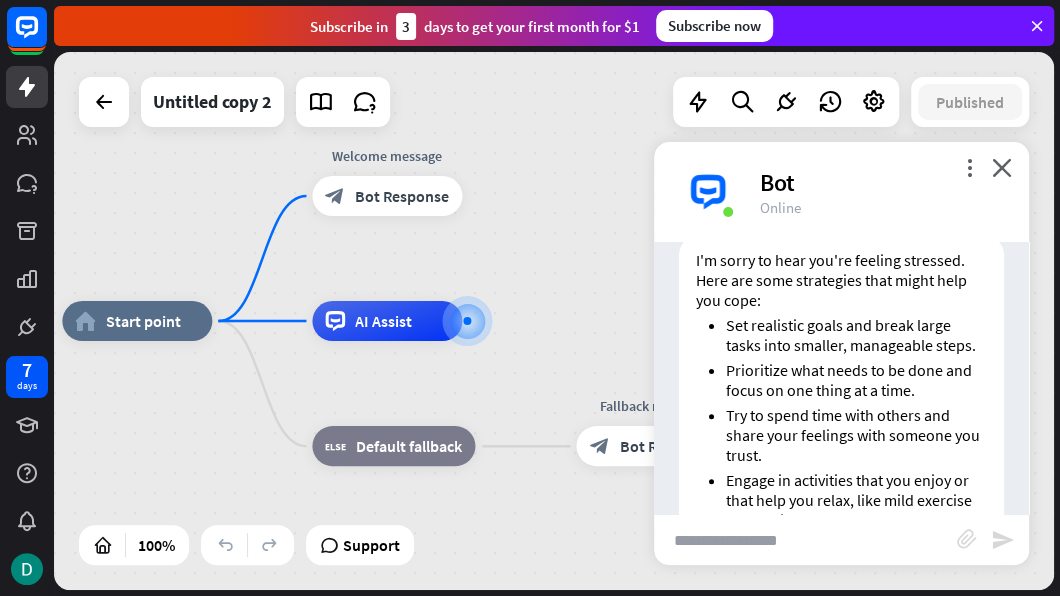 click at bounding box center [805, 540] 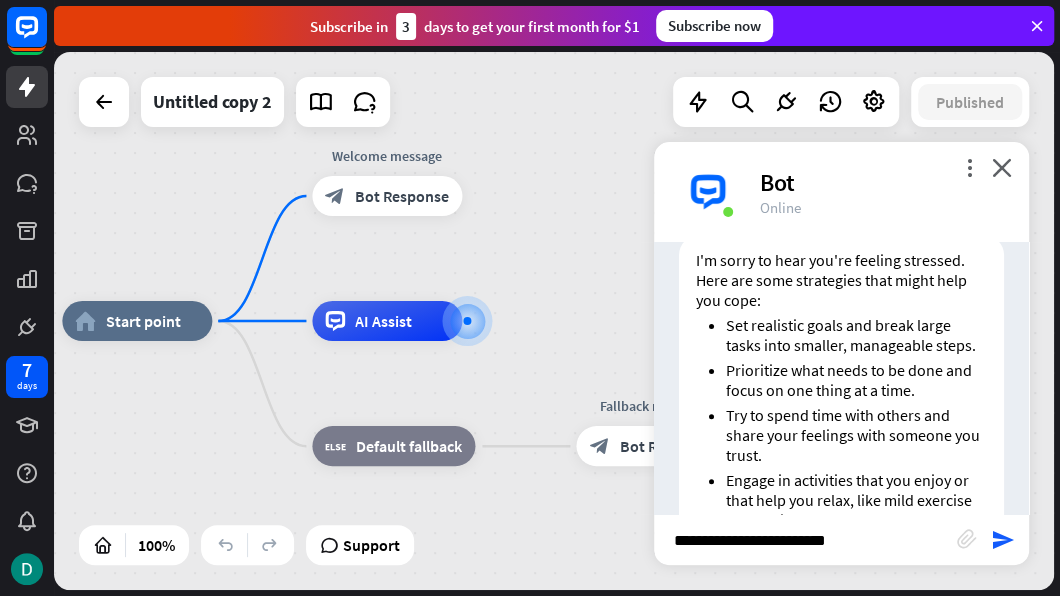 type on "**********" 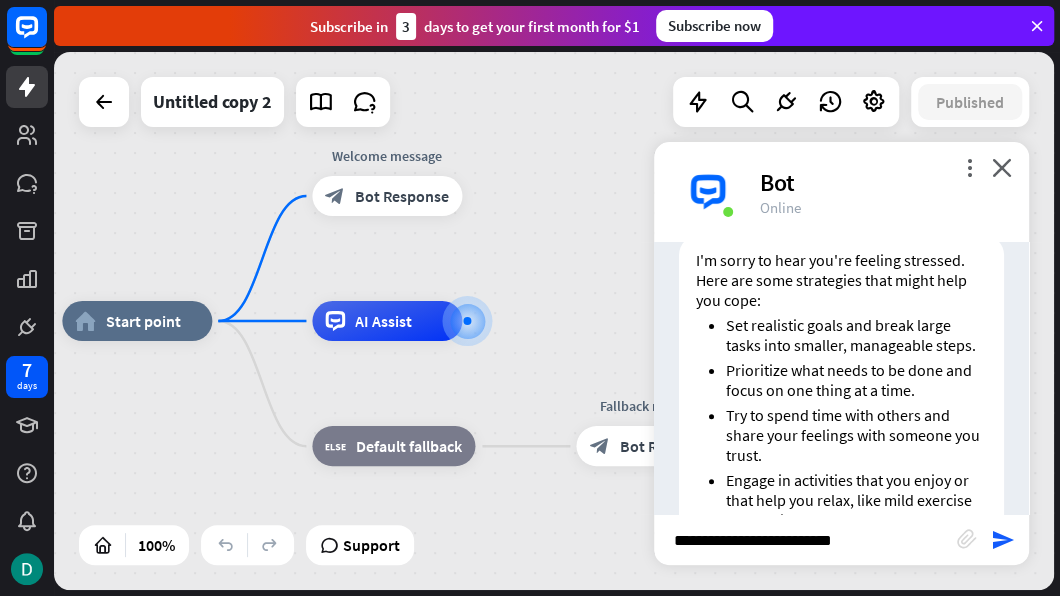 type 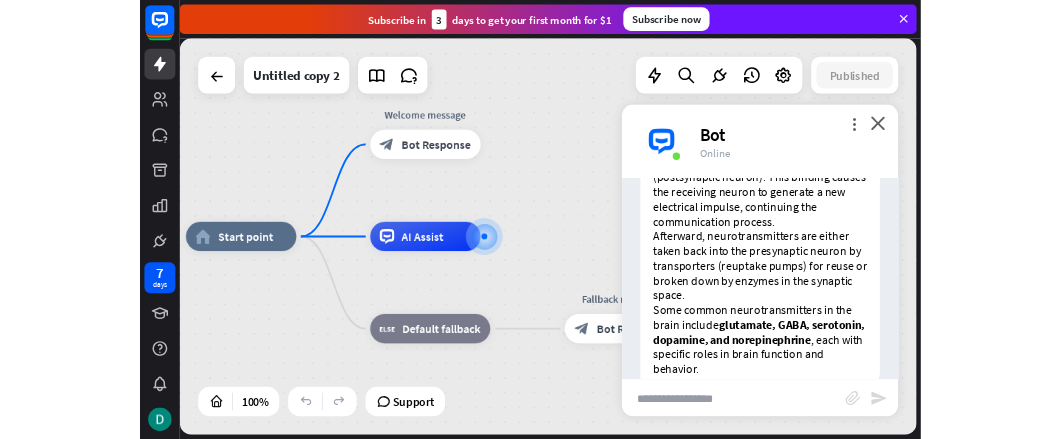 scroll, scrollTop: 1256, scrollLeft: 0, axis: vertical 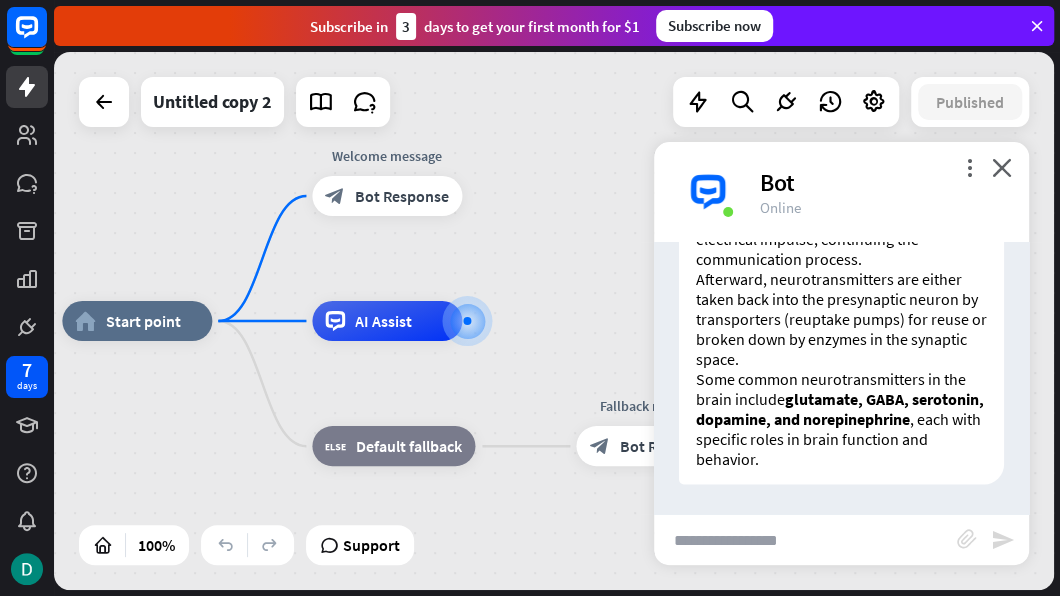 click on "Some common neurotransmitters in the brain include glutamate, GABA, serotonin, dopamine, and norepinephrine , each with specific roles in brain function and behavior." at bounding box center [841, 419] 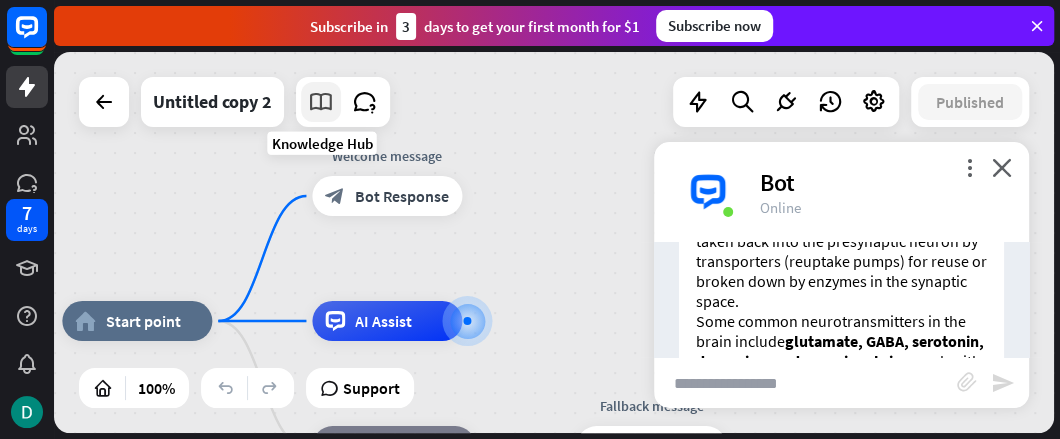 click at bounding box center (321, 102) 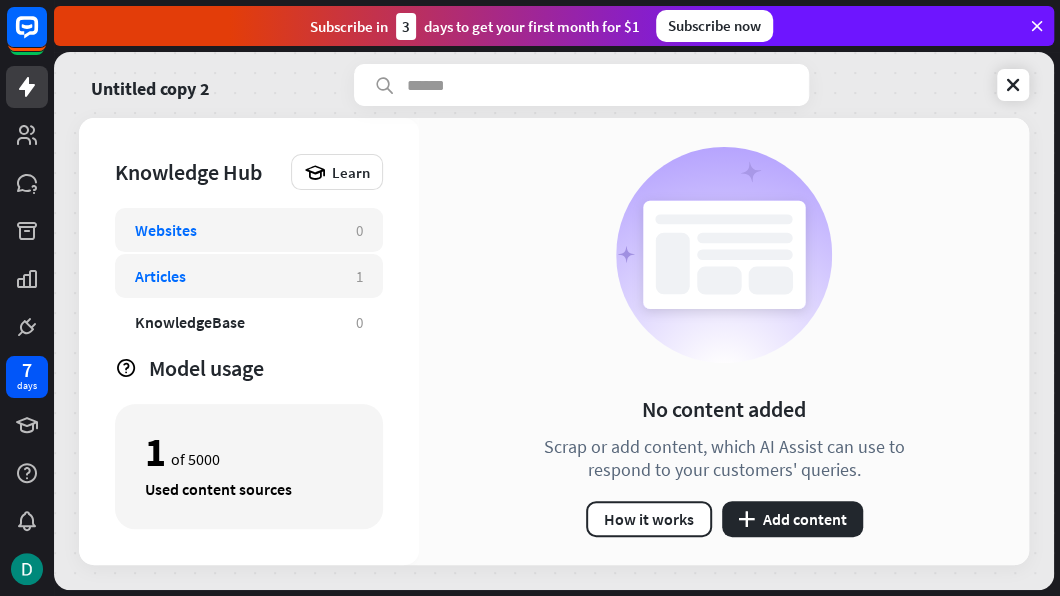 click on "Articles" at bounding box center (235, 276) 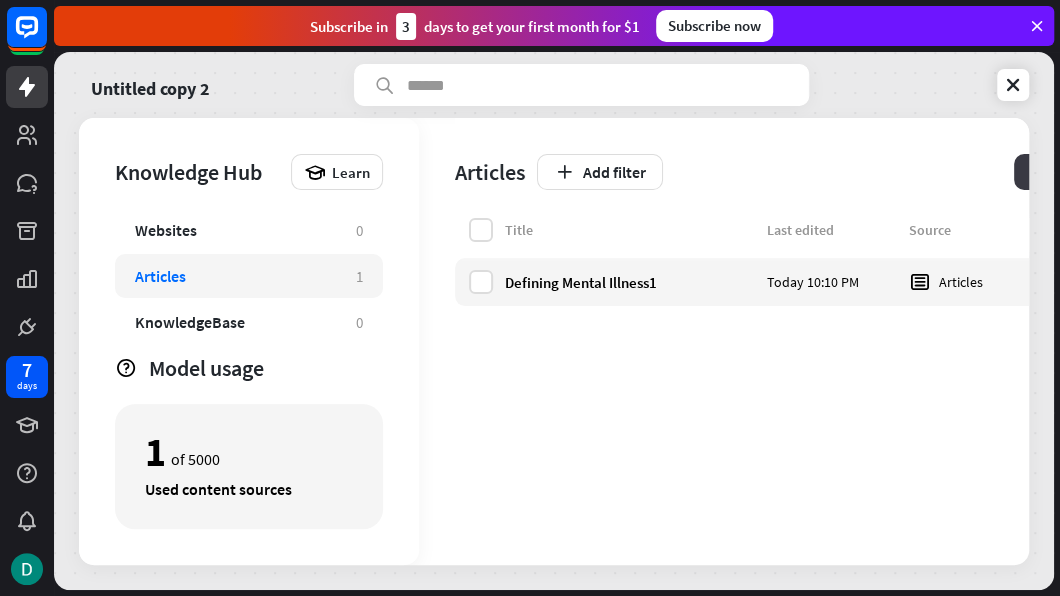 click on "plus
Add content" at bounding box center (1084, 172) 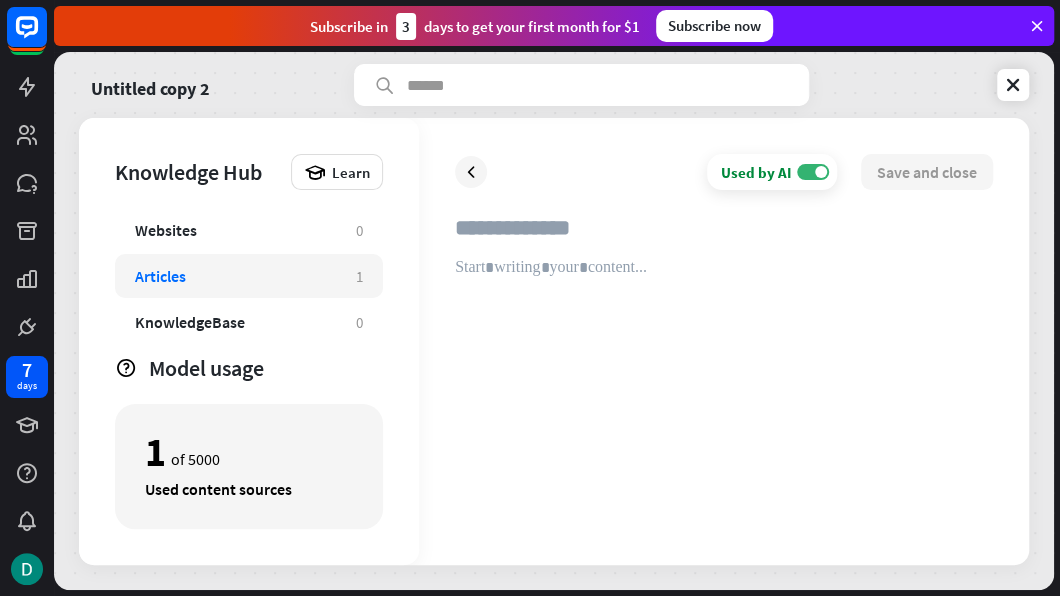 click at bounding box center (724, 393) 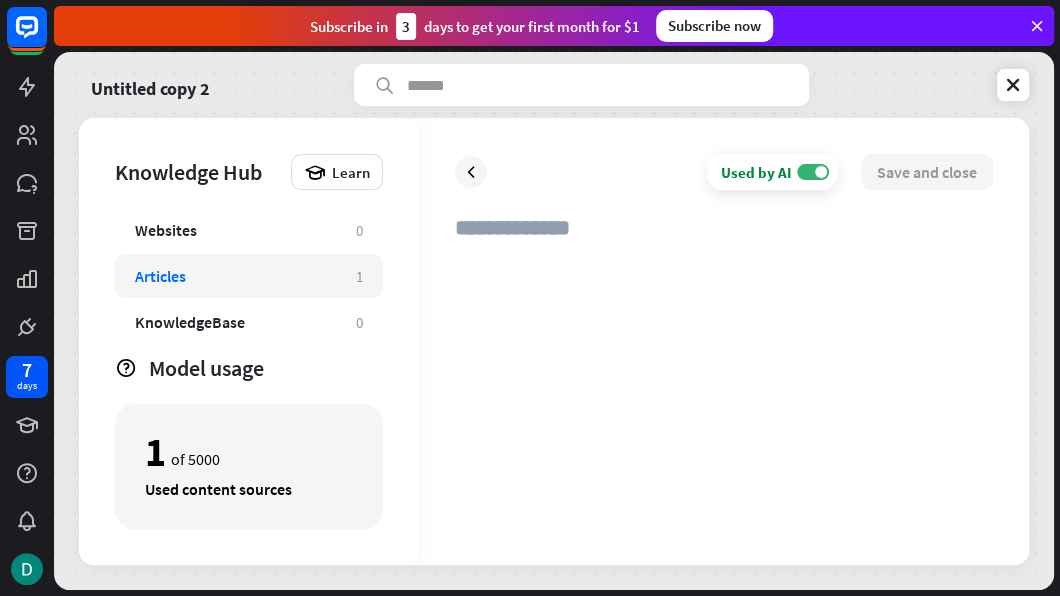 click at bounding box center [724, 393] 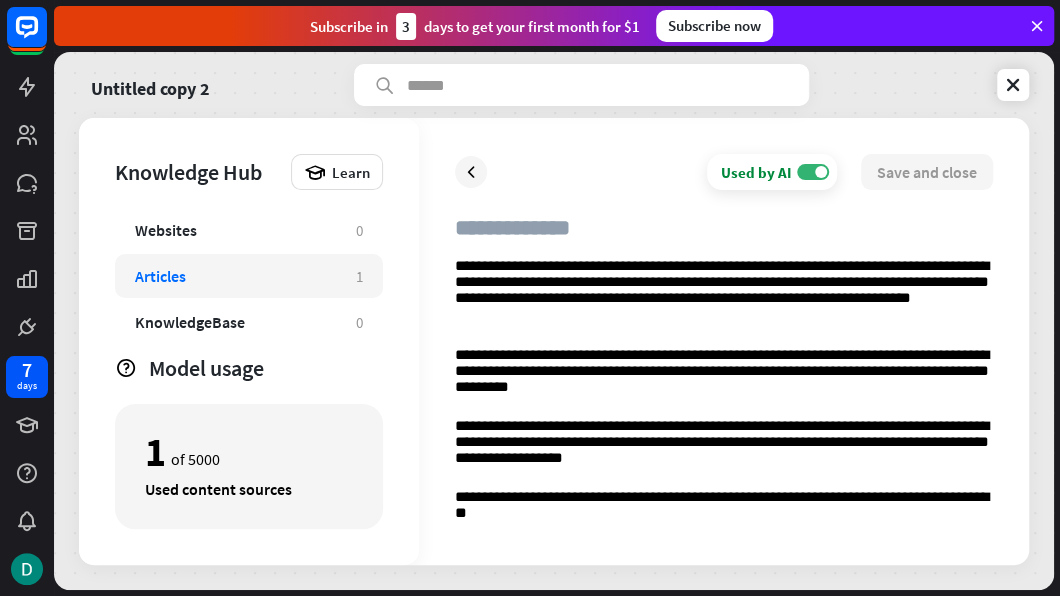 click at bounding box center [724, 236] 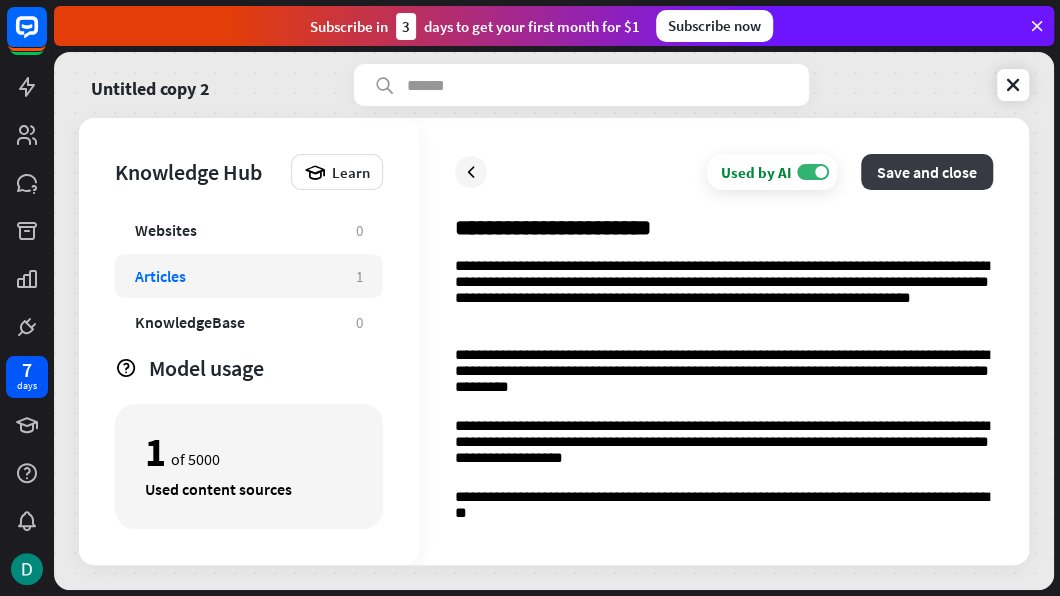 type on "**********" 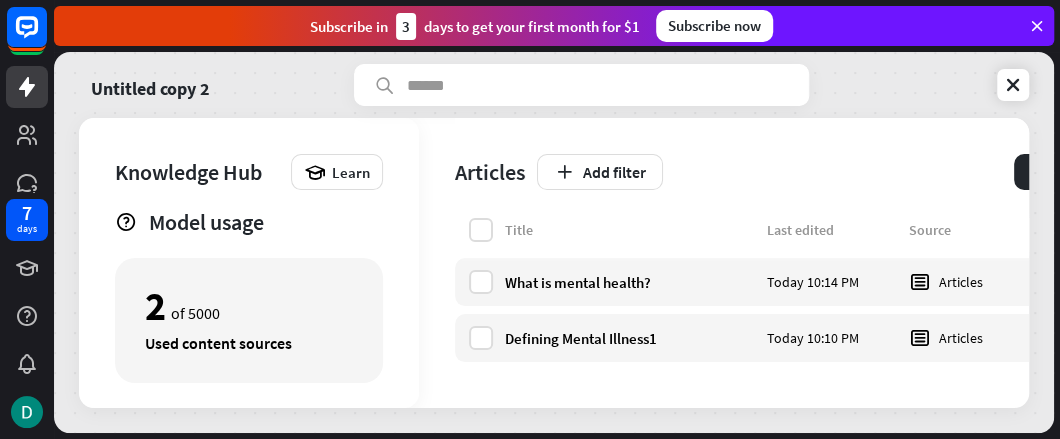 scroll, scrollTop: 0, scrollLeft: 176, axis: horizontal 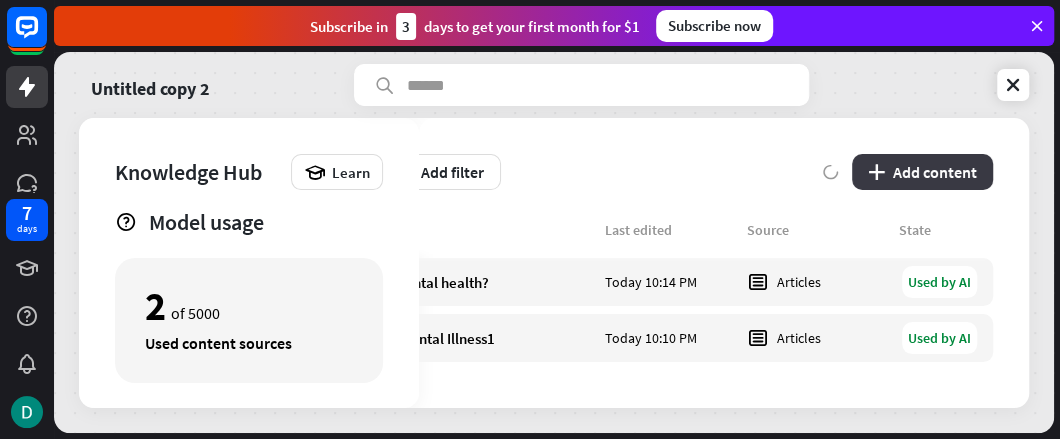 click on "plus
Add content" at bounding box center (922, 172) 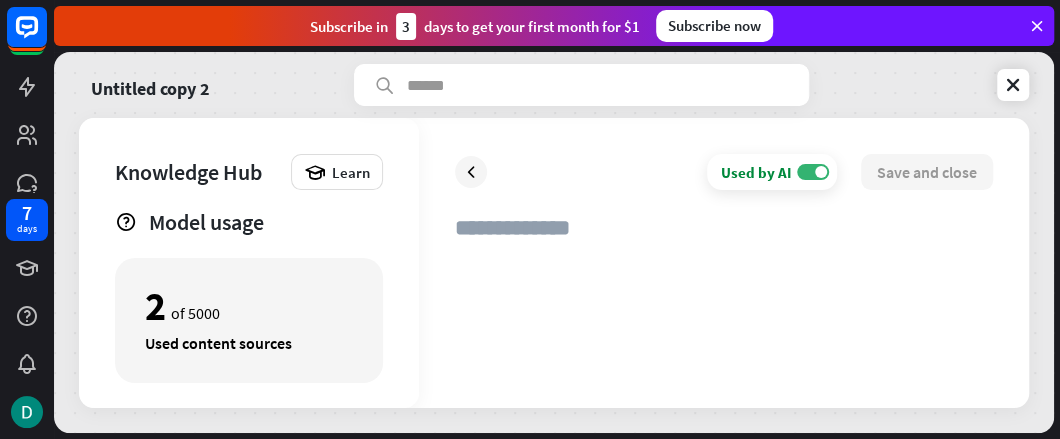 click at bounding box center (724, 315) 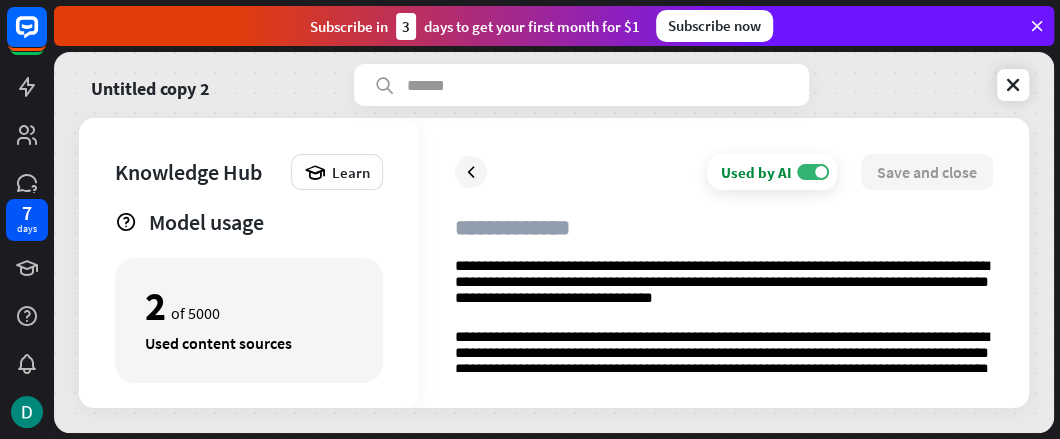click at bounding box center (724, 236) 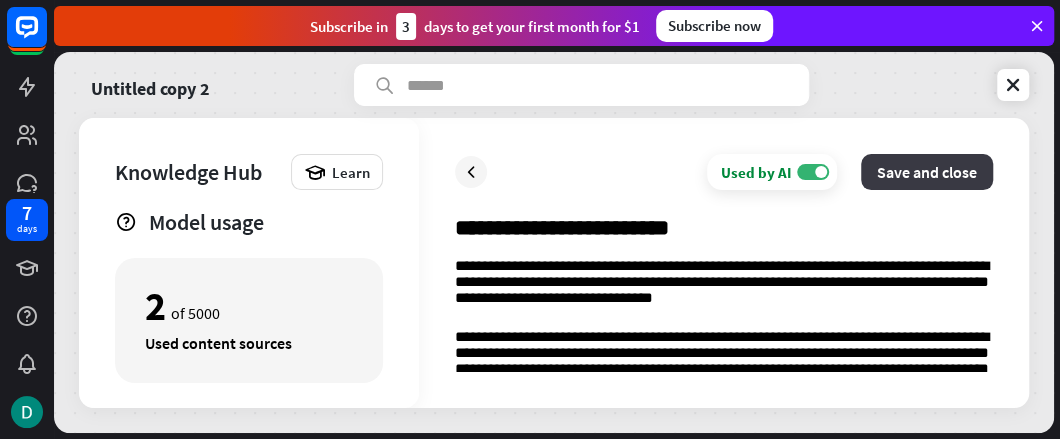 type on "**********" 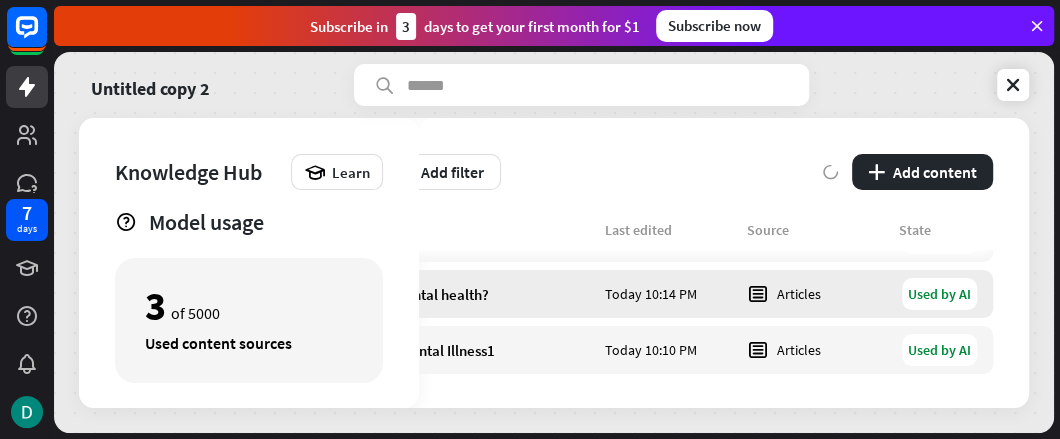 scroll, scrollTop: 68, scrollLeft: 176, axis: both 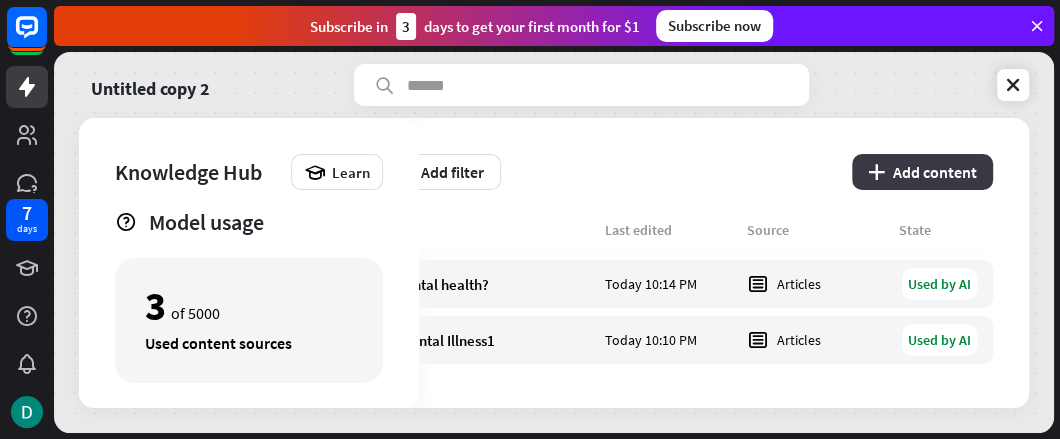 click on "plus
Add content" at bounding box center (922, 172) 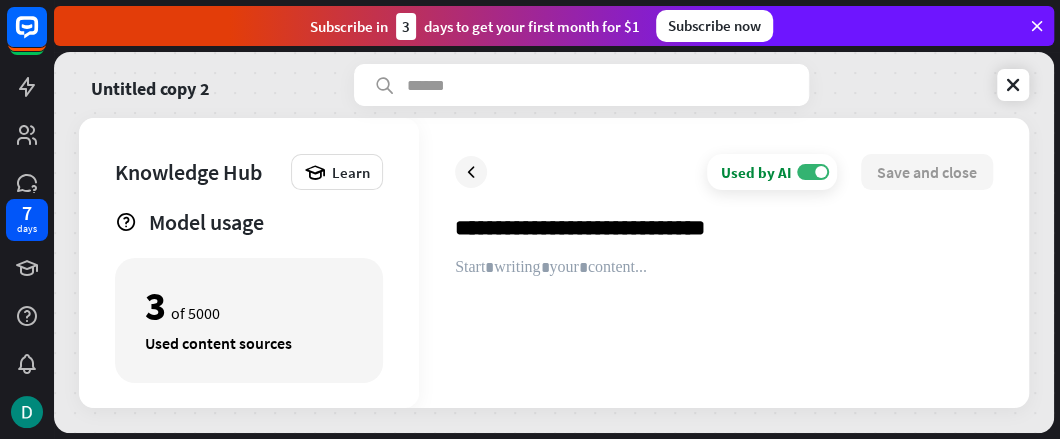 type on "**********" 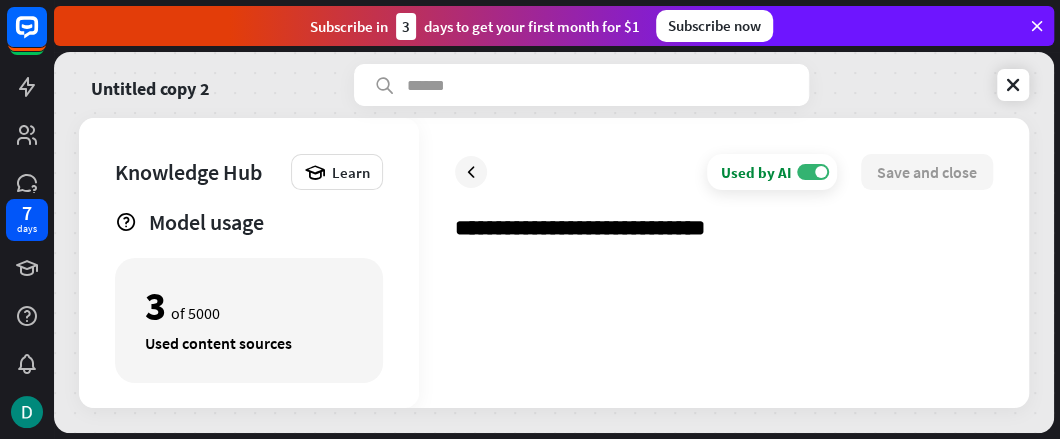 click at bounding box center (724, 315) 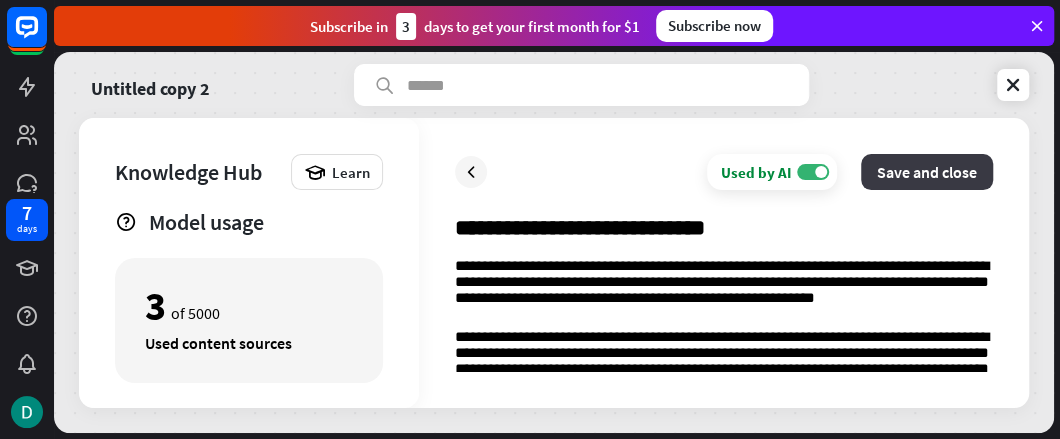 click on "Save and close" at bounding box center (927, 172) 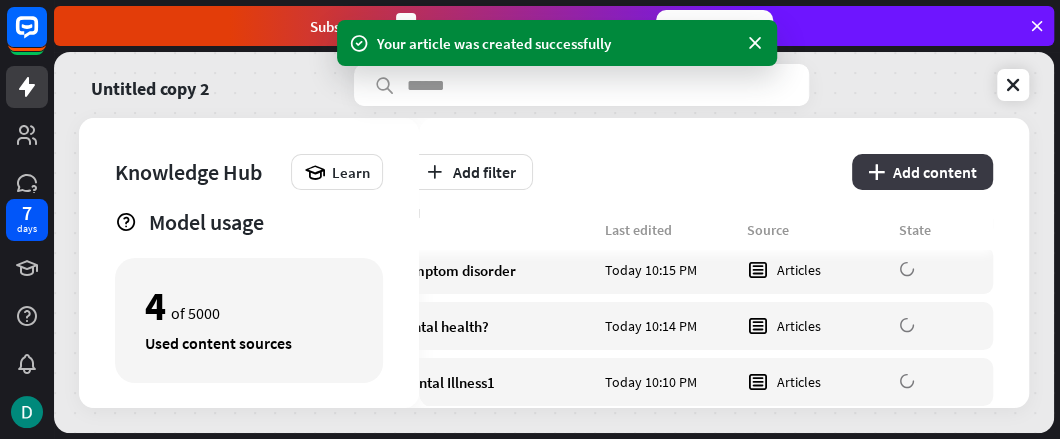 click on "plus
Add content" at bounding box center [922, 172] 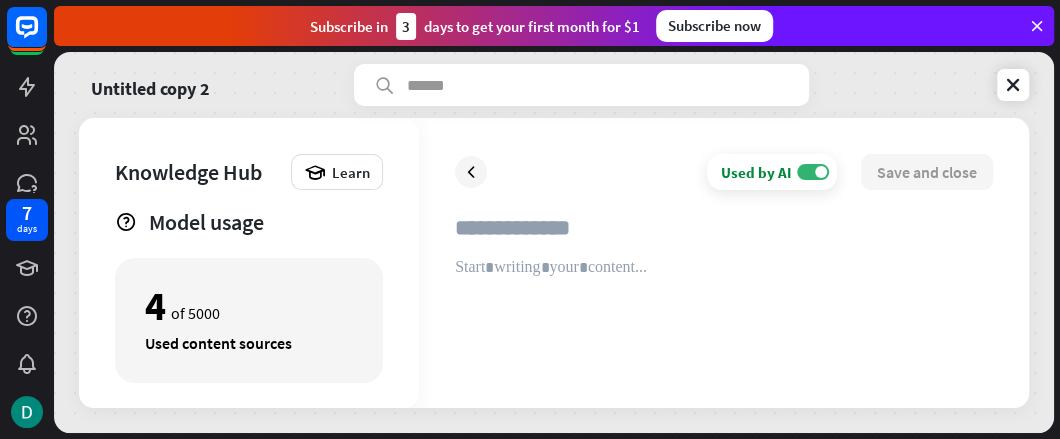 click at bounding box center (724, 315) 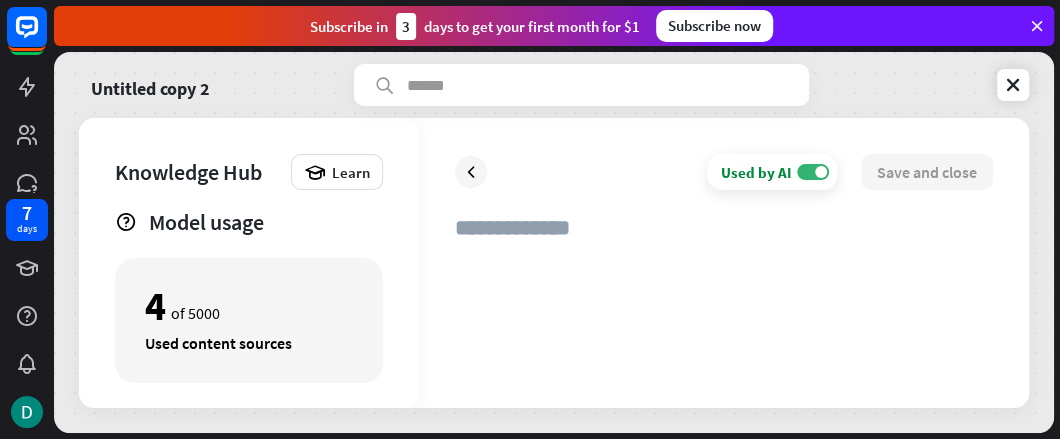 click at bounding box center [724, 315] 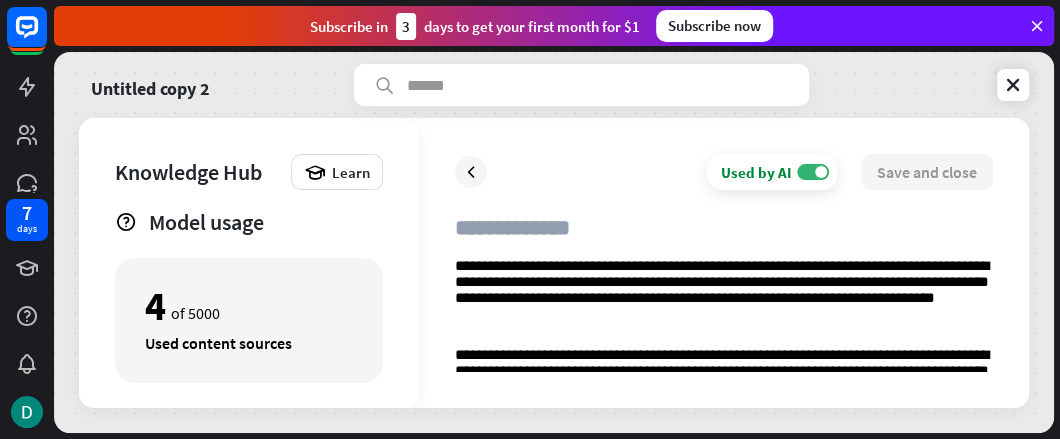 click at bounding box center (724, 236) 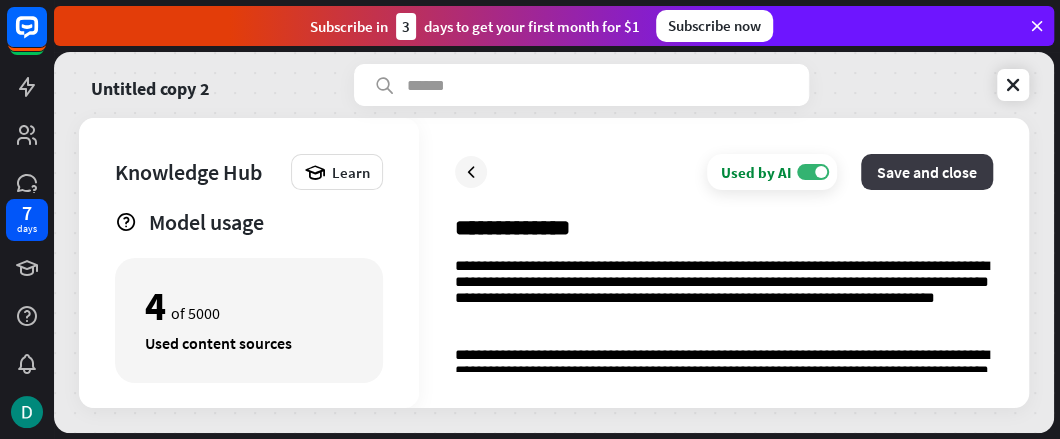 type on "**********" 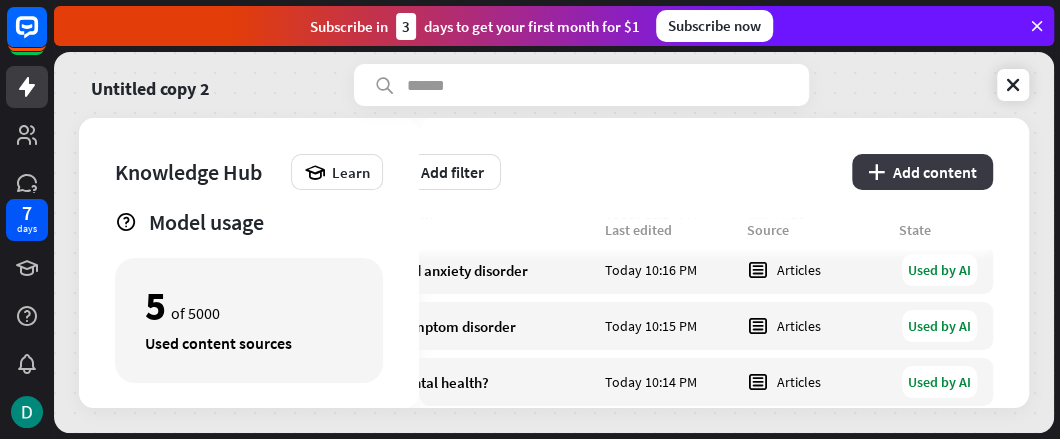 click on "plus
Add content" at bounding box center (922, 172) 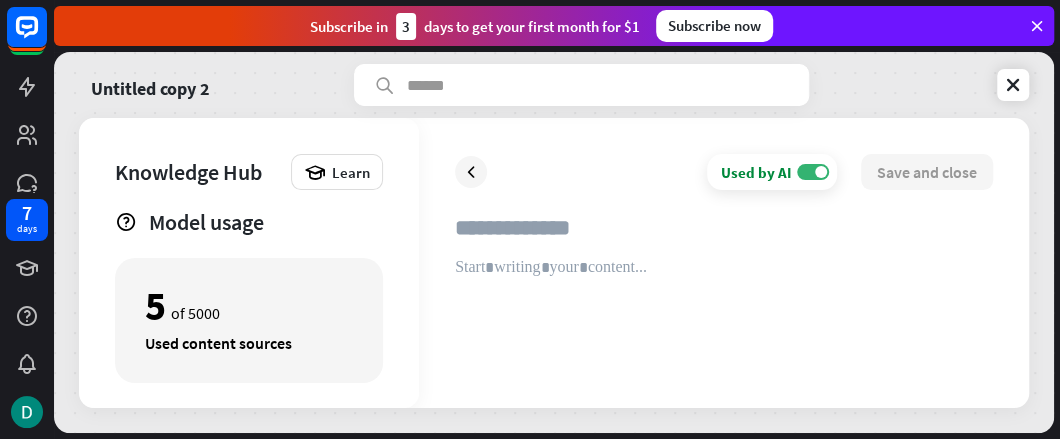 click at bounding box center (724, 236) 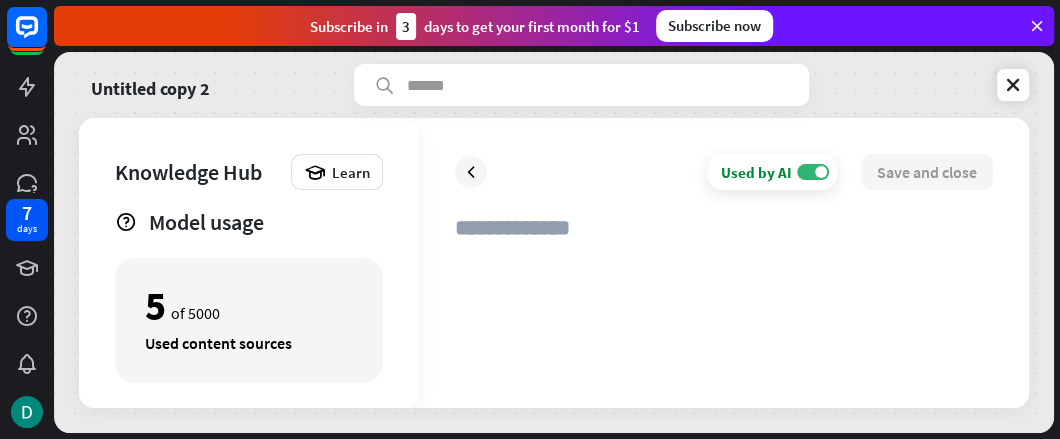 type 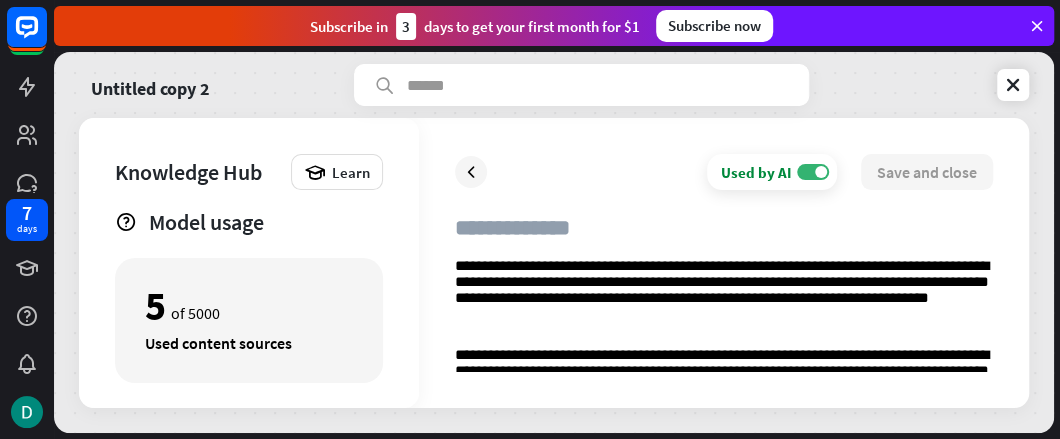 click at bounding box center (724, 236) 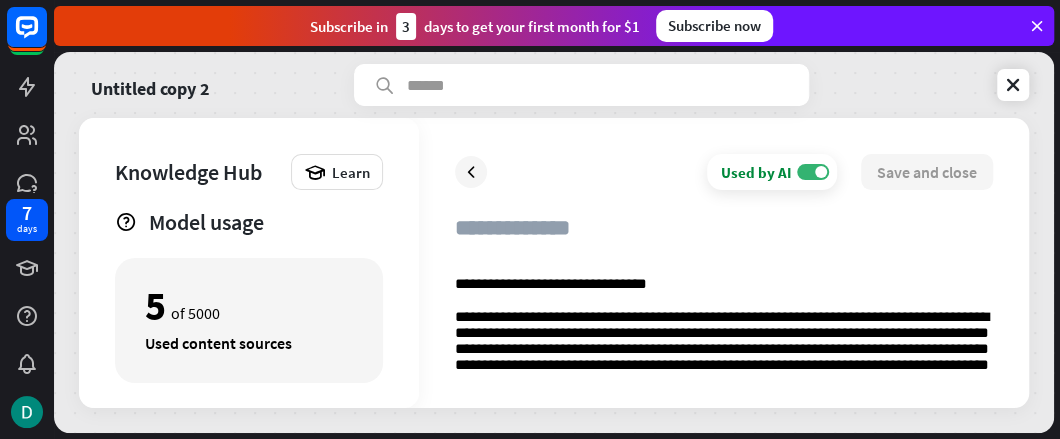 scroll, scrollTop: 0, scrollLeft: 0, axis: both 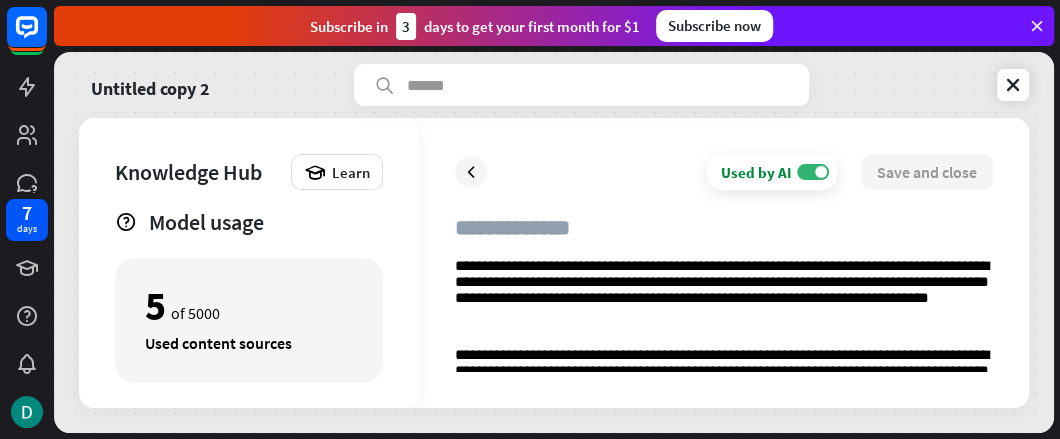 paste on "**********" 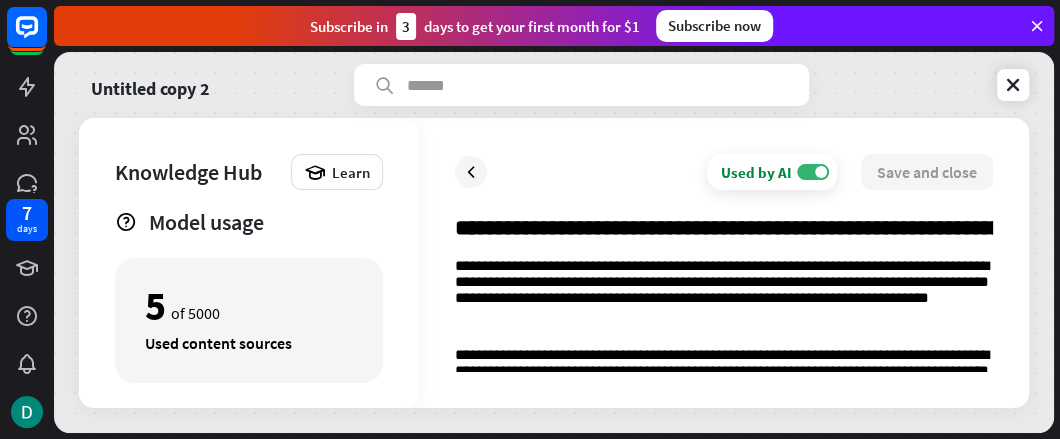 scroll, scrollTop: 0, scrollLeft: 25546, axis: horizontal 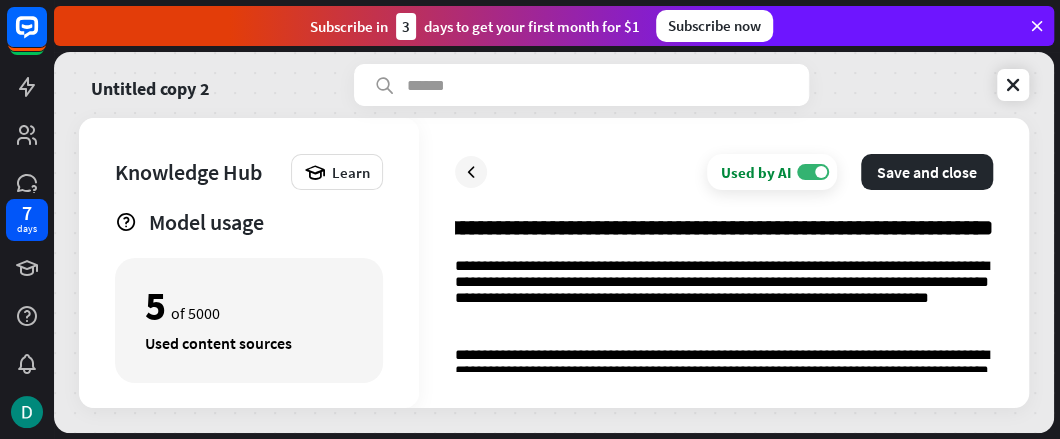 type on "**********" 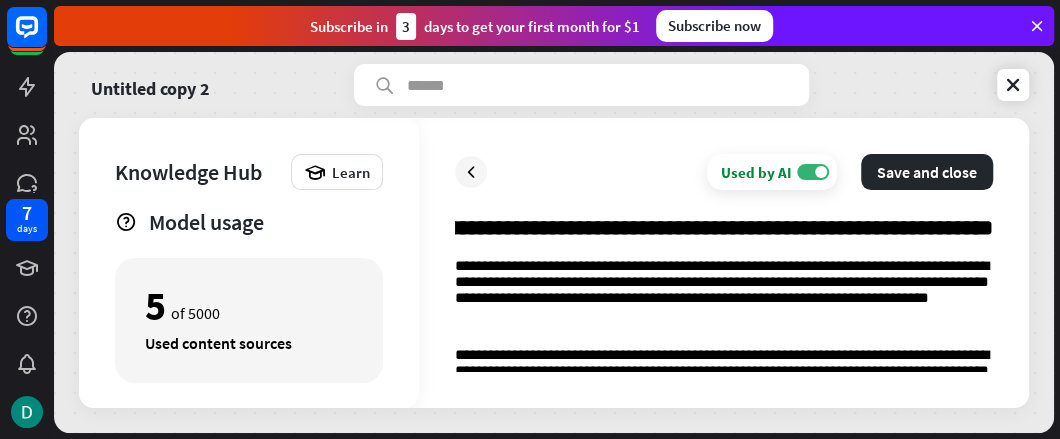 scroll, scrollTop: 0, scrollLeft: 25151, axis: horizontal 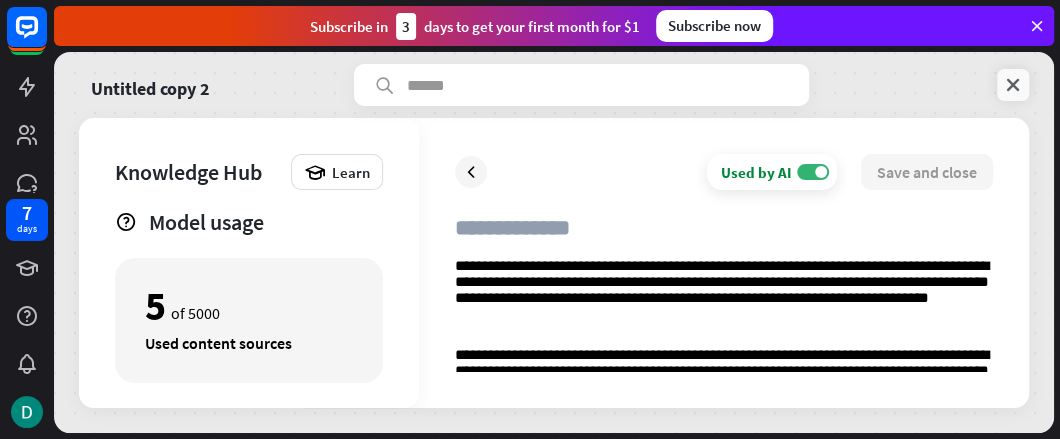 click at bounding box center [1013, 85] 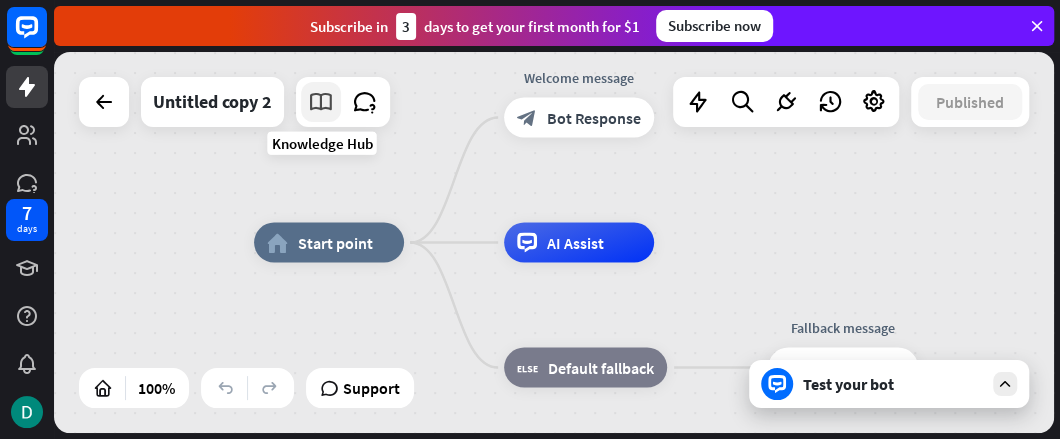 click at bounding box center (321, 102) 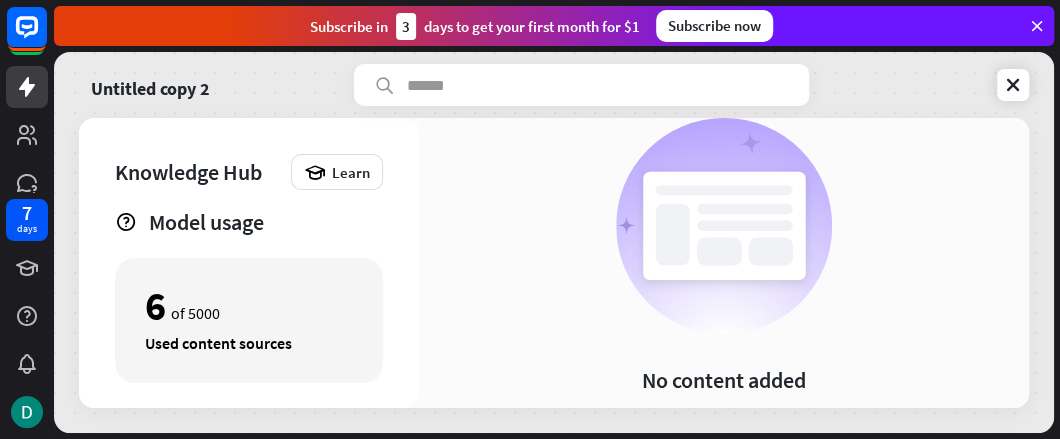 click on "[NUMBER]
of [NUMBER]" at bounding box center (249, 306) 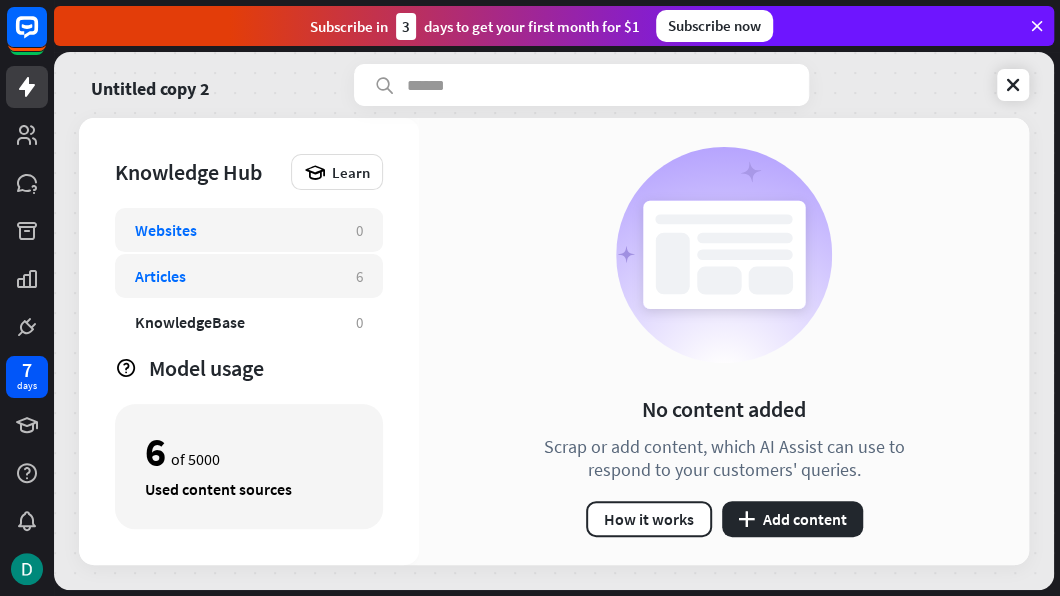 click on "Articles" at bounding box center (235, 276) 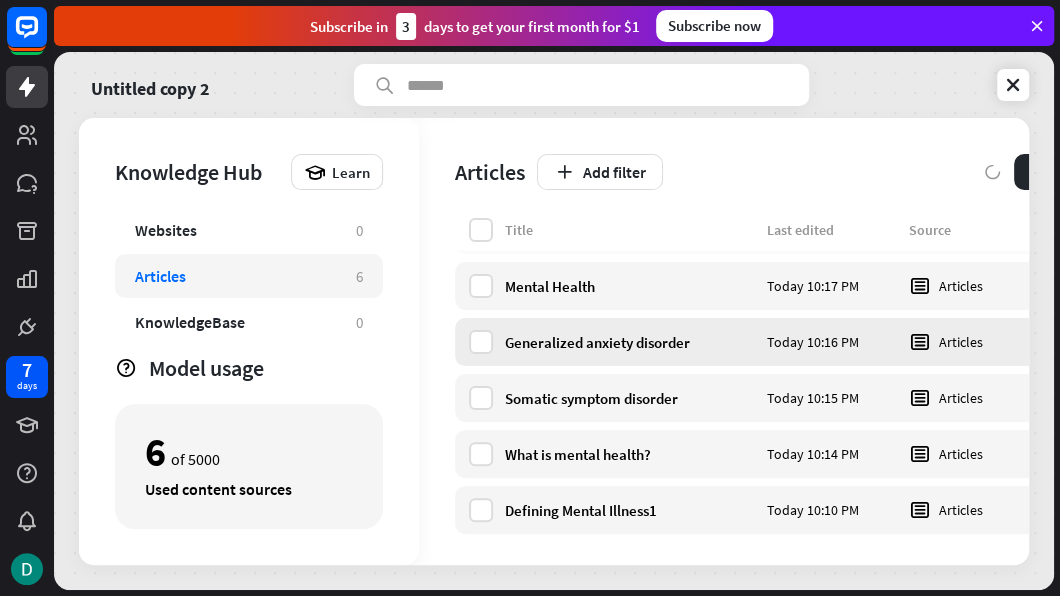 scroll, scrollTop: 79, scrollLeft: 0, axis: vertical 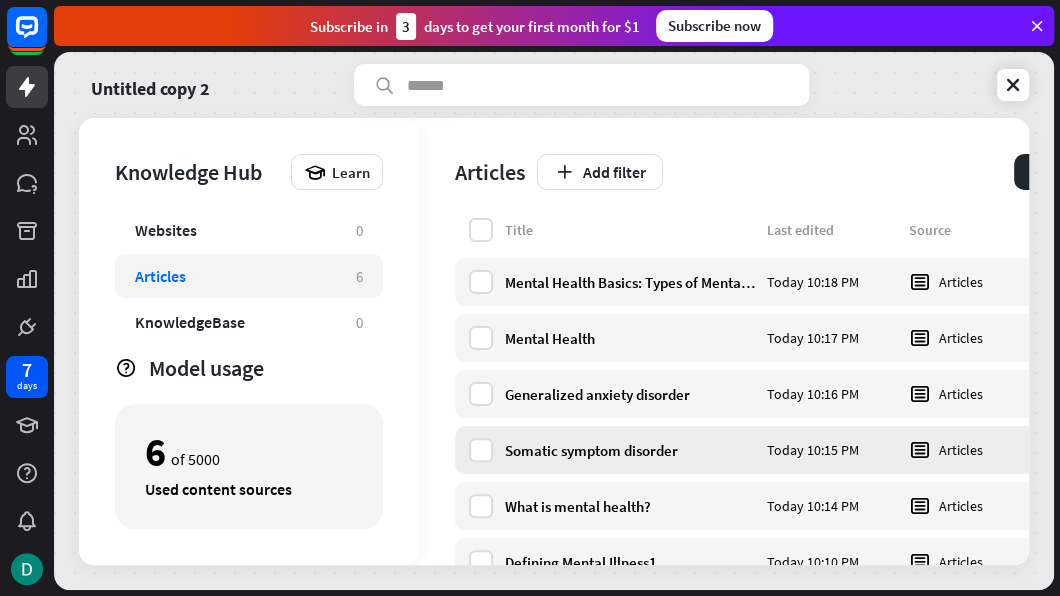click on "Somatic symptom disorder" at bounding box center [630, 450] 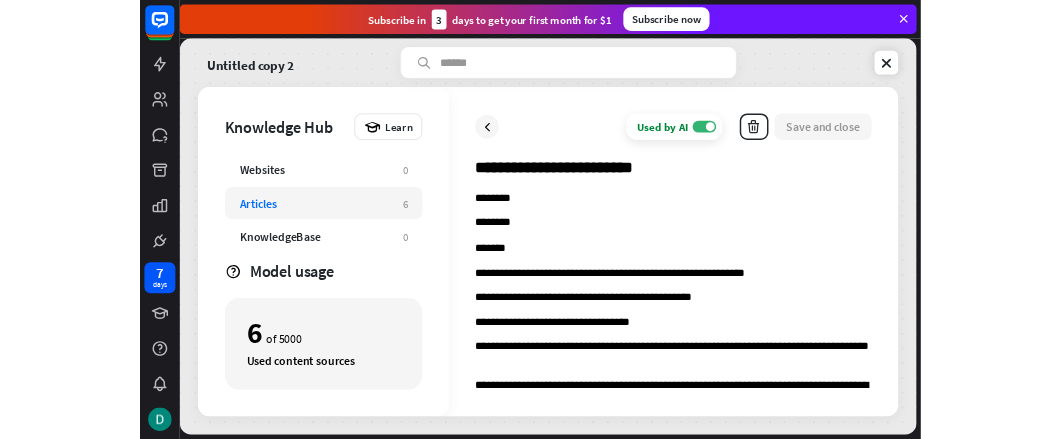 scroll, scrollTop: 1022, scrollLeft: 0, axis: vertical 